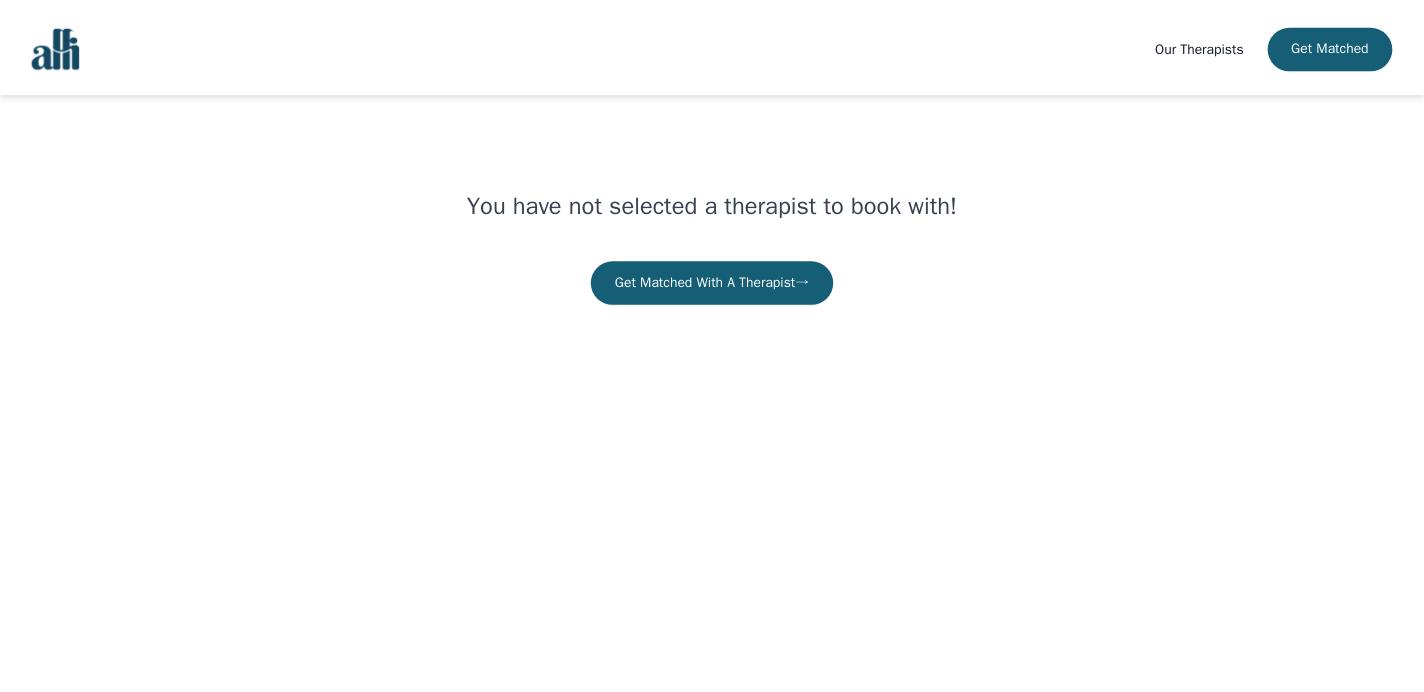 scroll, scrollTop: 0, scrollLeft: 0, axis: both 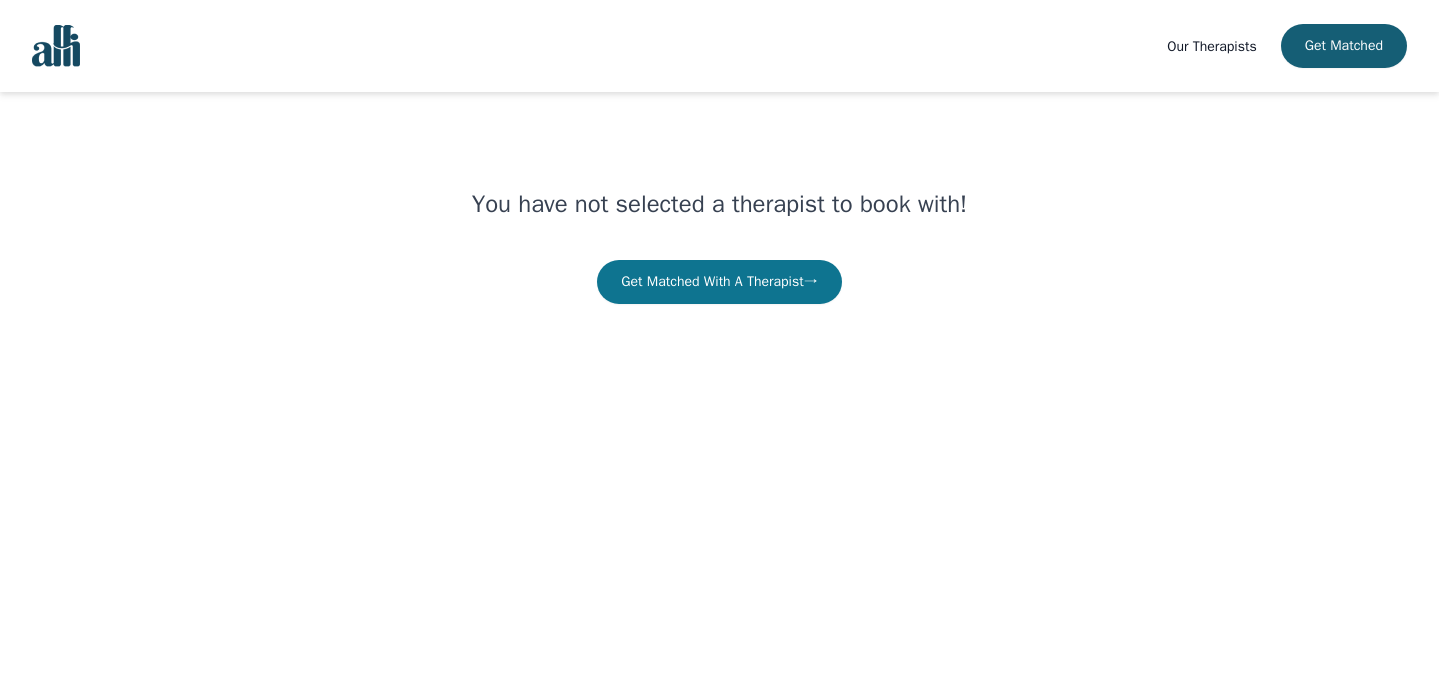 click on "Get Matched With A Therapist →" at bounding box center [719, 282] 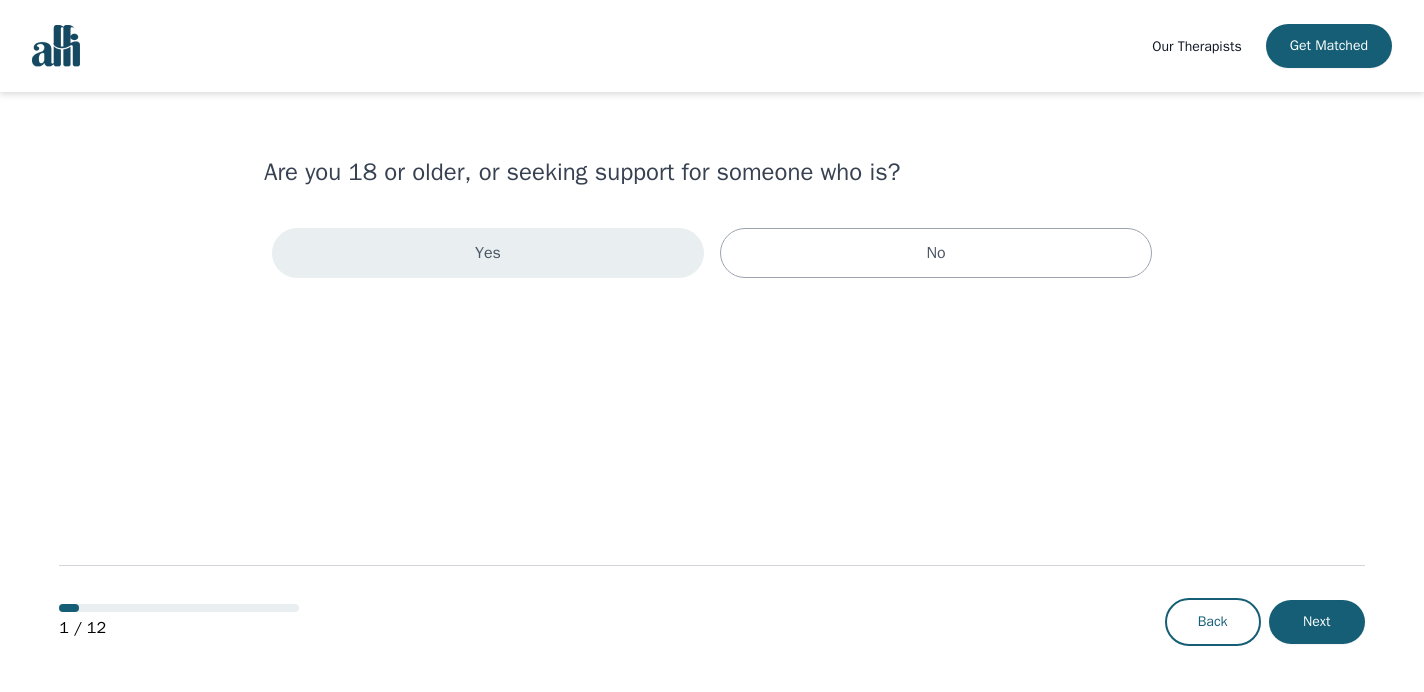 click on "Yes" at bounding box center [488, 253] 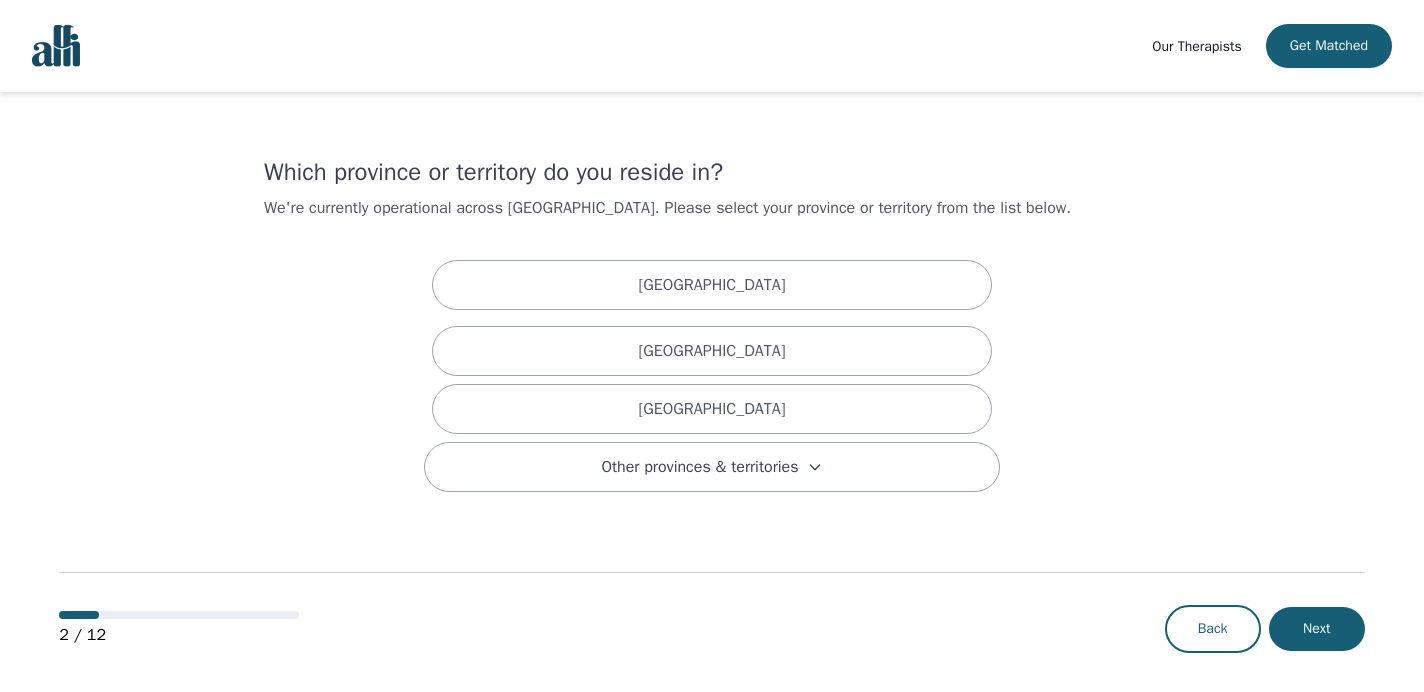 click on "Our Therapists" at bounding box center (1196, 46) 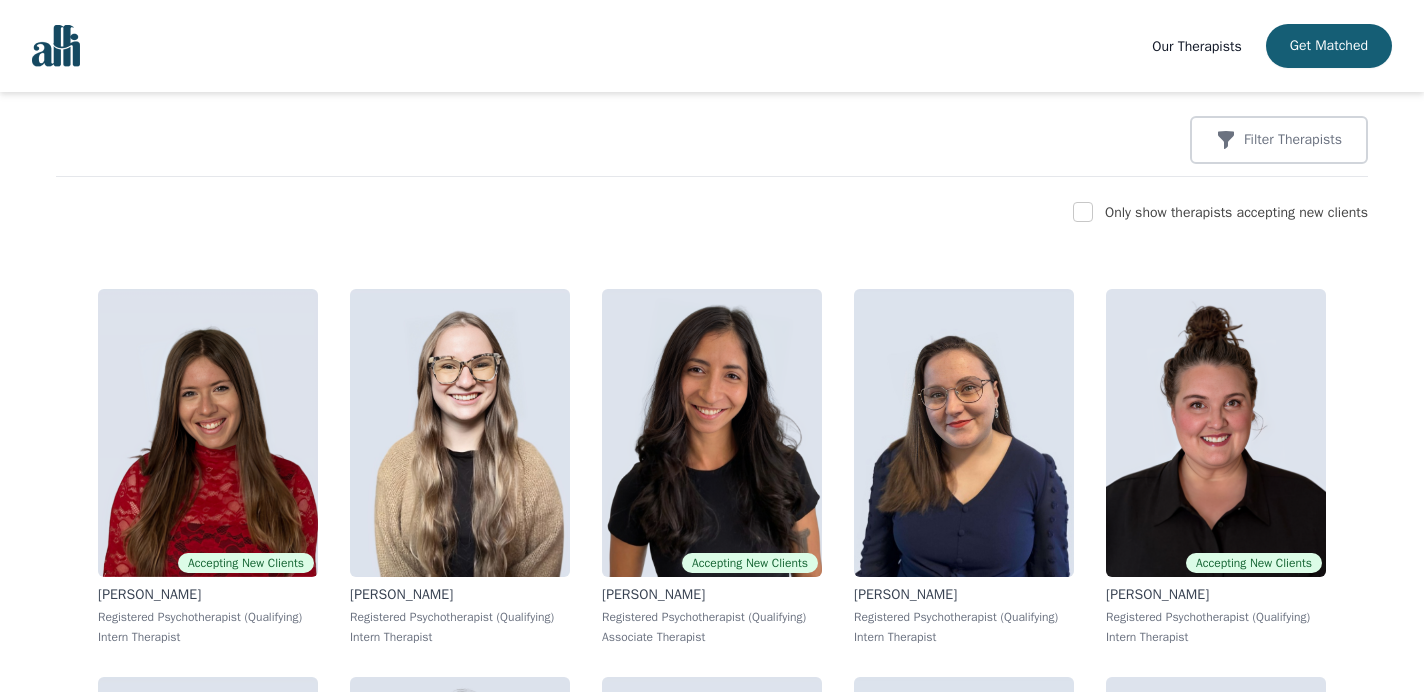 scroll, scrollTop: 240, scrollLeft: 0, axis: vertical 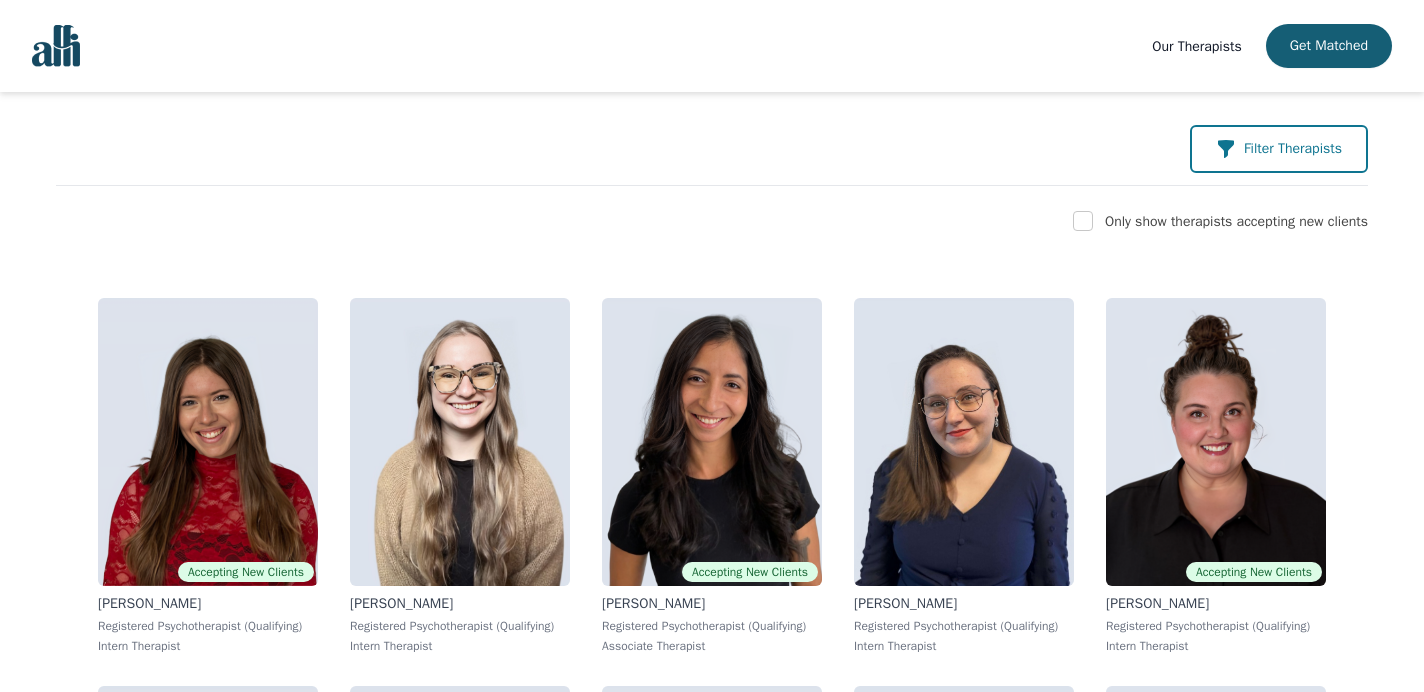 click on "Filter Therapists" at bounding box center (1279, 149) 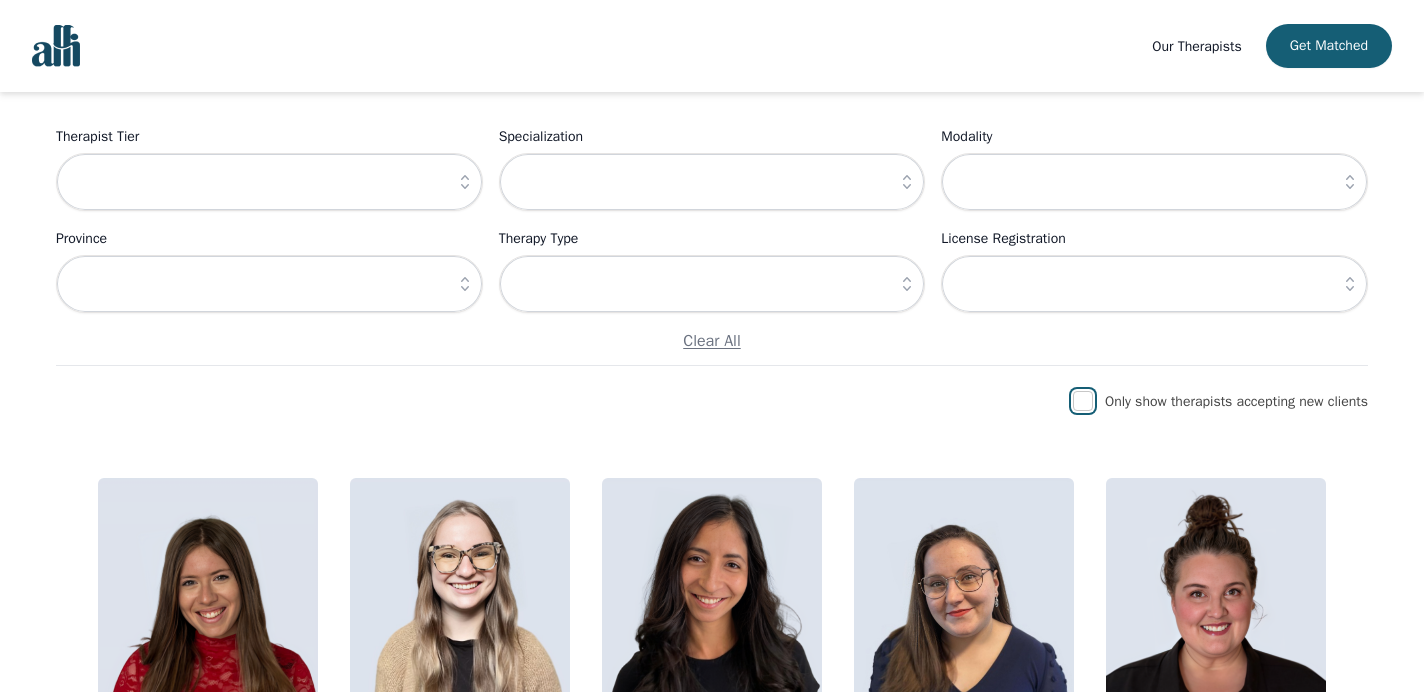 click at bounding box center (1083, 401) 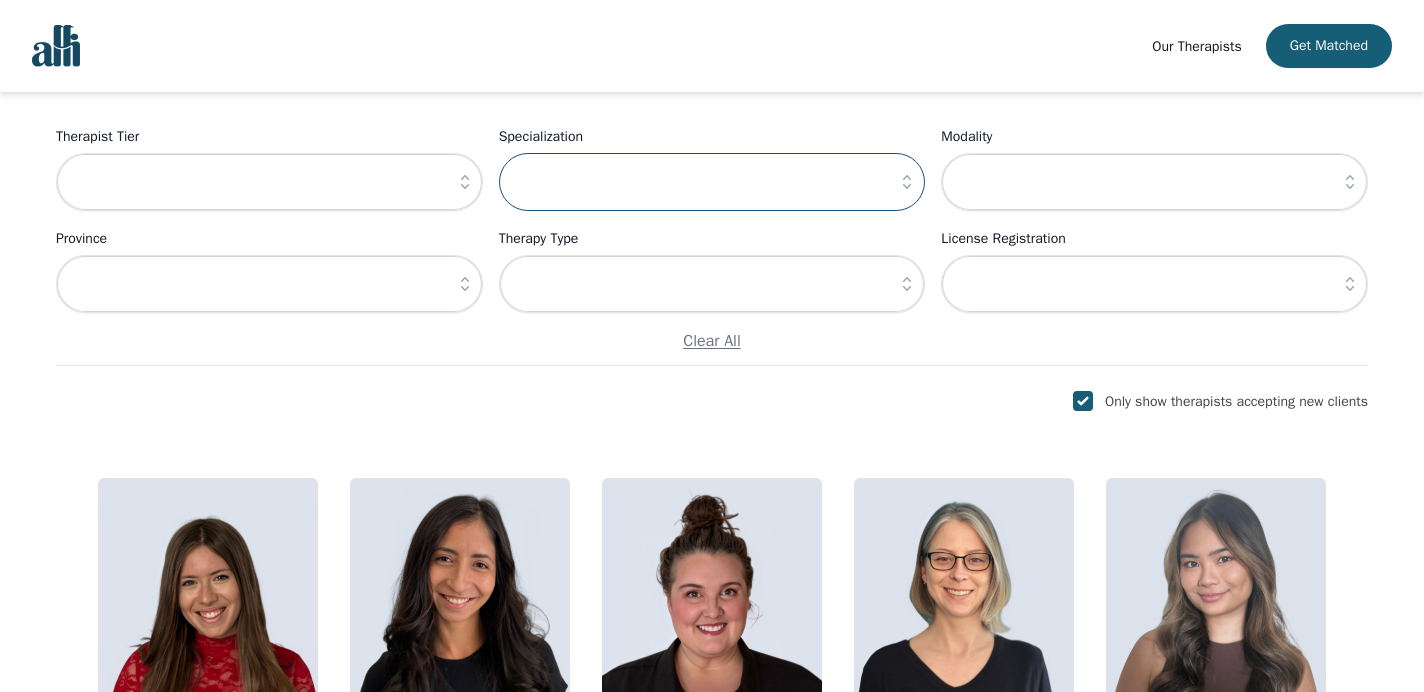 click at bounding box center (712, 182) 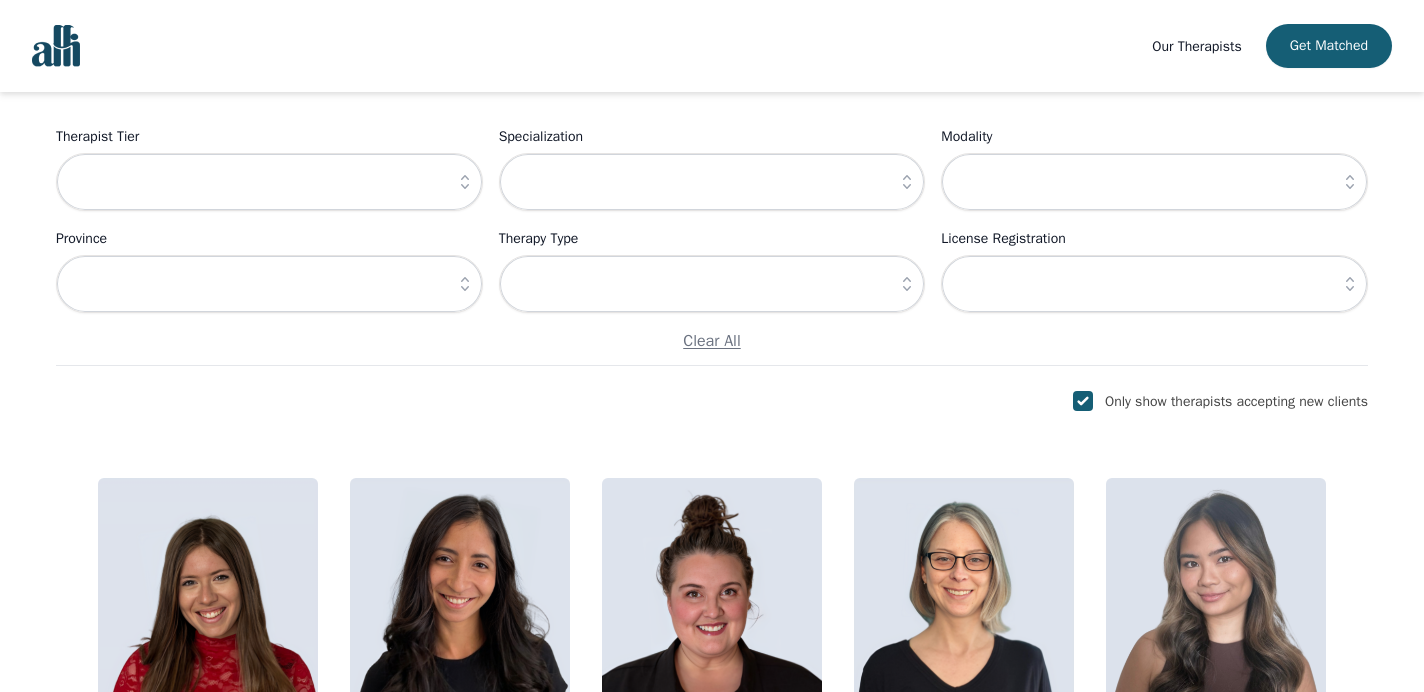 click 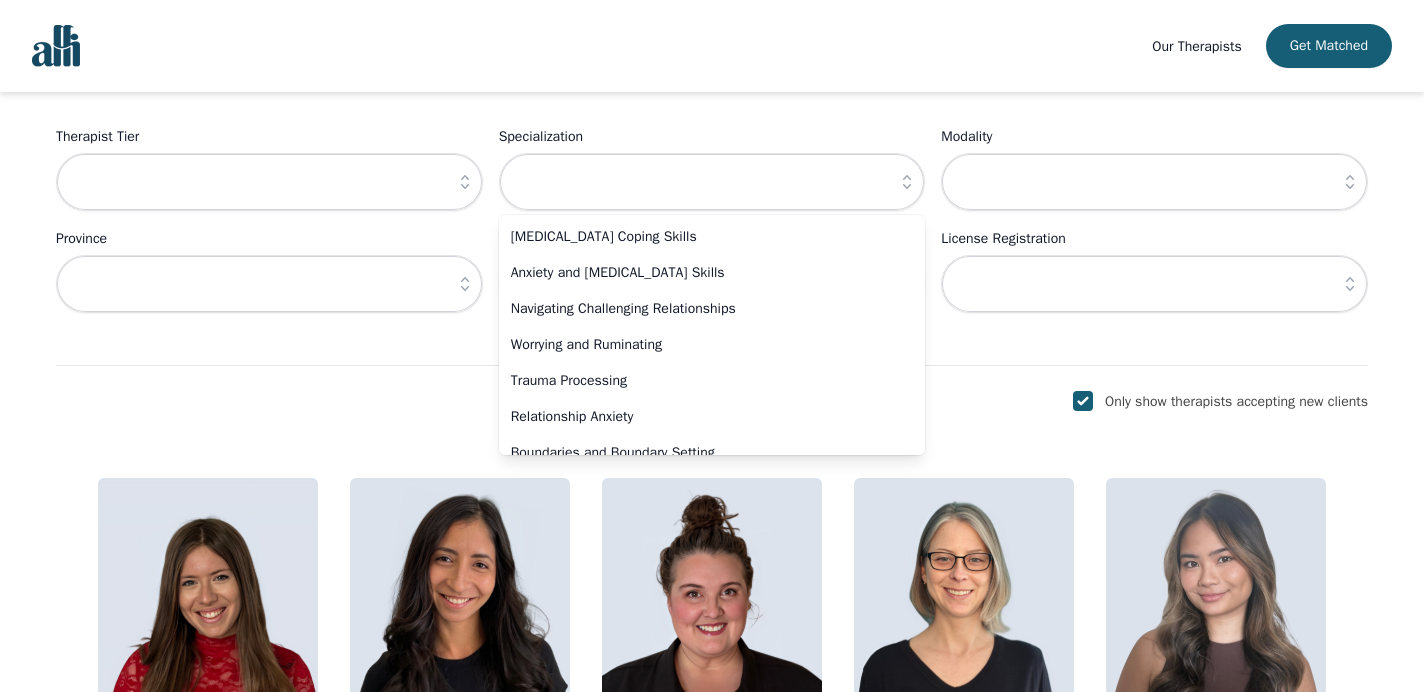 click 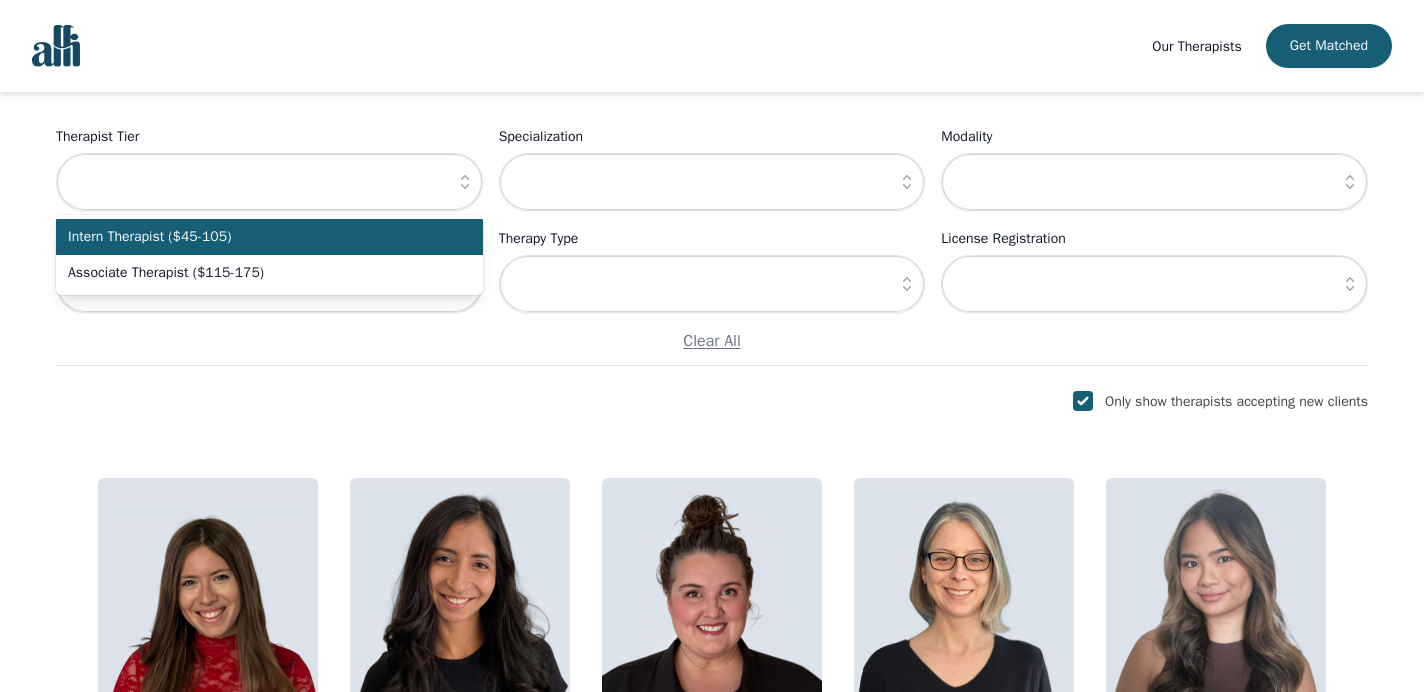 click on "Intern Therapist ($45-105)" at bounding box center (257, 237) 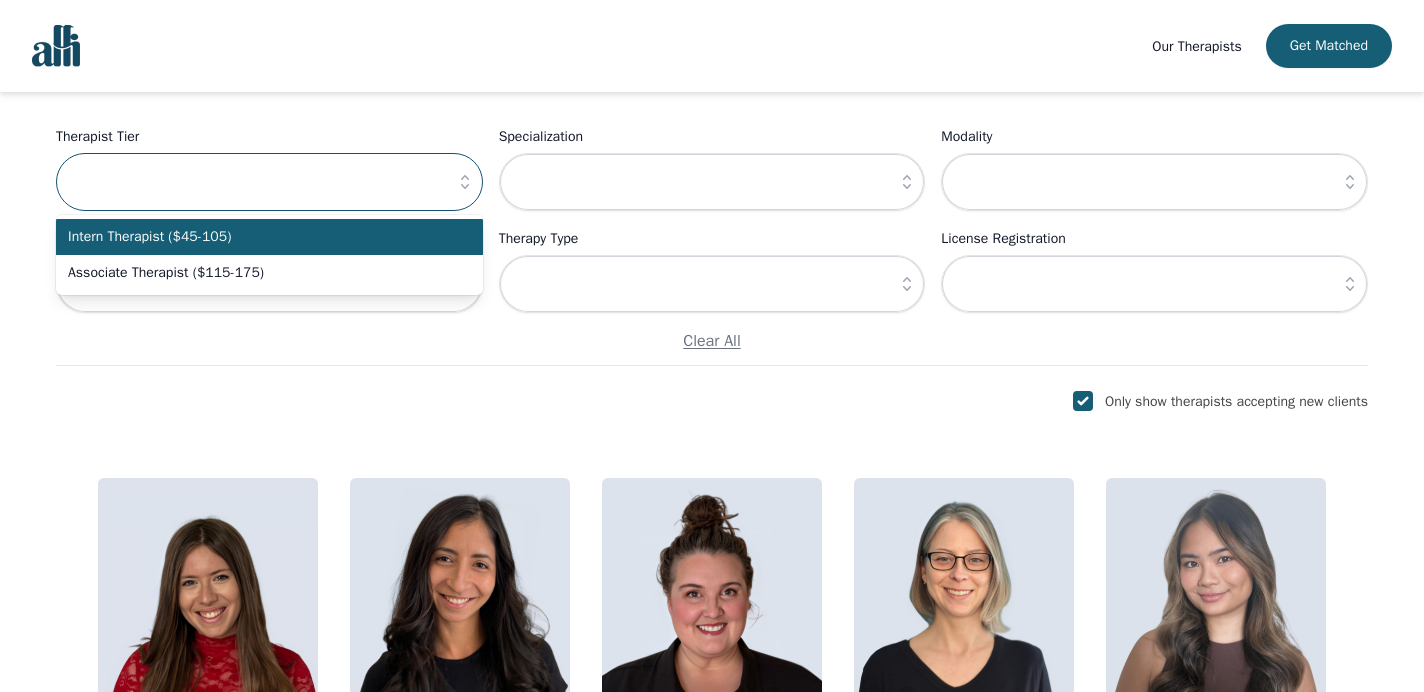 type on "Intern Therapist ($45-105)" 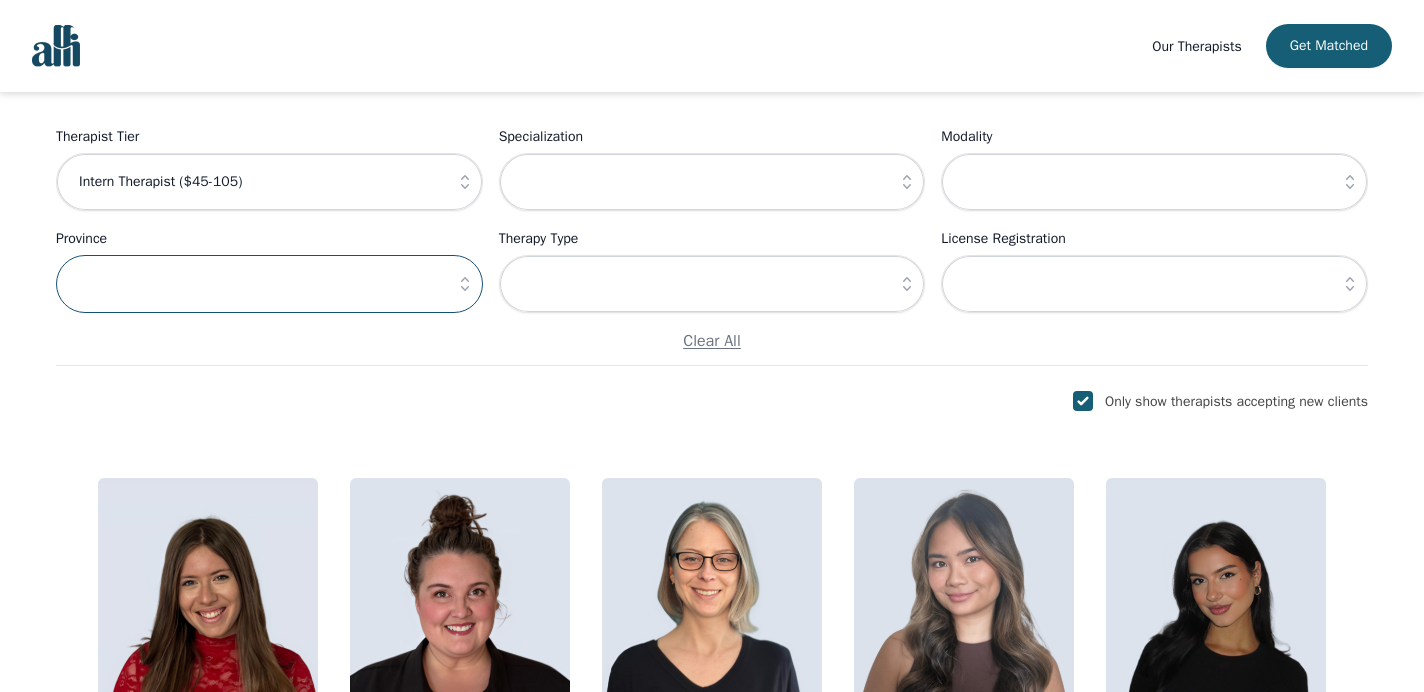 click at bounding box center (269, 284) 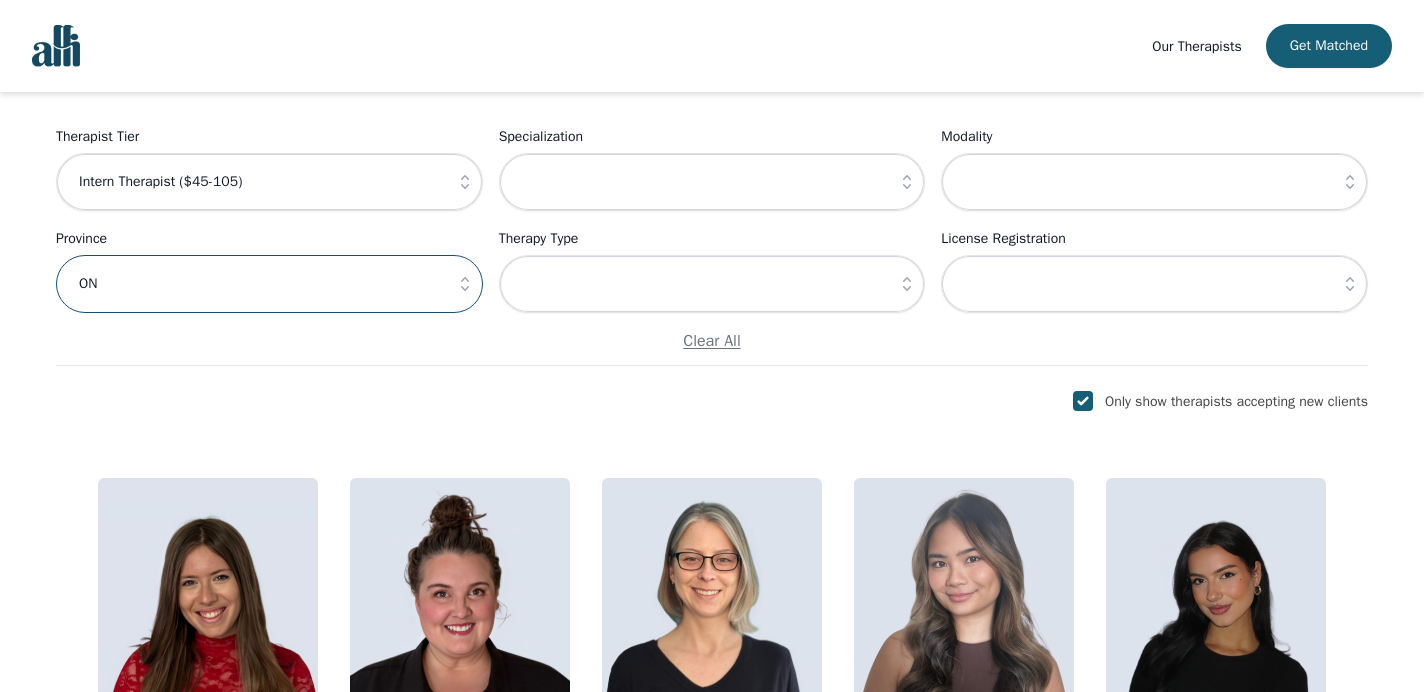 scroll, scrollTop: 130, scrollLeft: 0, axis: vertical 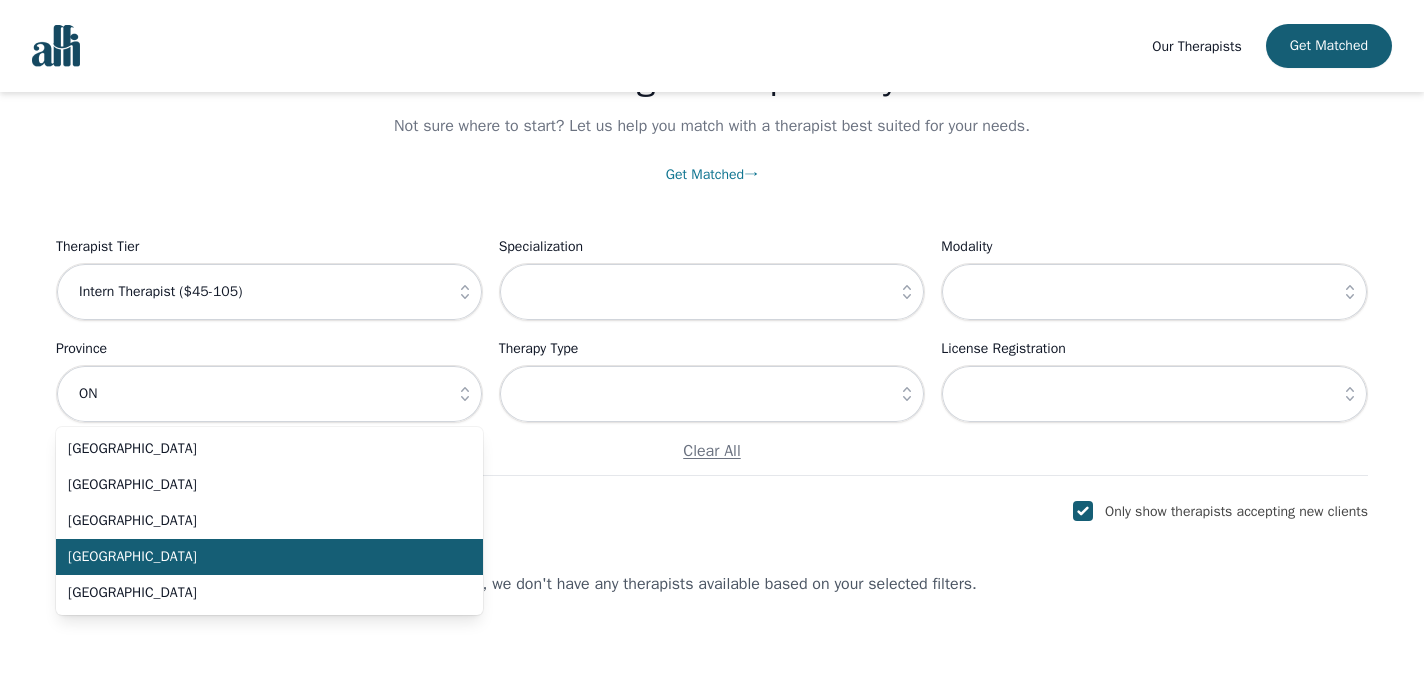 click on "[GEOGRAPHIC_DATA]" at bounding box center [269, 557] 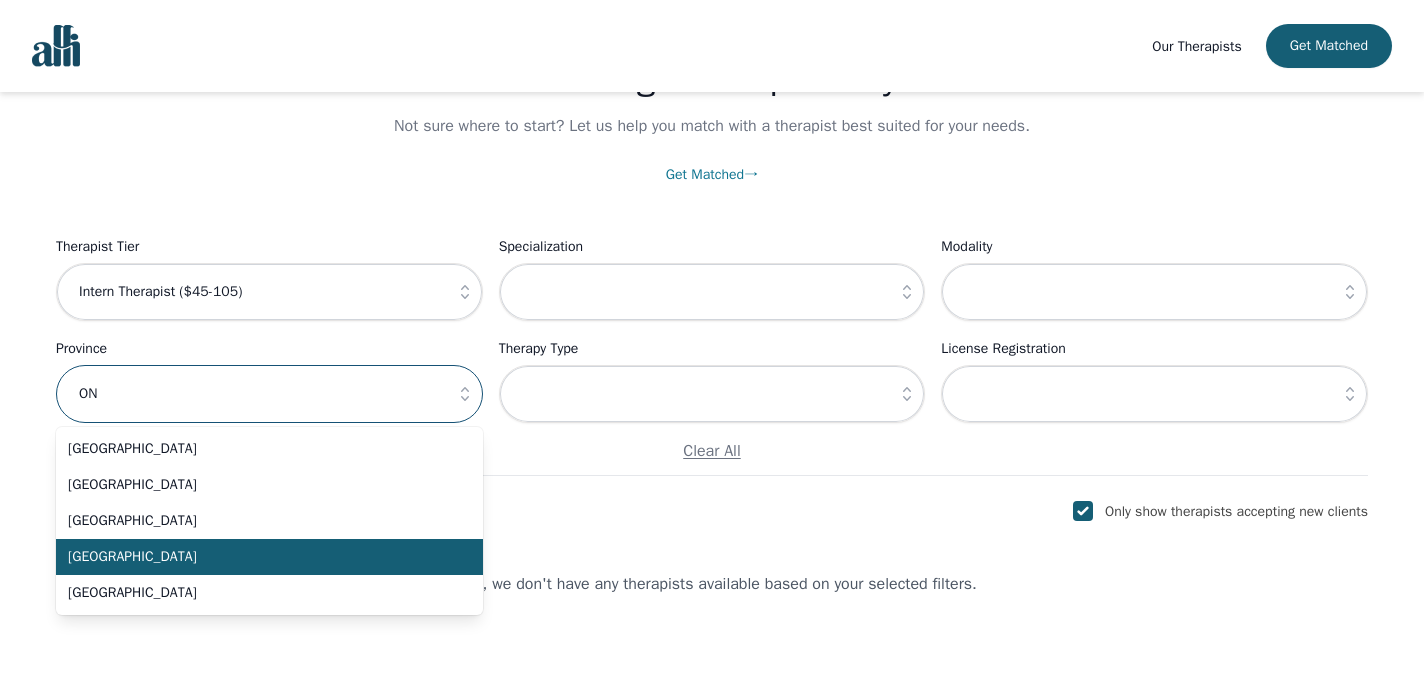 type on "[GEOGRAPHIC_DATA]" 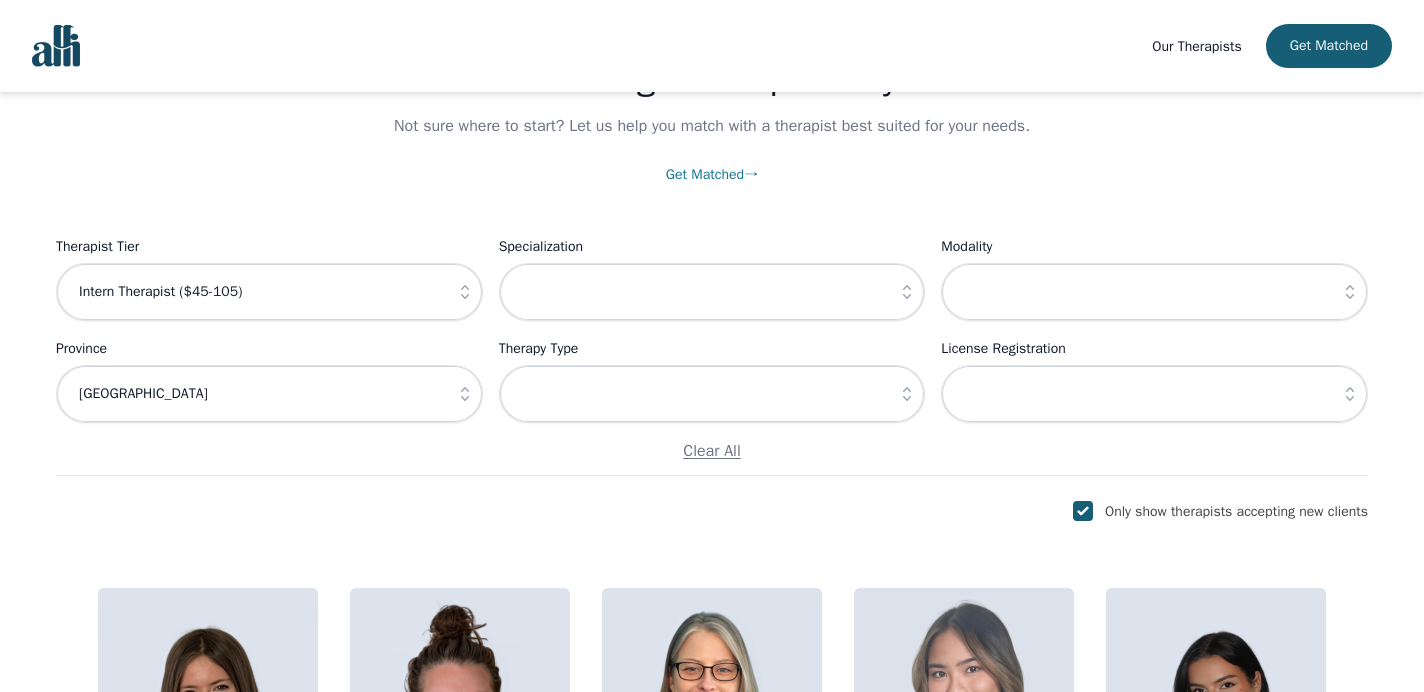 click 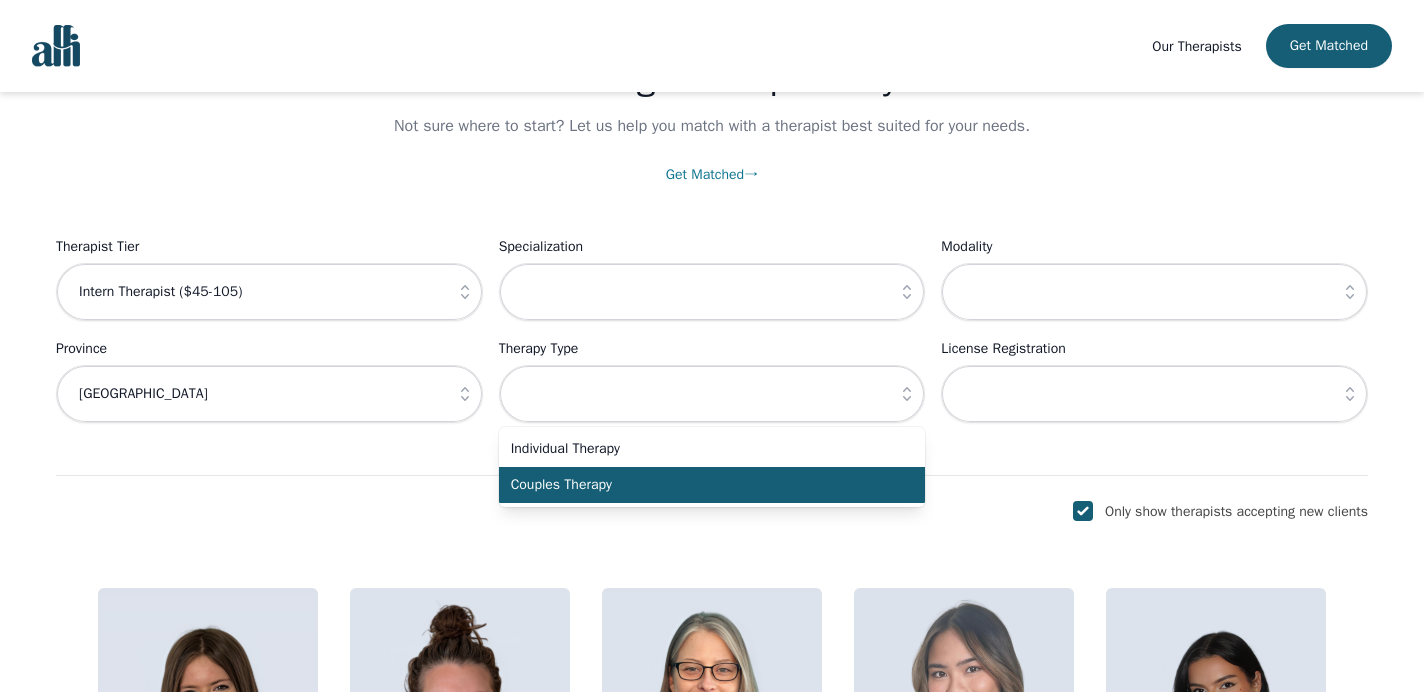 click on "Couples Therapy" at bounding box center [700, 485] 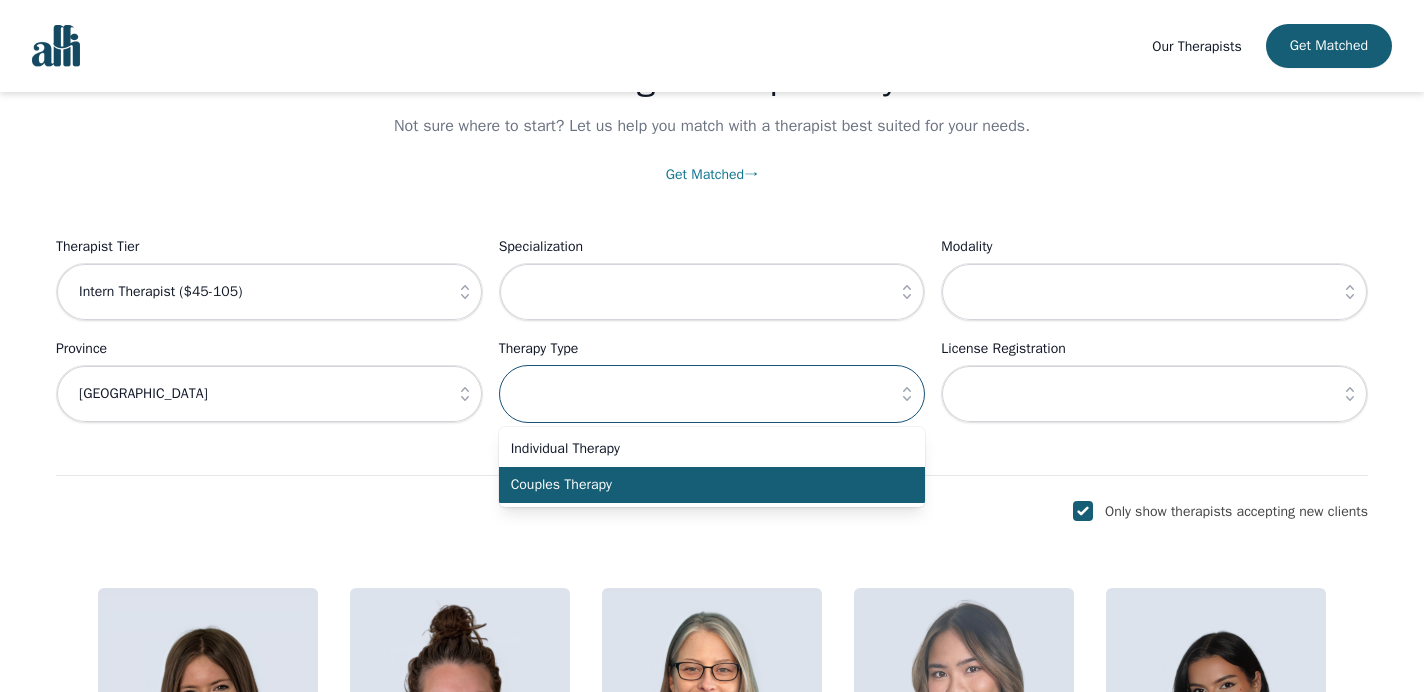 type on "Couples Therapy" 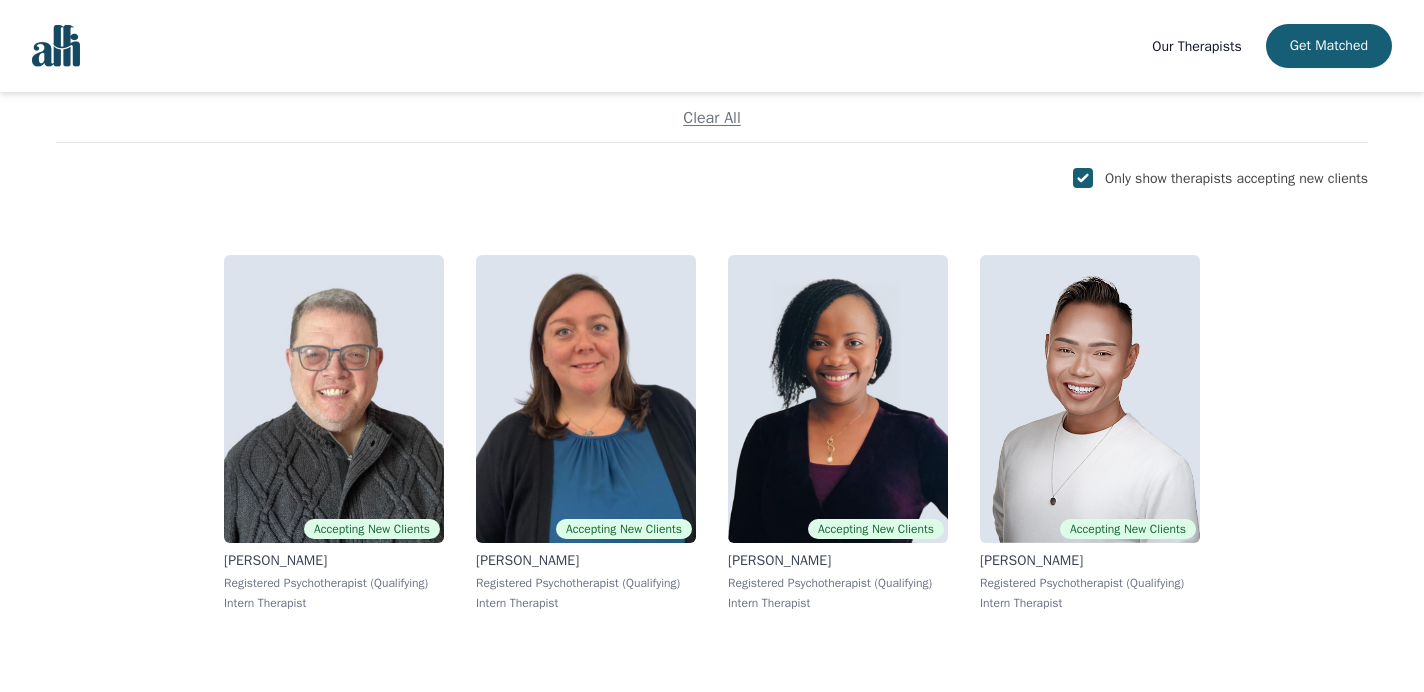 scroll, scrollTop: 466, scrollLeft: 0, axis: vertical 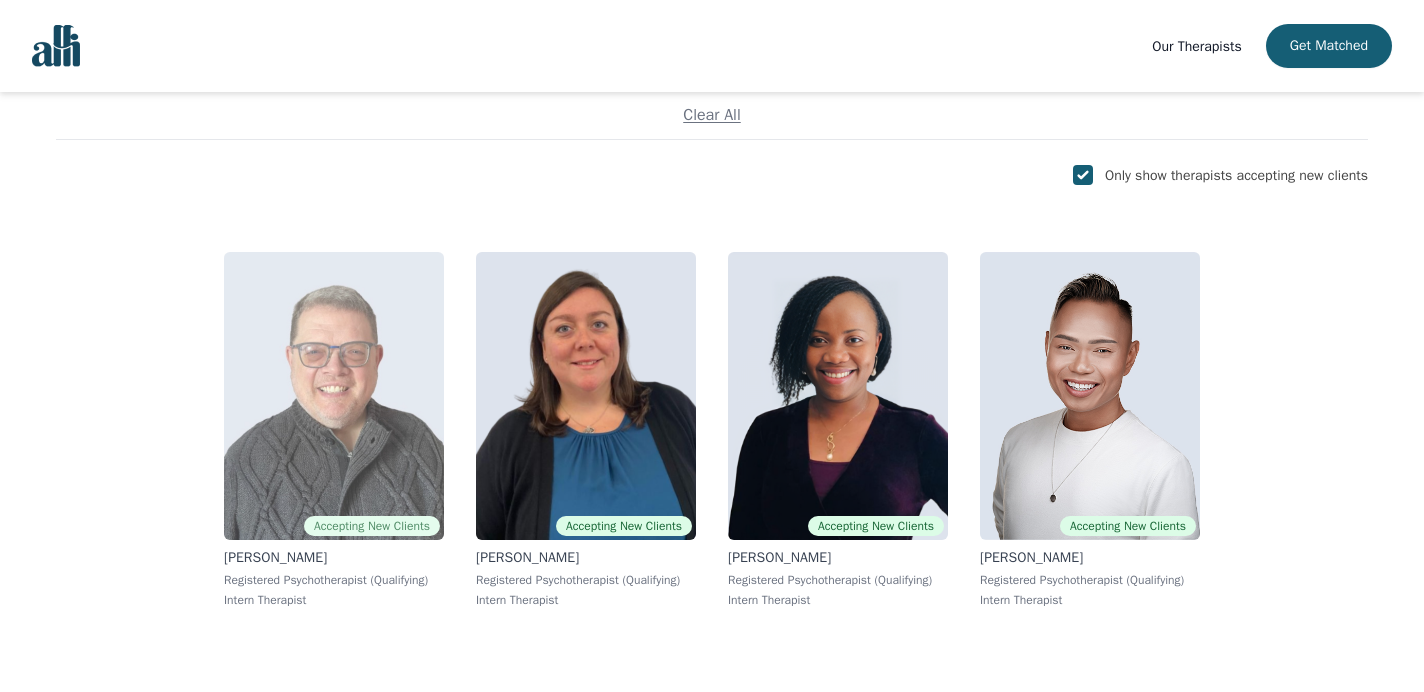 click at bounding box center [334, 396] 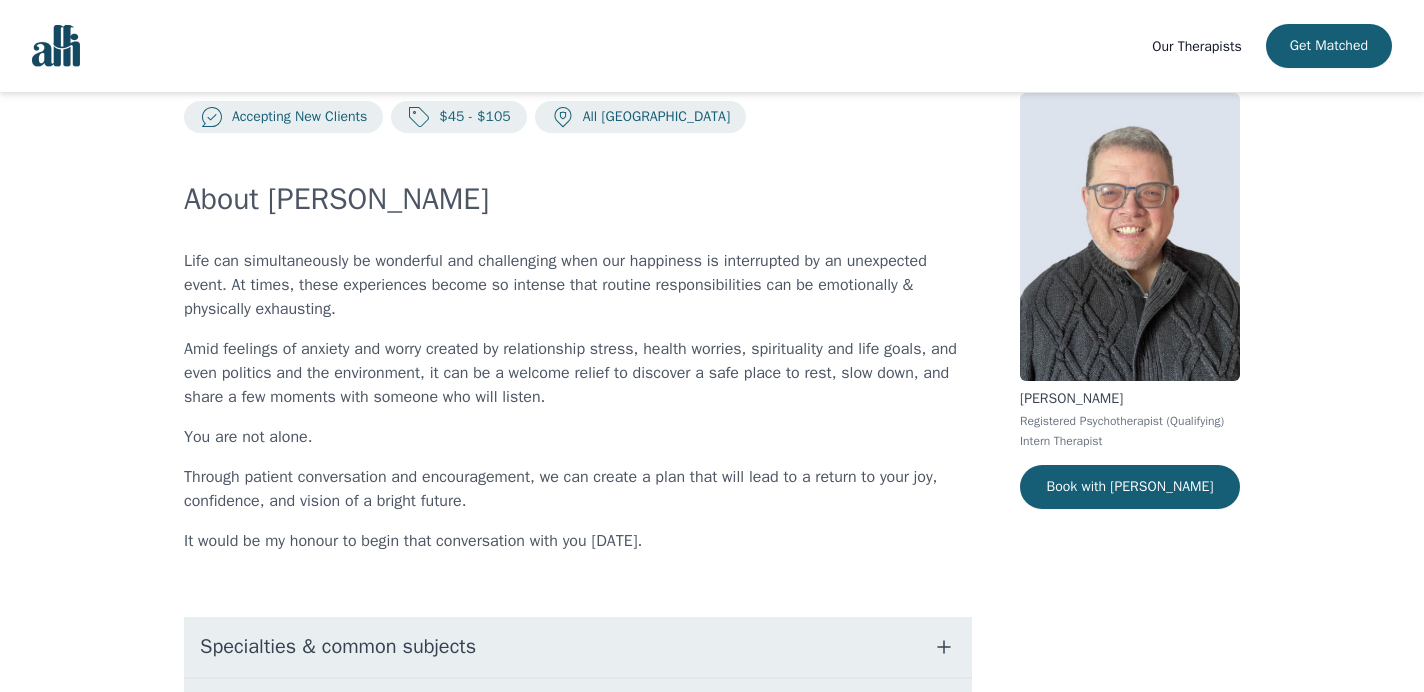 scroll, scrollTop: 53, scrollLeft: 0, axis: vertical 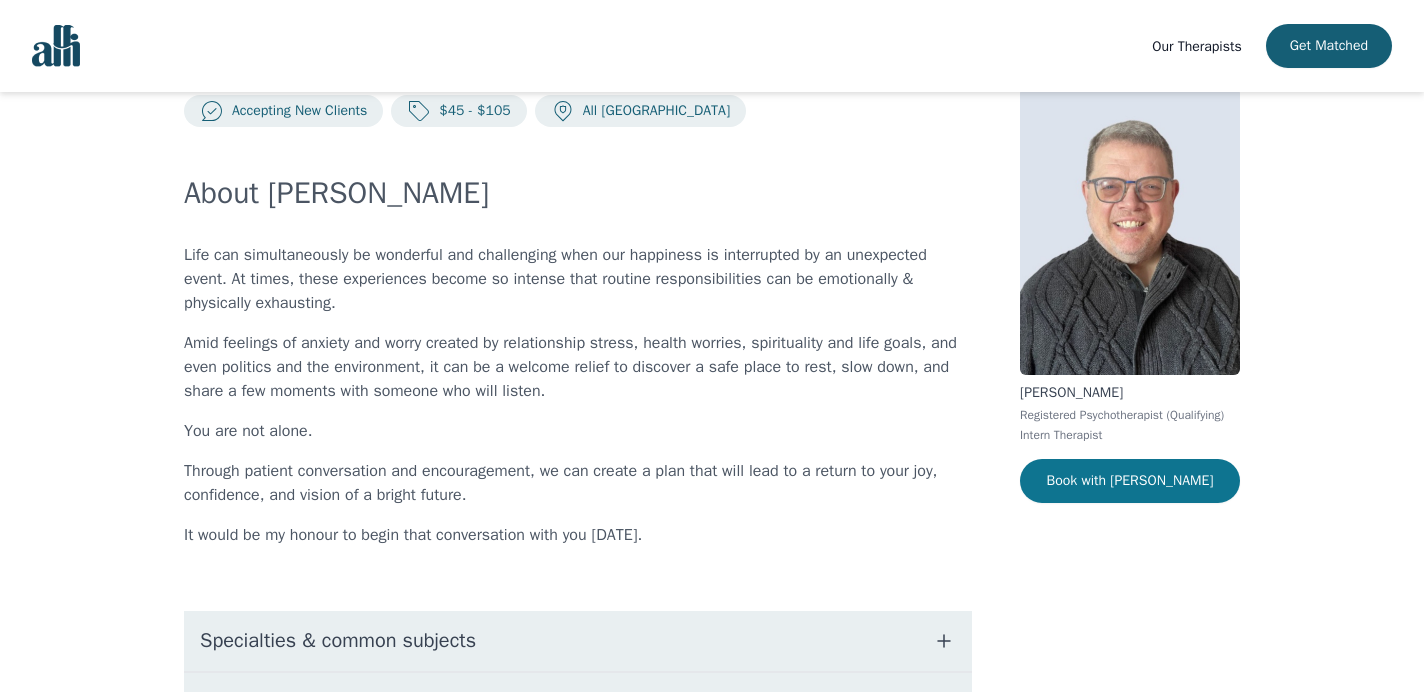click on "Book with [PERSON_NAME]" at bounding box center (1130, 481) 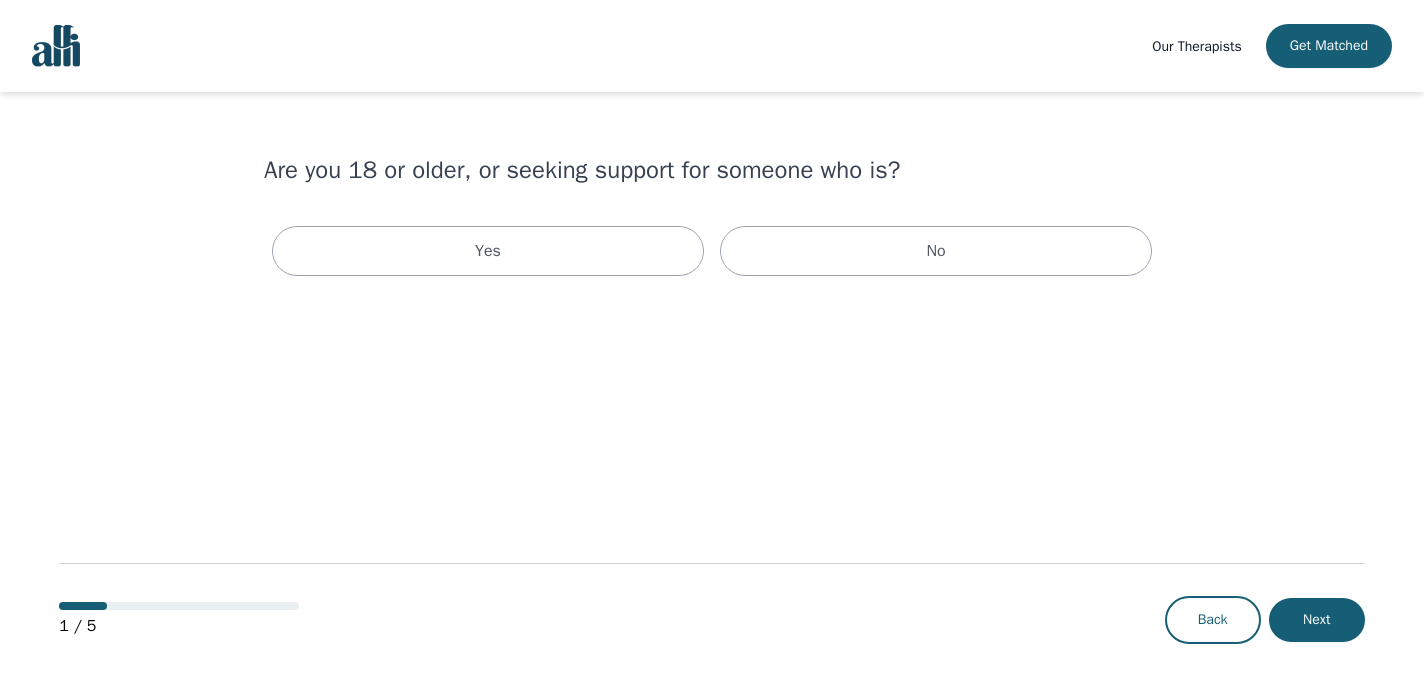 scroll, scrollTop: 0, scrollLeft: 0, axis: both 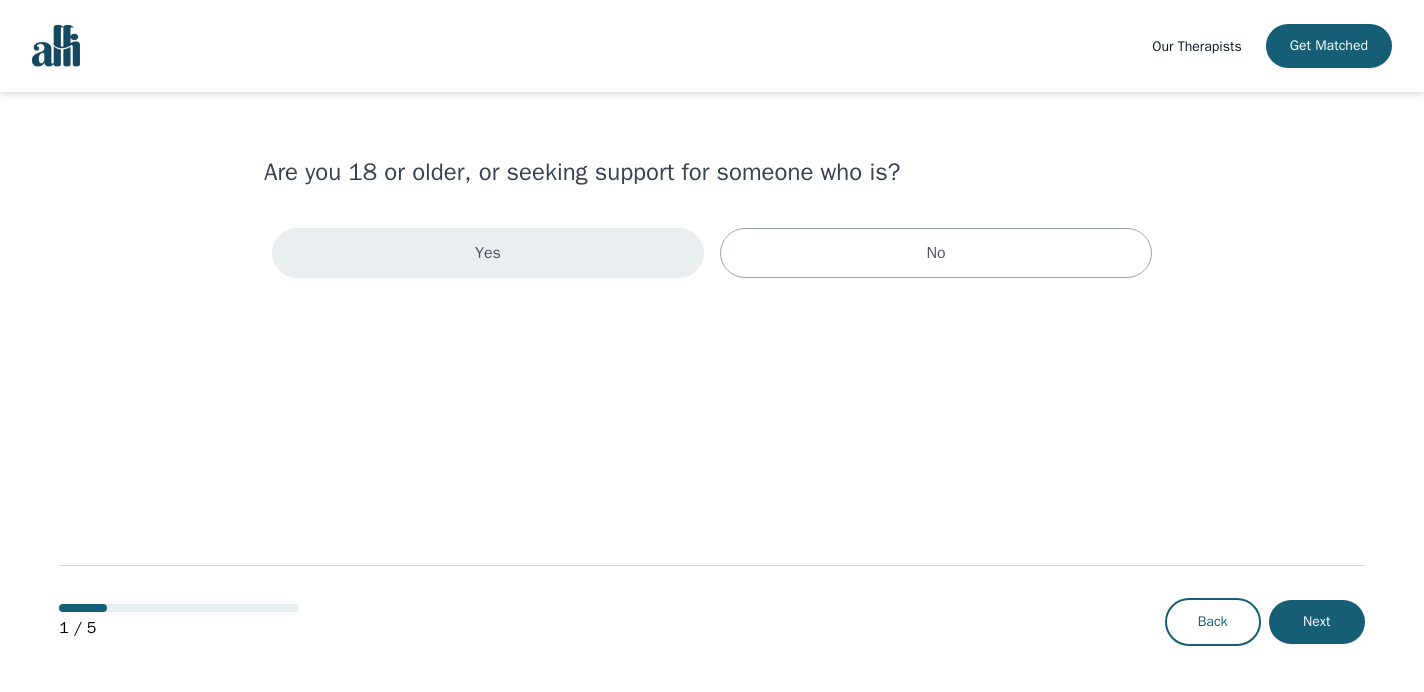 click on "Yes" at bounding box center (488, 253) 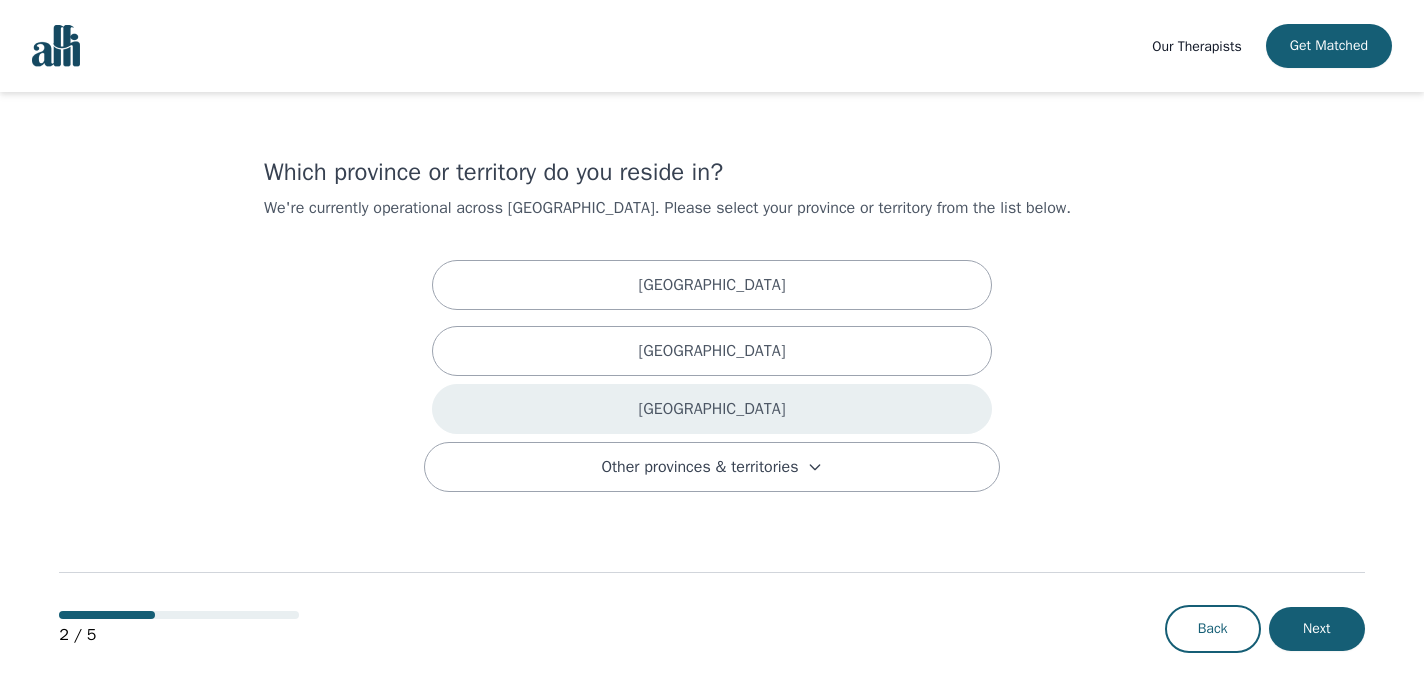 click on "[GEOGRAPHIC_DATA]" at bounding box center [712, 409] 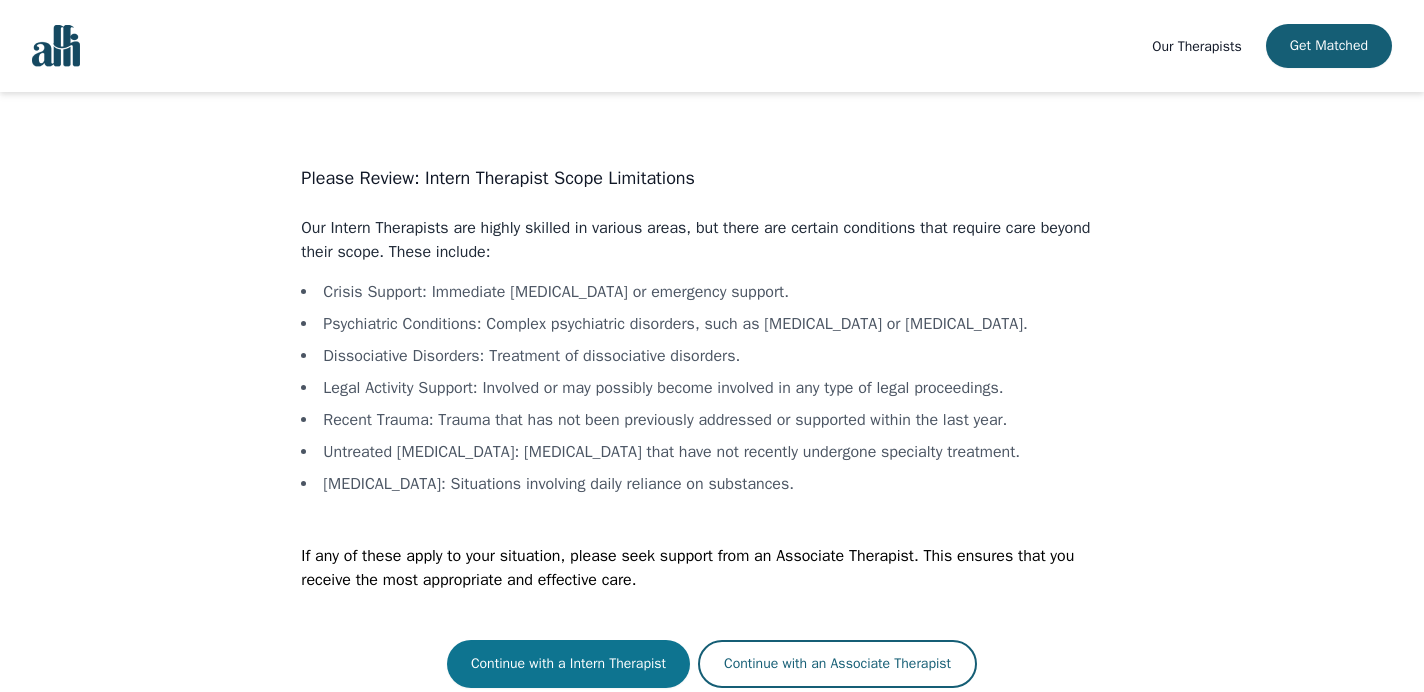 click on "Continue with a Intern Therapist" at bounding box center [568, 664] 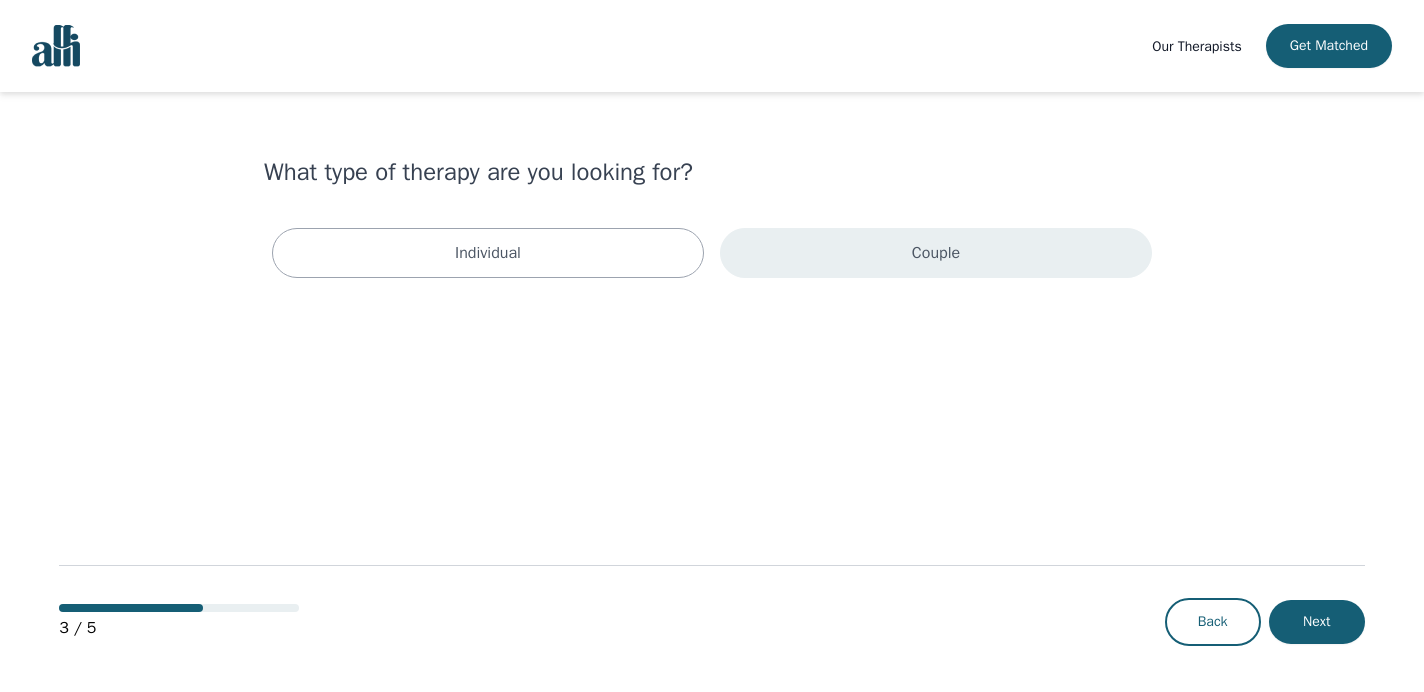 click on "Couple" at bounding box center (936, 253) 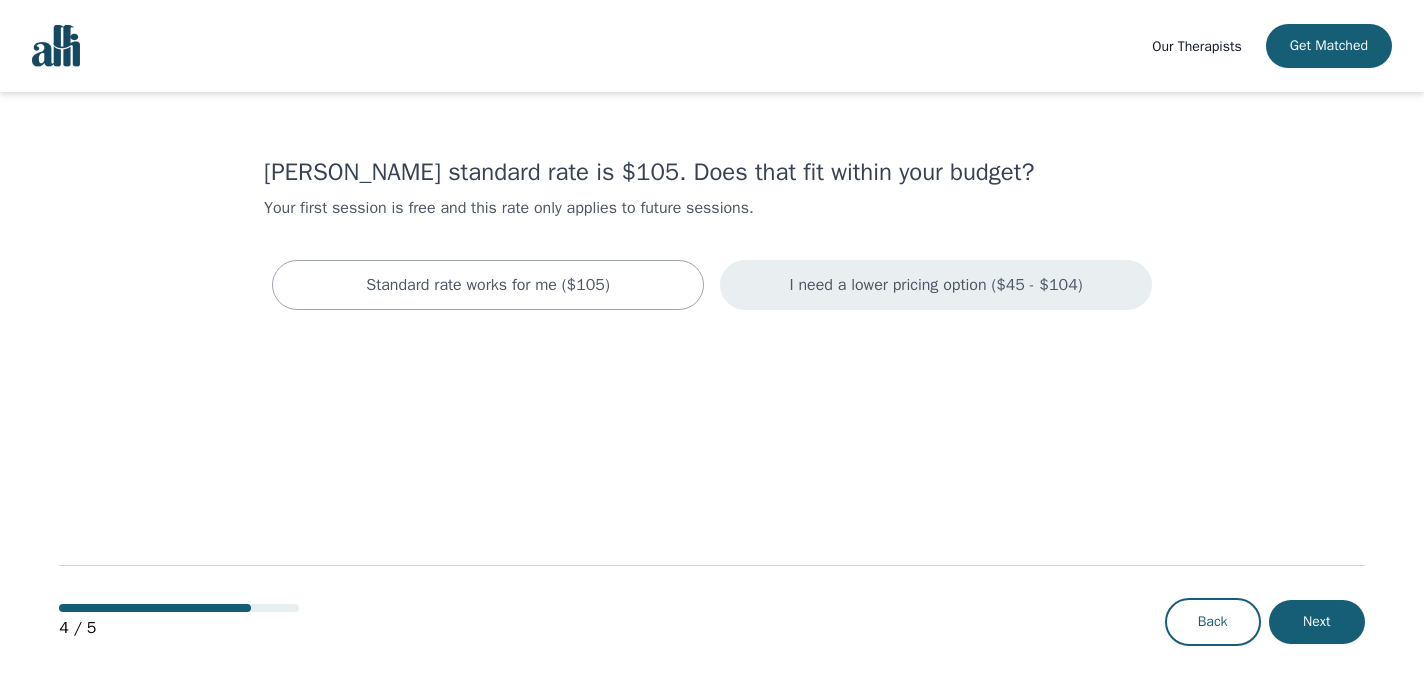 click on "I need a lower pricing option ($45 - $104)" at bounding box center [935, 285] 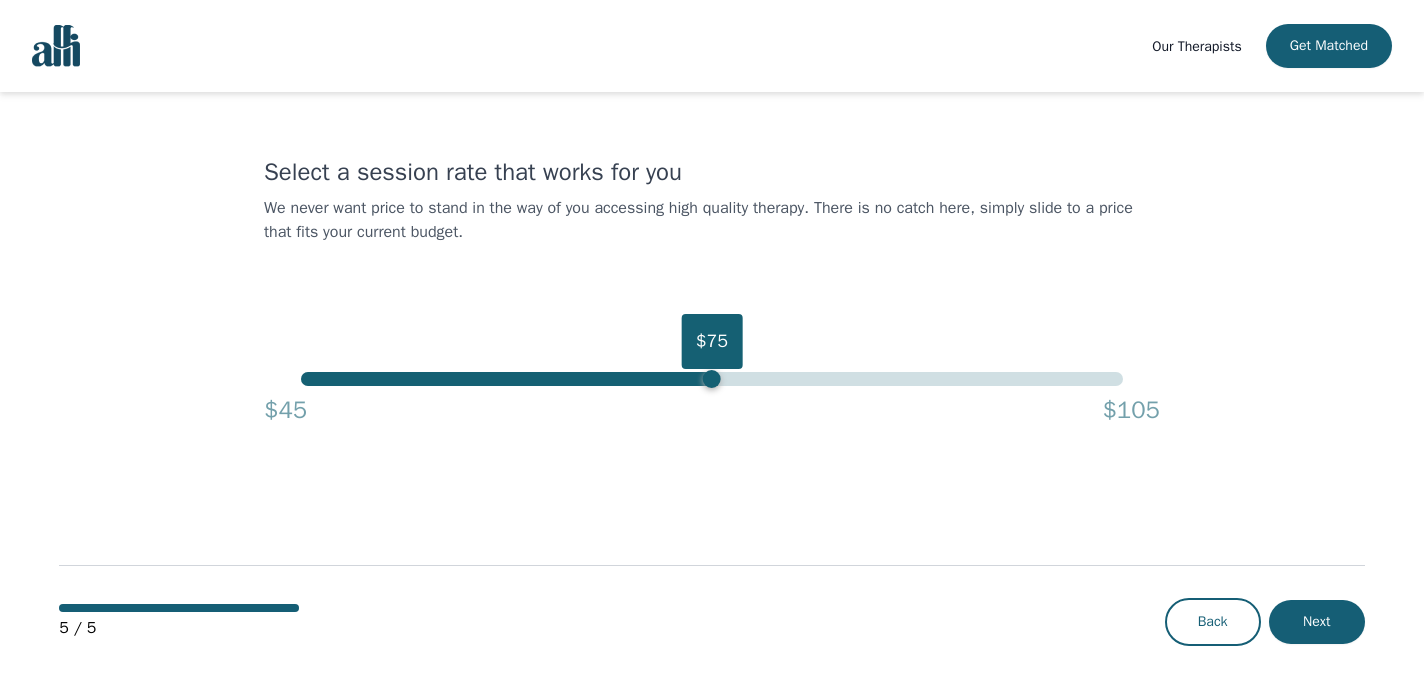 drag, startPoint x: 1120, startPoint y: 382, endPoint x: 717, endPoint y: 401, distance: 403.44763 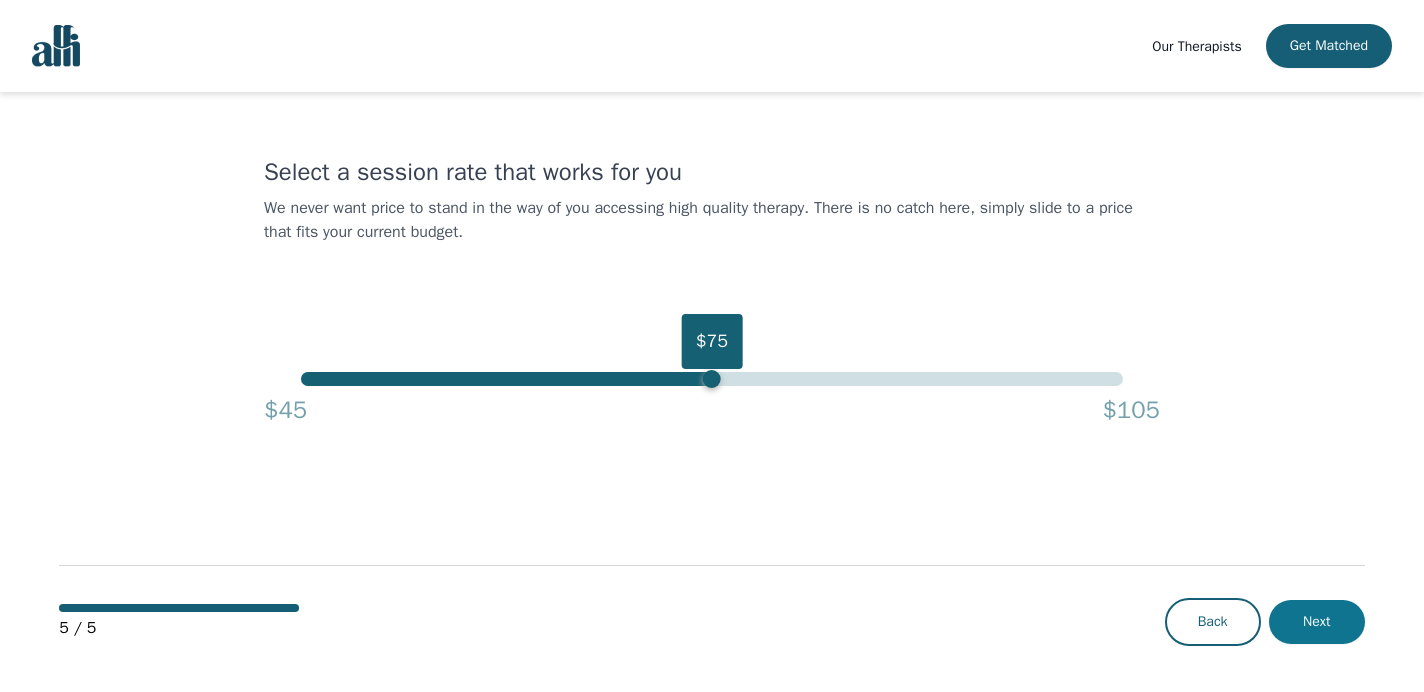 click on "Next" at bounding box center (1317, 622) 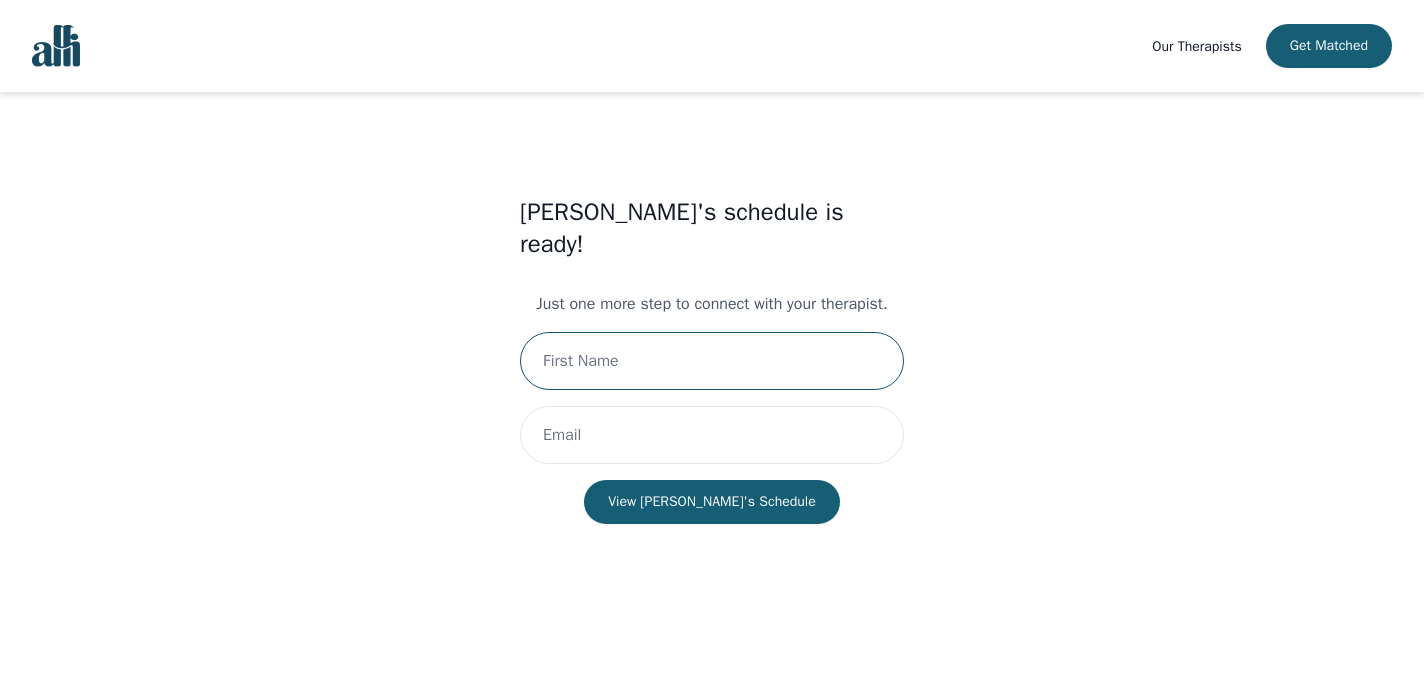 click at bounding box center [712, 361] 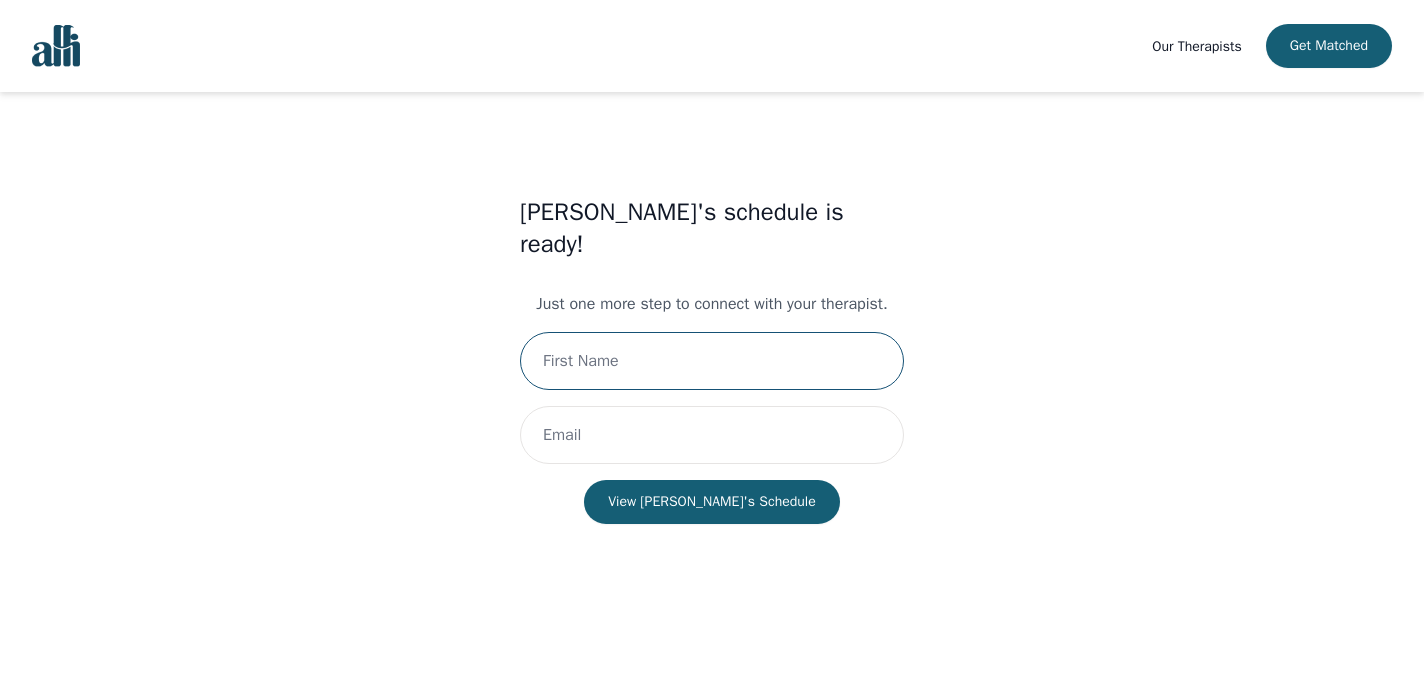 type on "[PERSON_NAME]" 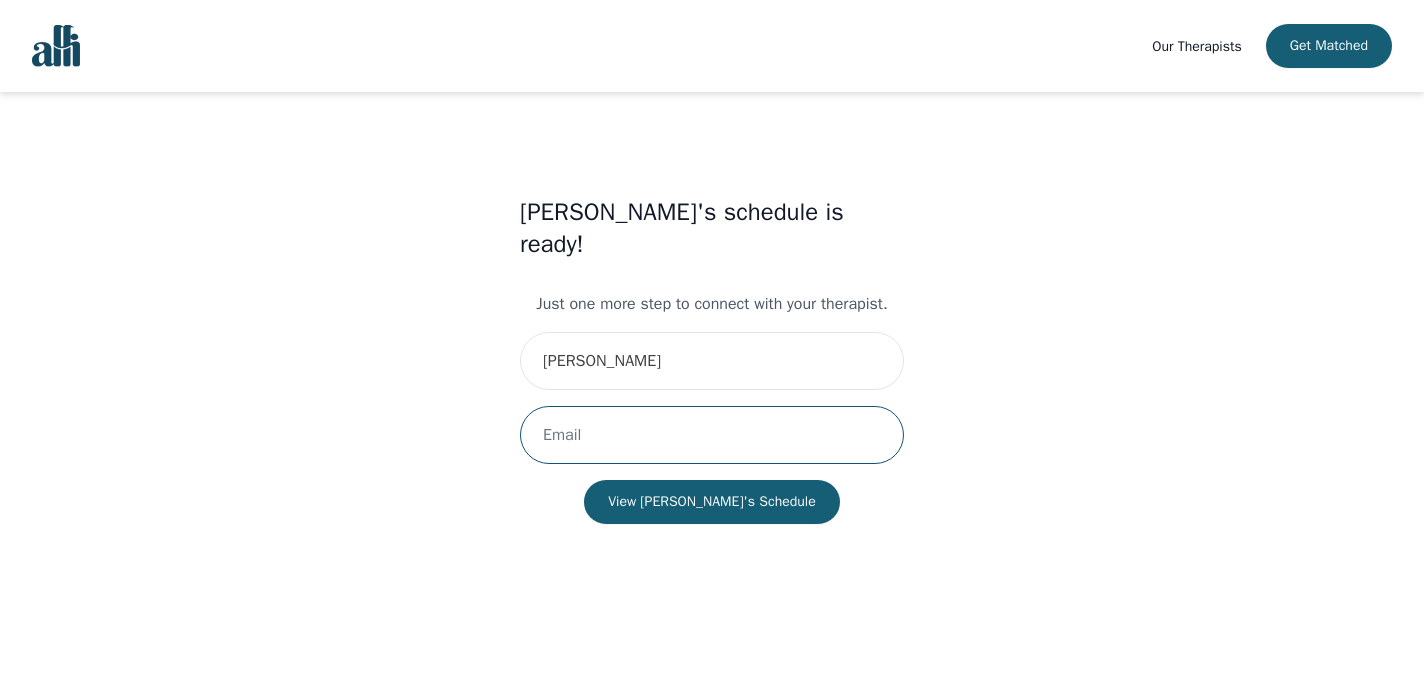 click at bounding box center (712, 435) 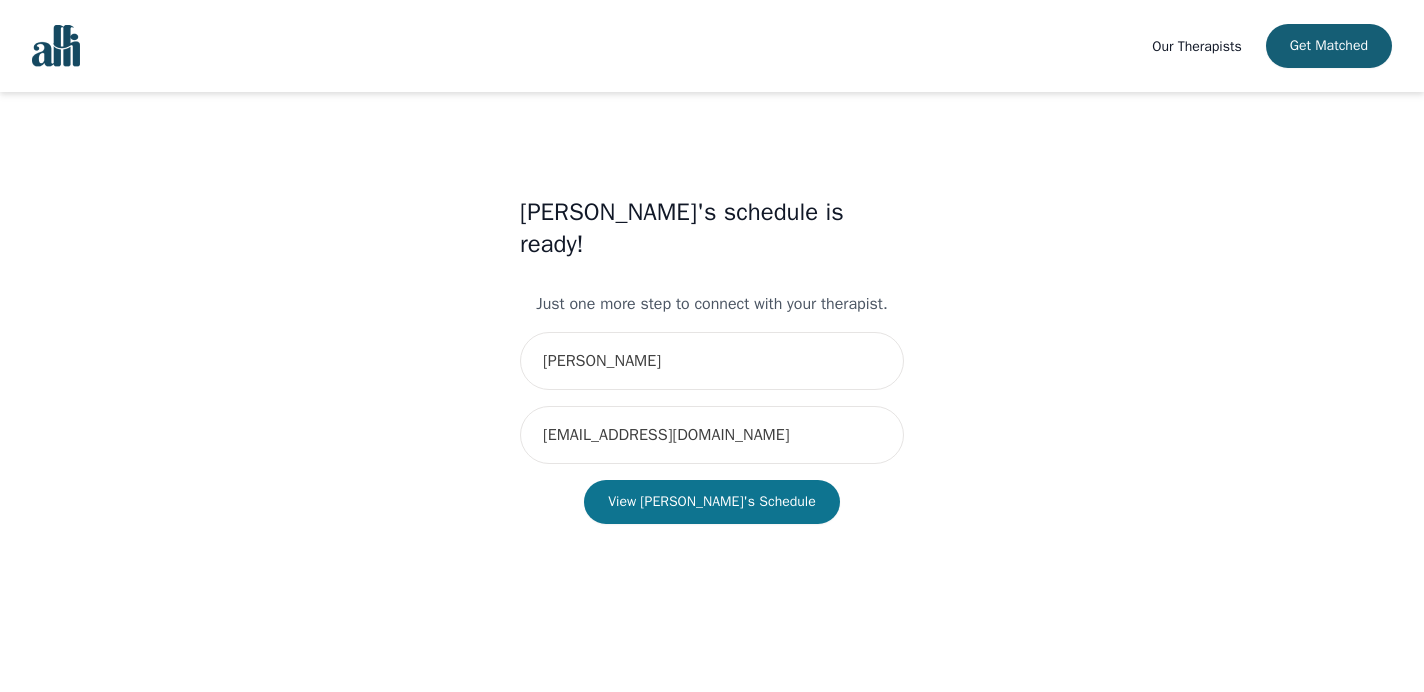 click on "View [PERSON_NAME]'s Schedule" at bounding box center (712, 502) 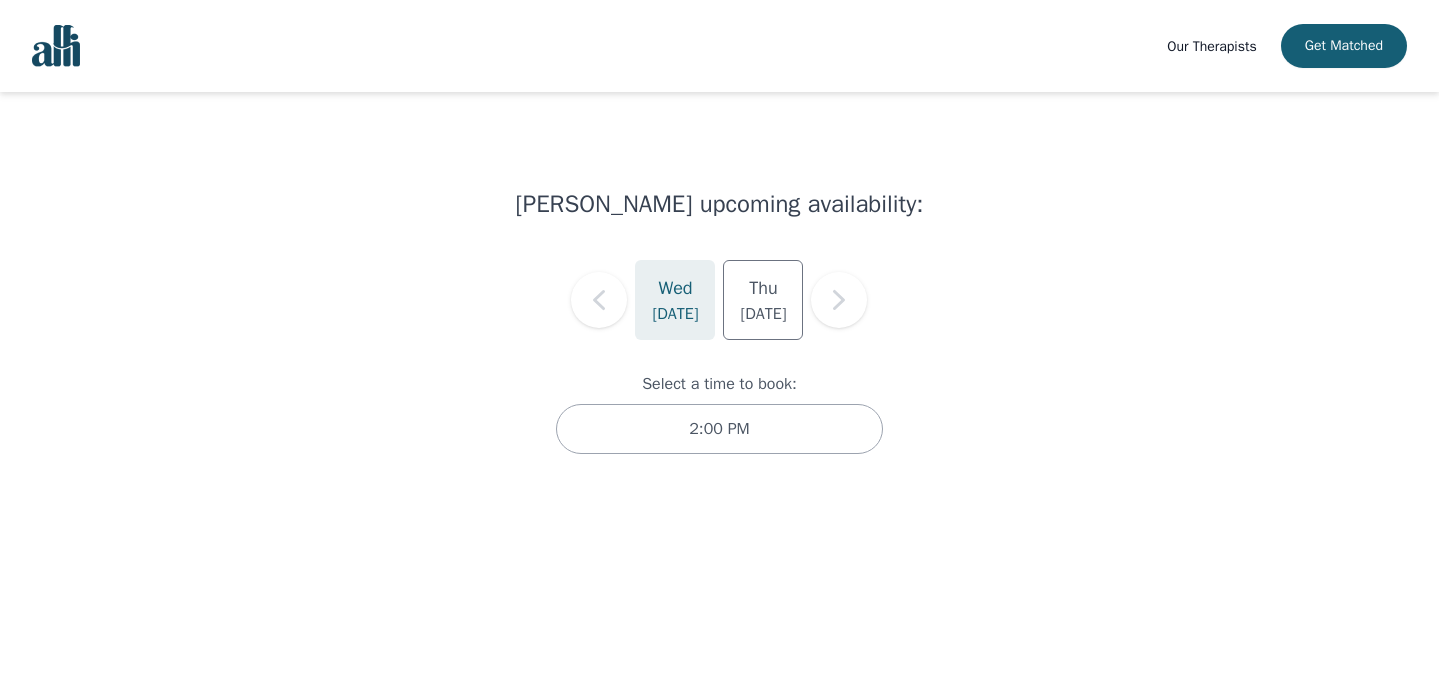 click on "Wed" at bounding box center [675, 288] 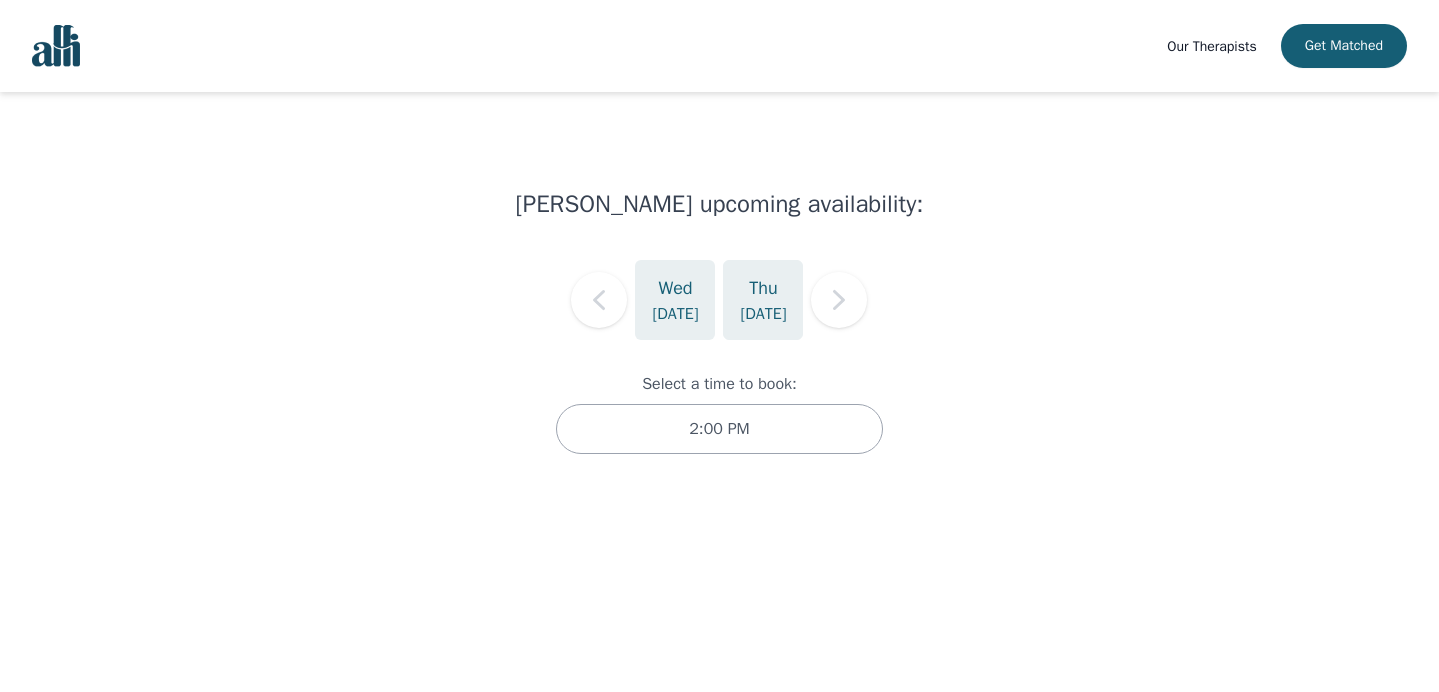 click on "[DATE]" at bounding box center [763, 314] 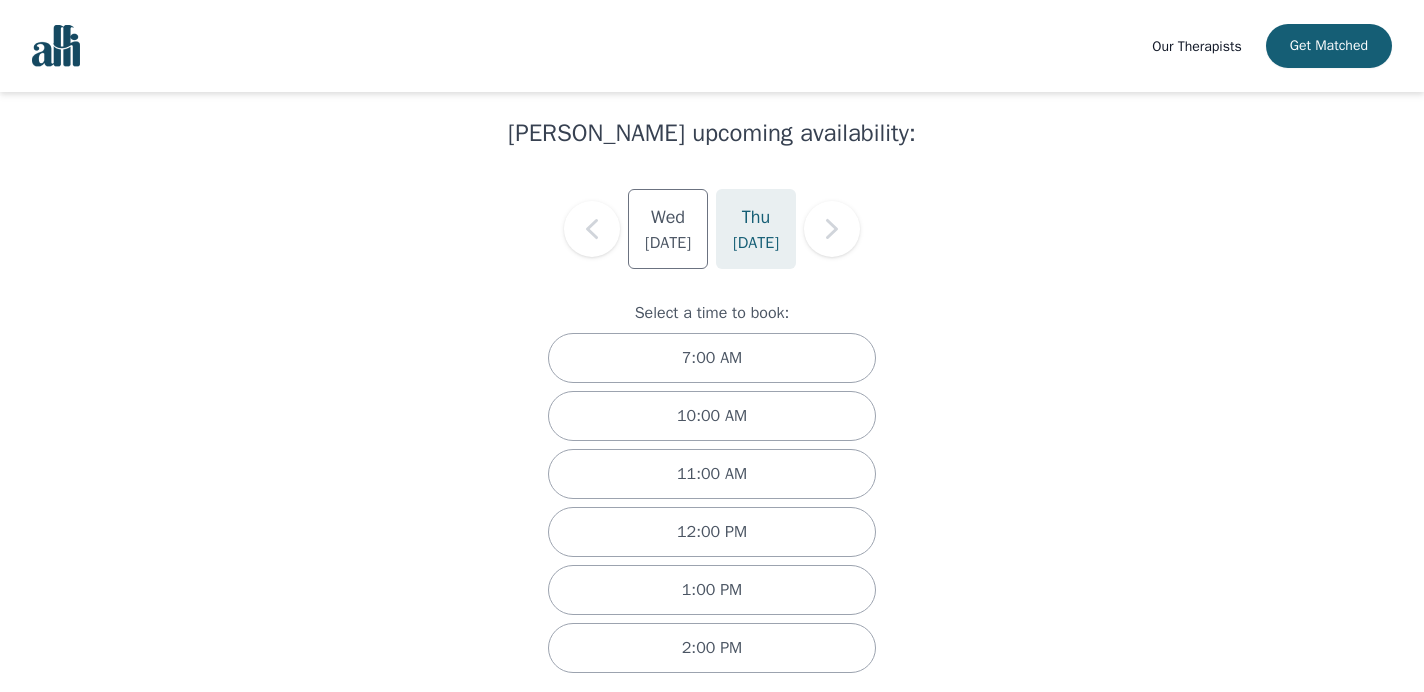 scroll, scrollTop: 92, scrollLeft: 0, axis: vertical 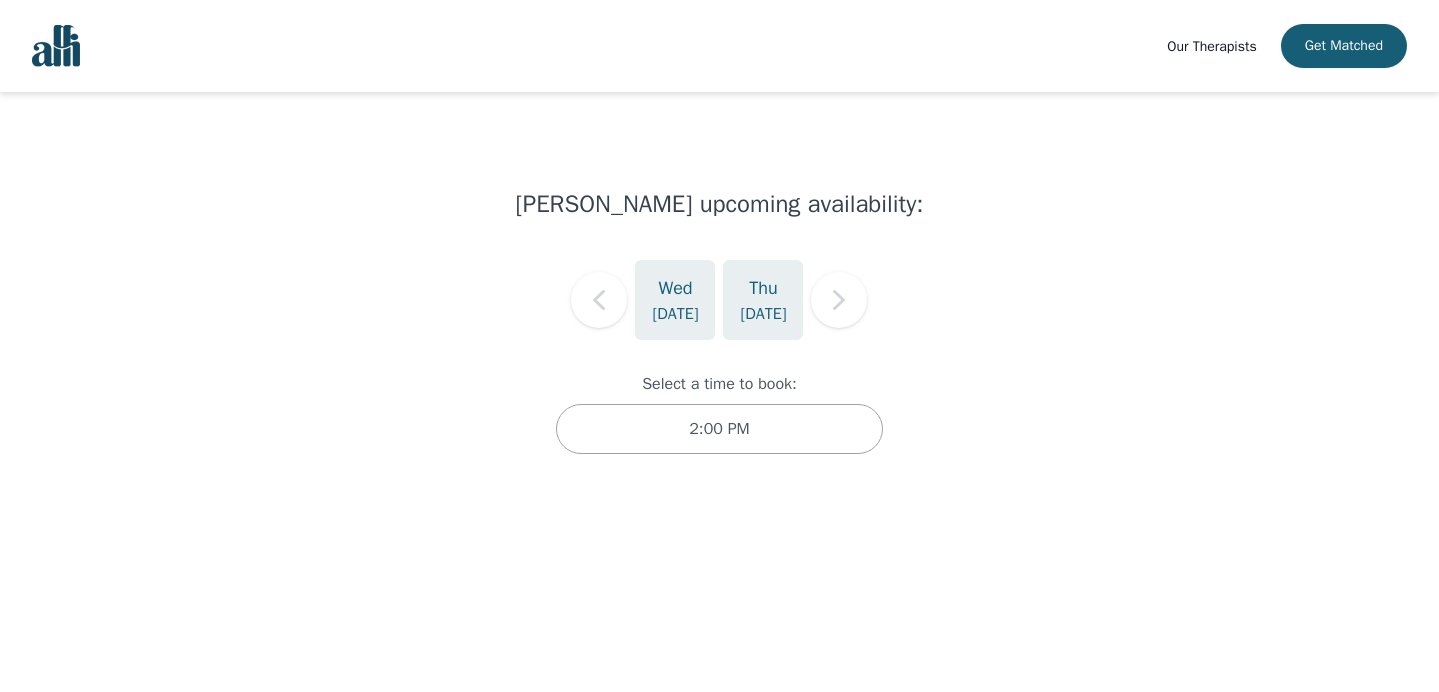 click on "Thu" at bounding box center (763, 288) 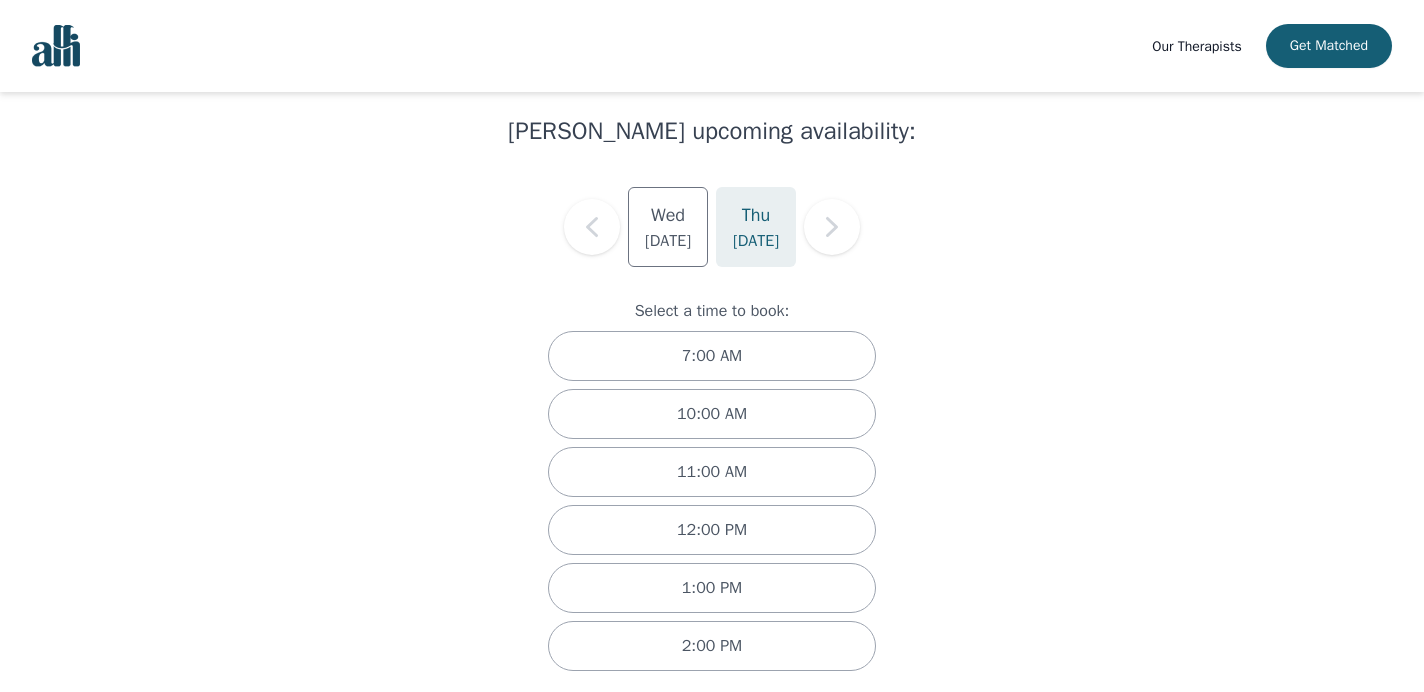 scroll, scrollTop: 92, scrollLeft: 0, axis: vertical 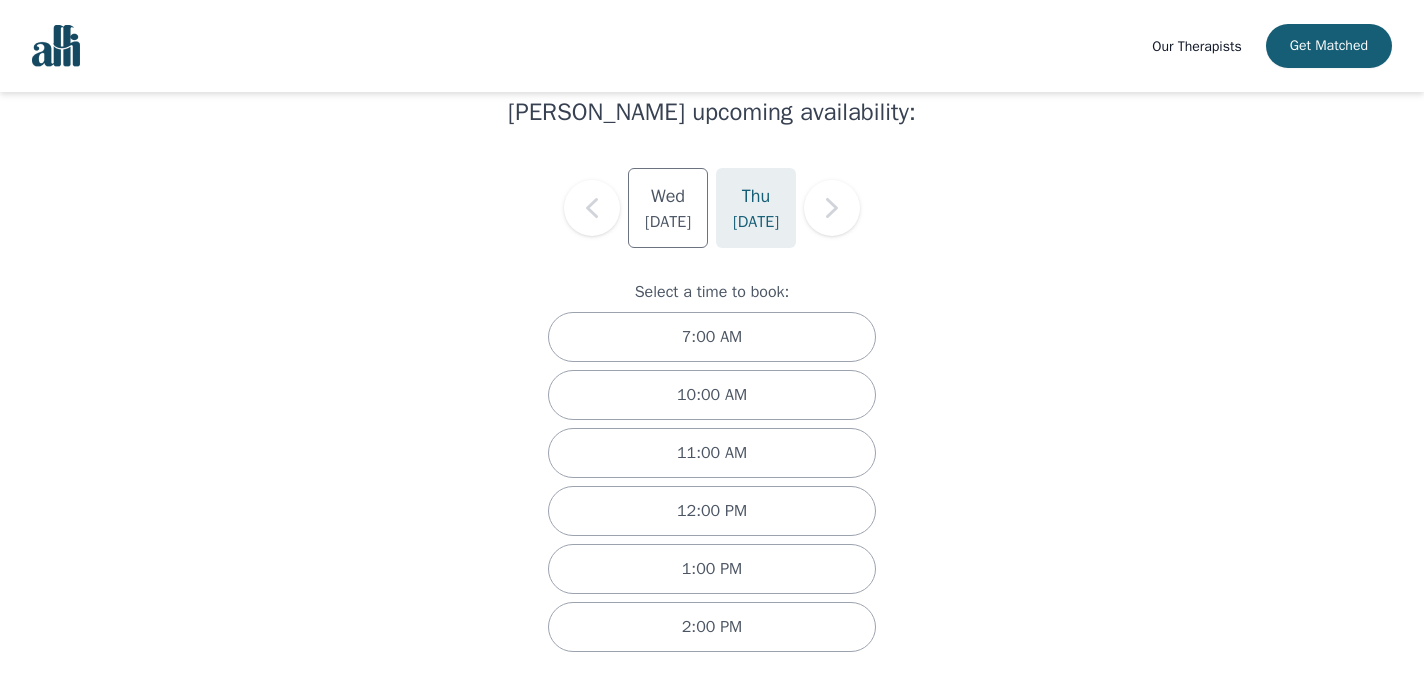 click on "[PERSON_NAME] upcoming availability: [DATE] [DATE] Select a time to book: 7:00 AM 10:00 AM 11:00 AM 12:00 PM 1:00 PM 2:00 PM" at bounding box center [712, 362] 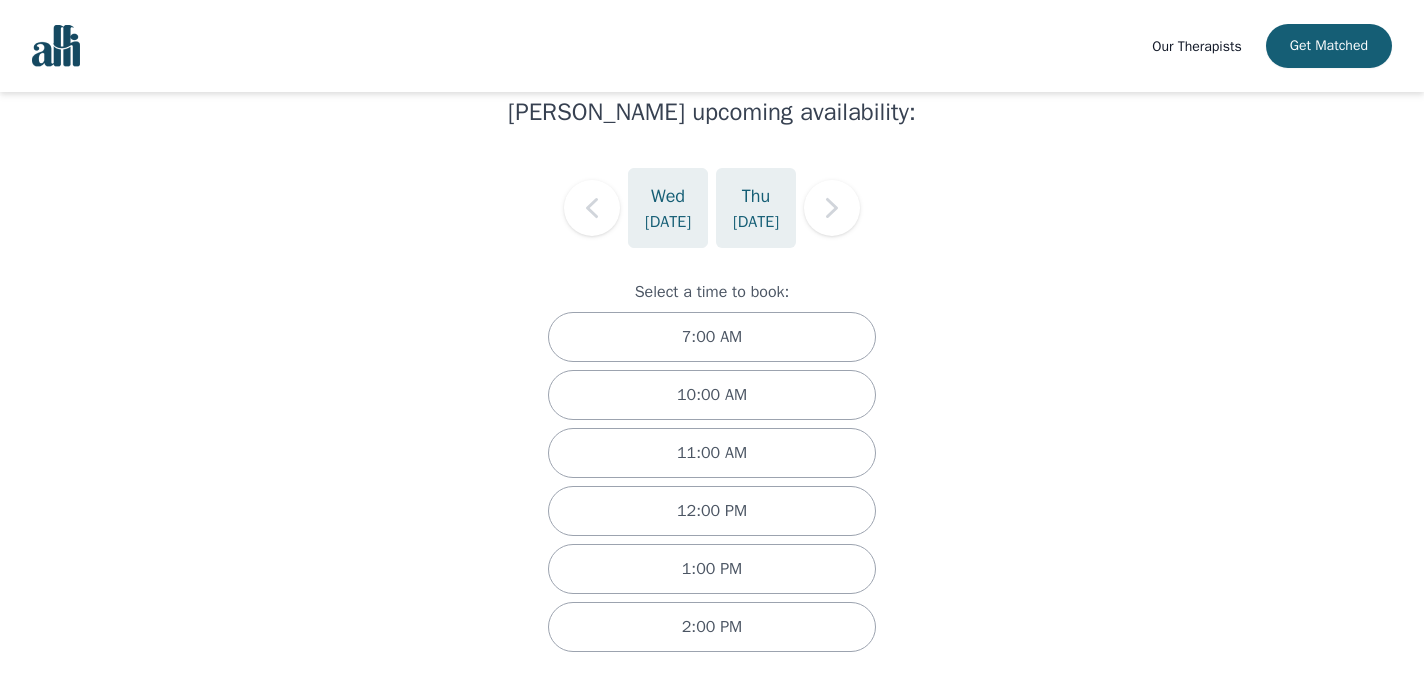 click on "[DATE]" at bounding box center [668, 222] 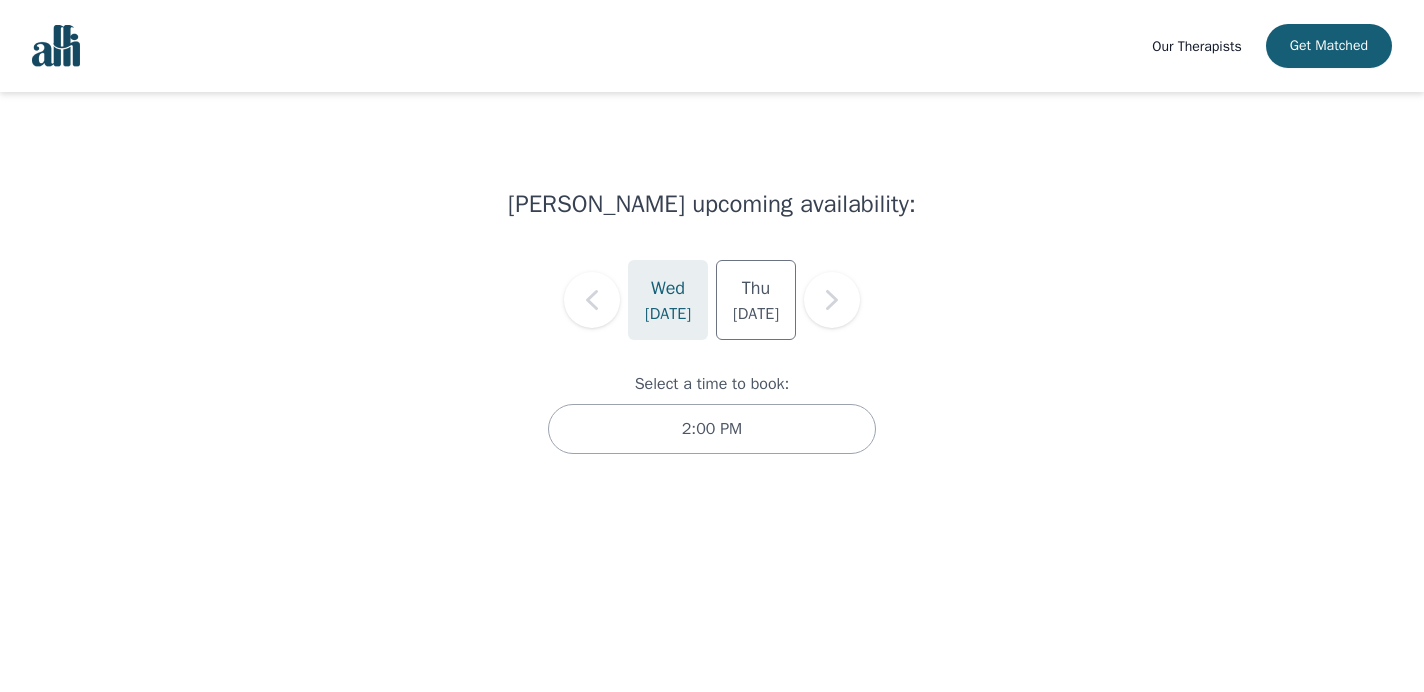 scroll, scrollTop: 0, scrollLeft: 0, axis: both 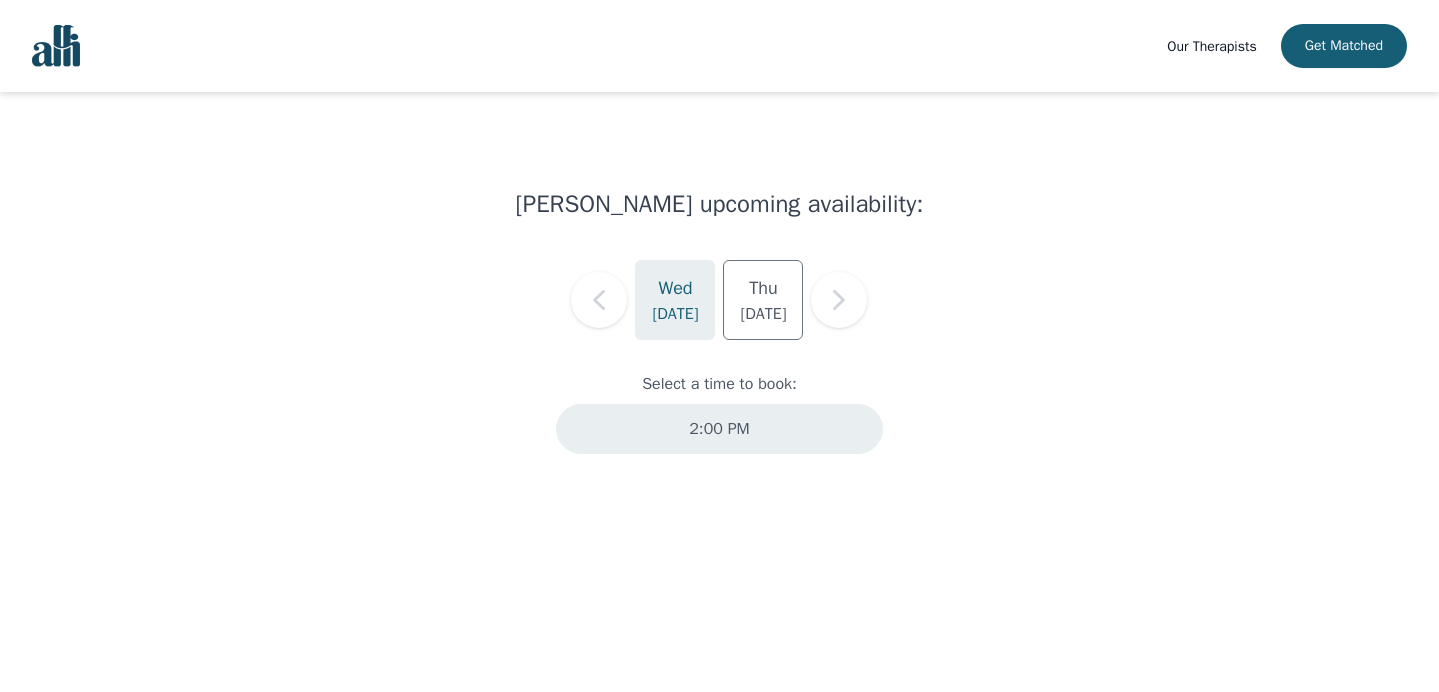 click on "2:00 PM" at bounding box center [720, 429] 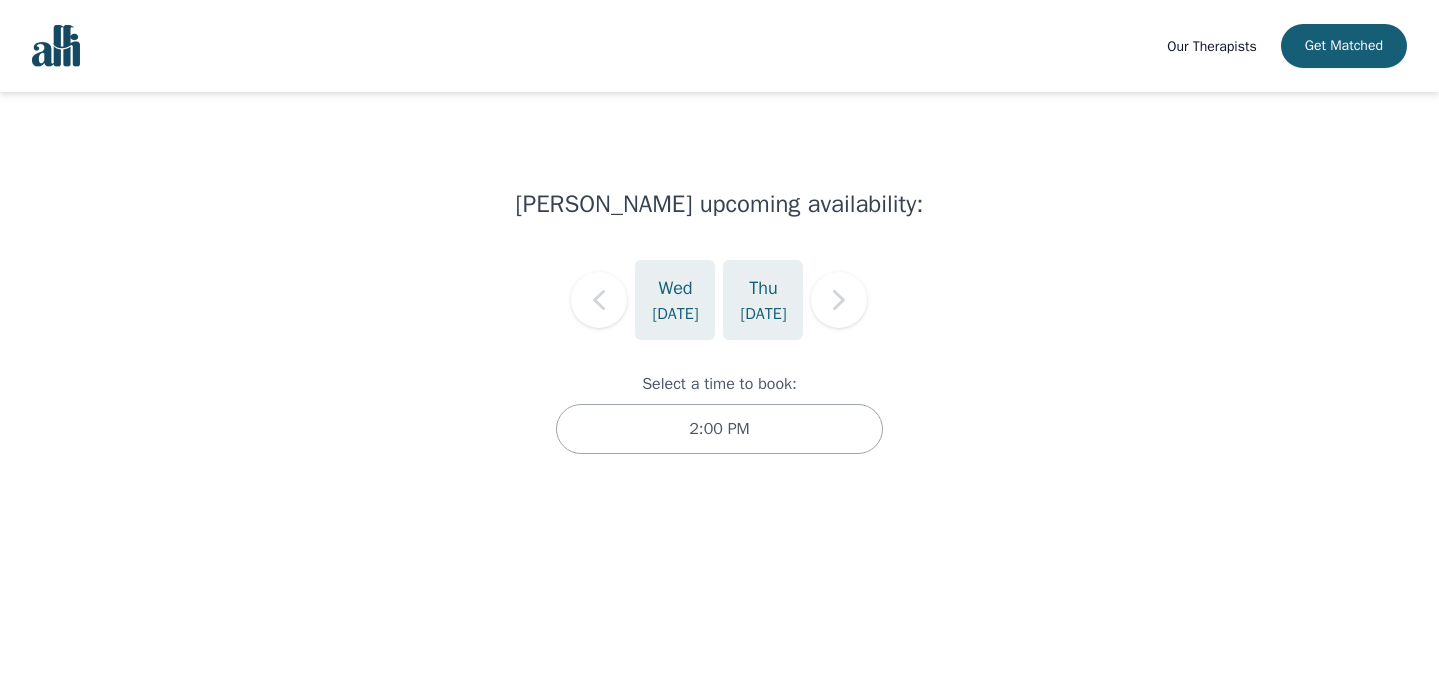 click on "Thu" at bounding box center (763, 288) 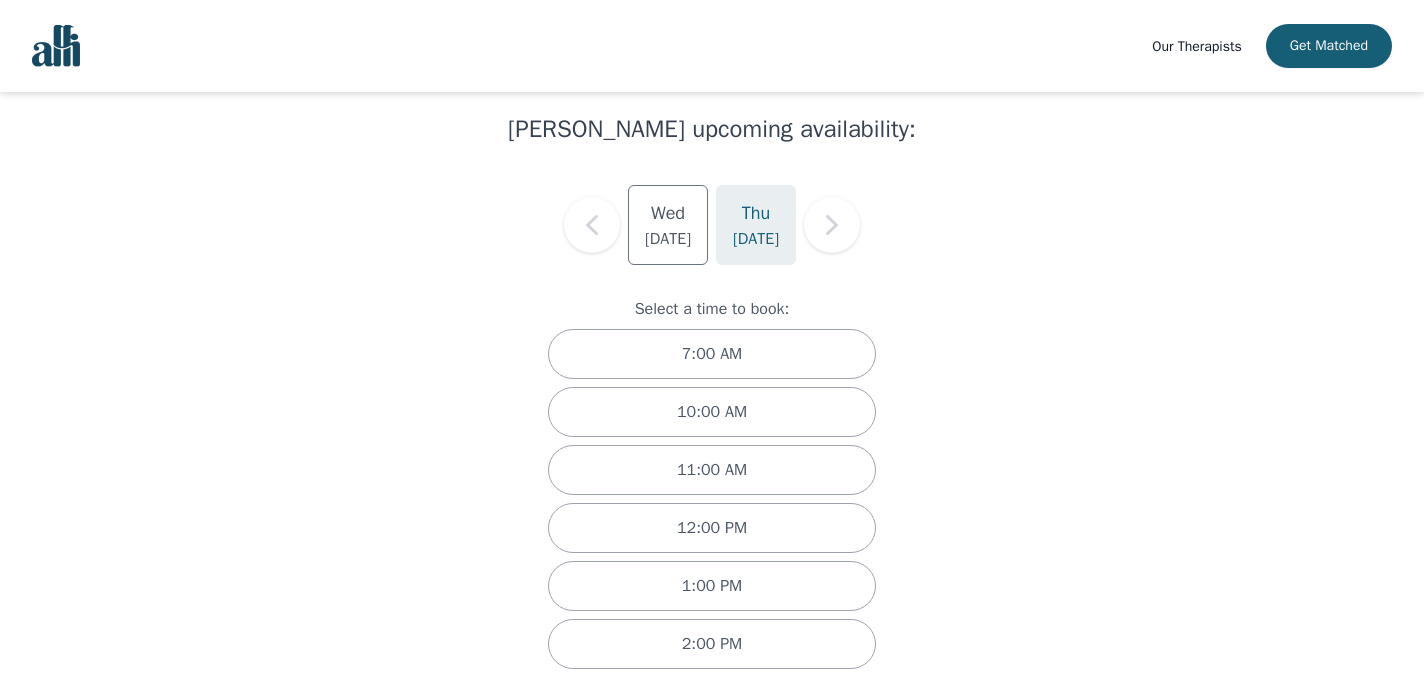 scroll, scrollTop: 92, scrollLeft: 0, axis: vertical 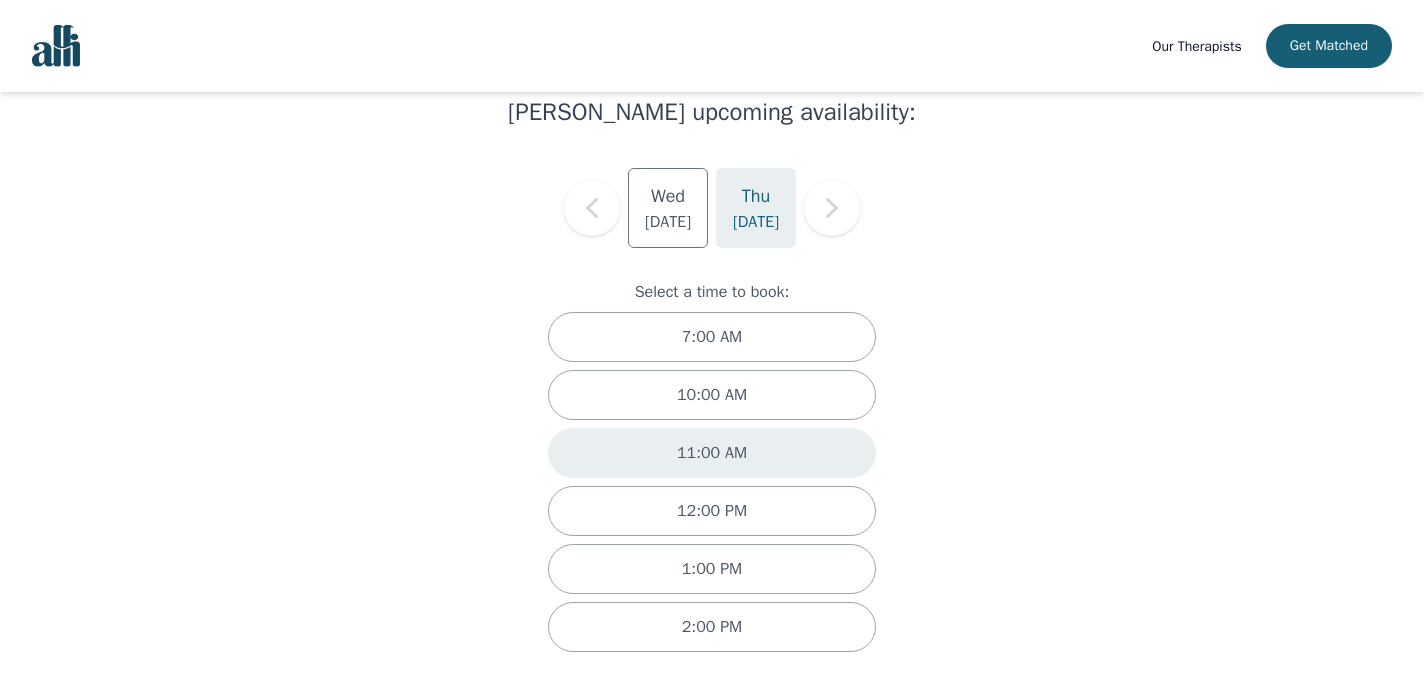 click on "11:00 AM" at bounding box center [712, 453] 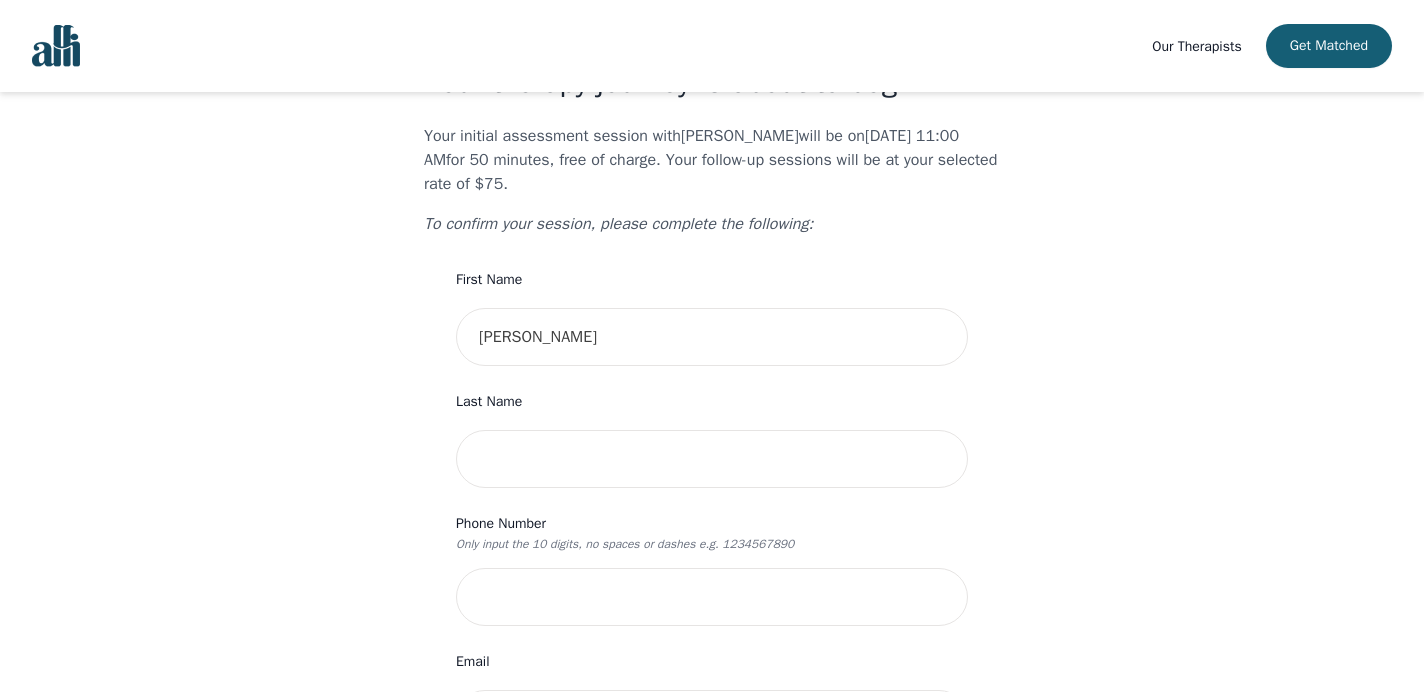 scroll, scrollTop: 0, scrollLeft: 0, axis: both 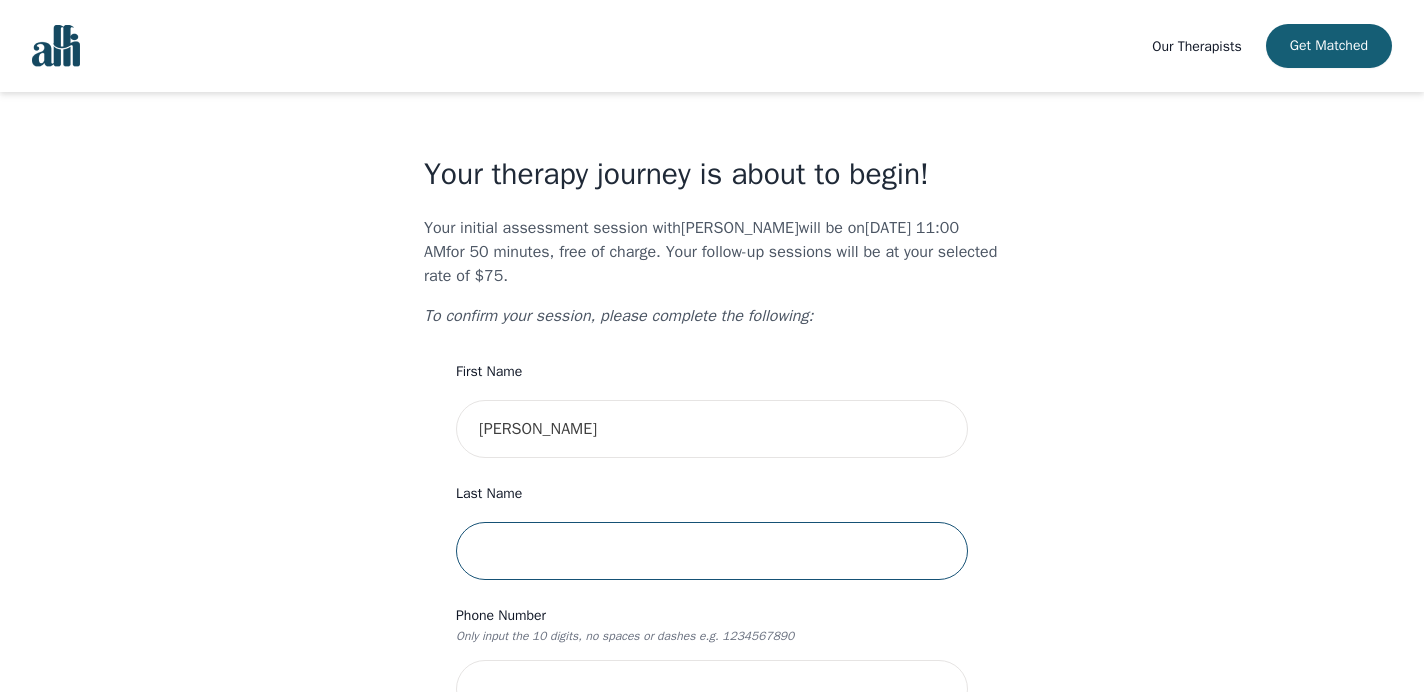 click at bounding box center (712, 551) 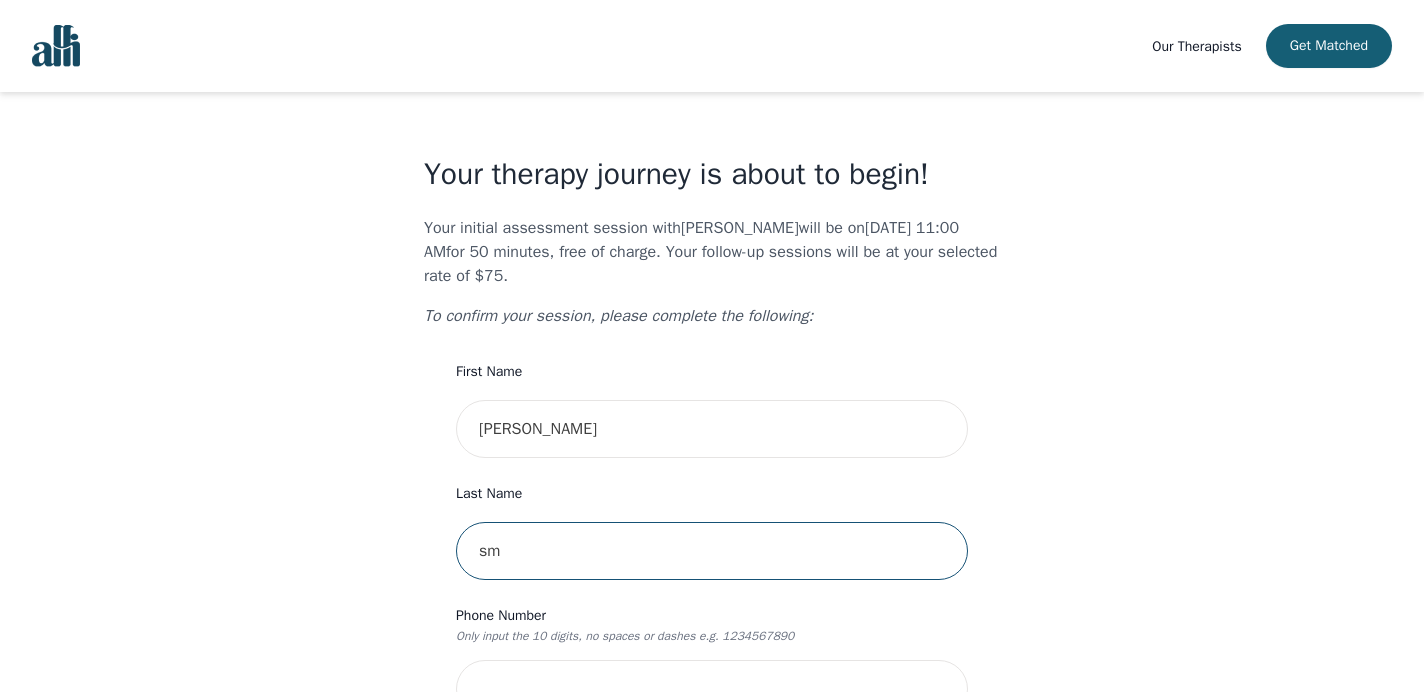type on "s" 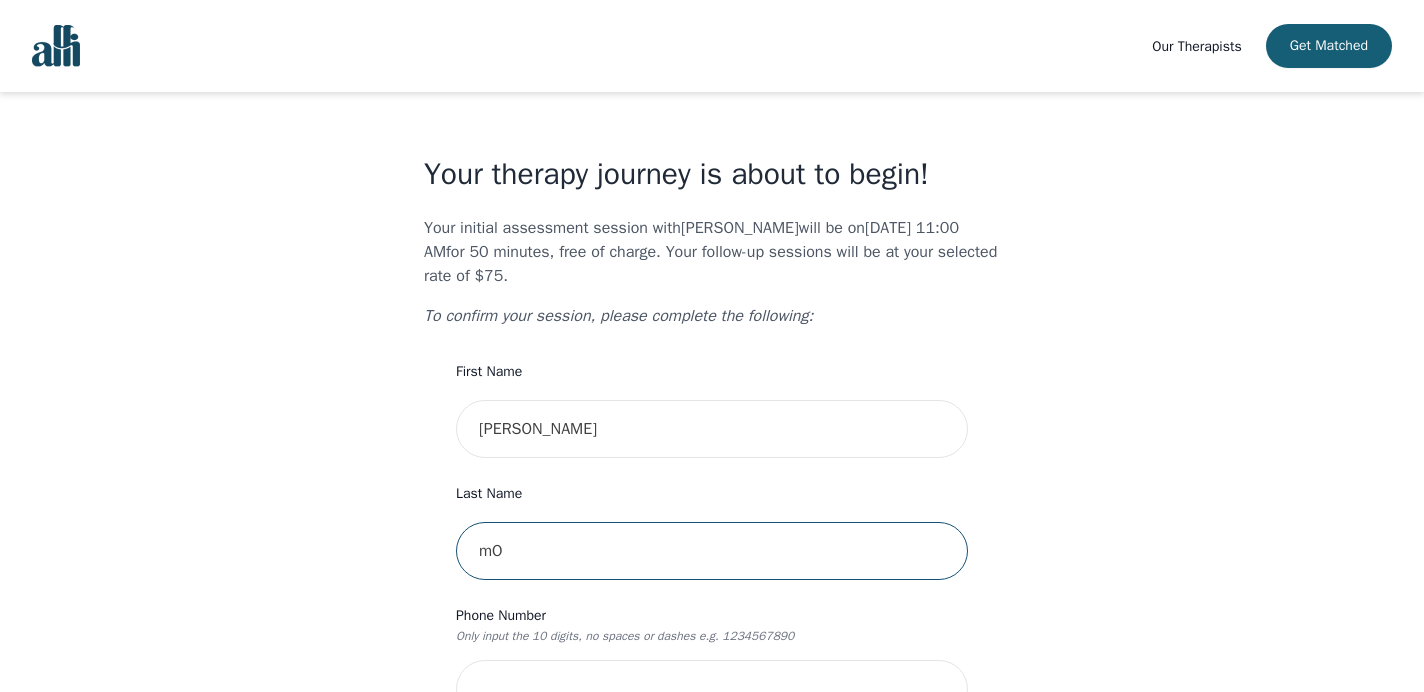 type on "m" 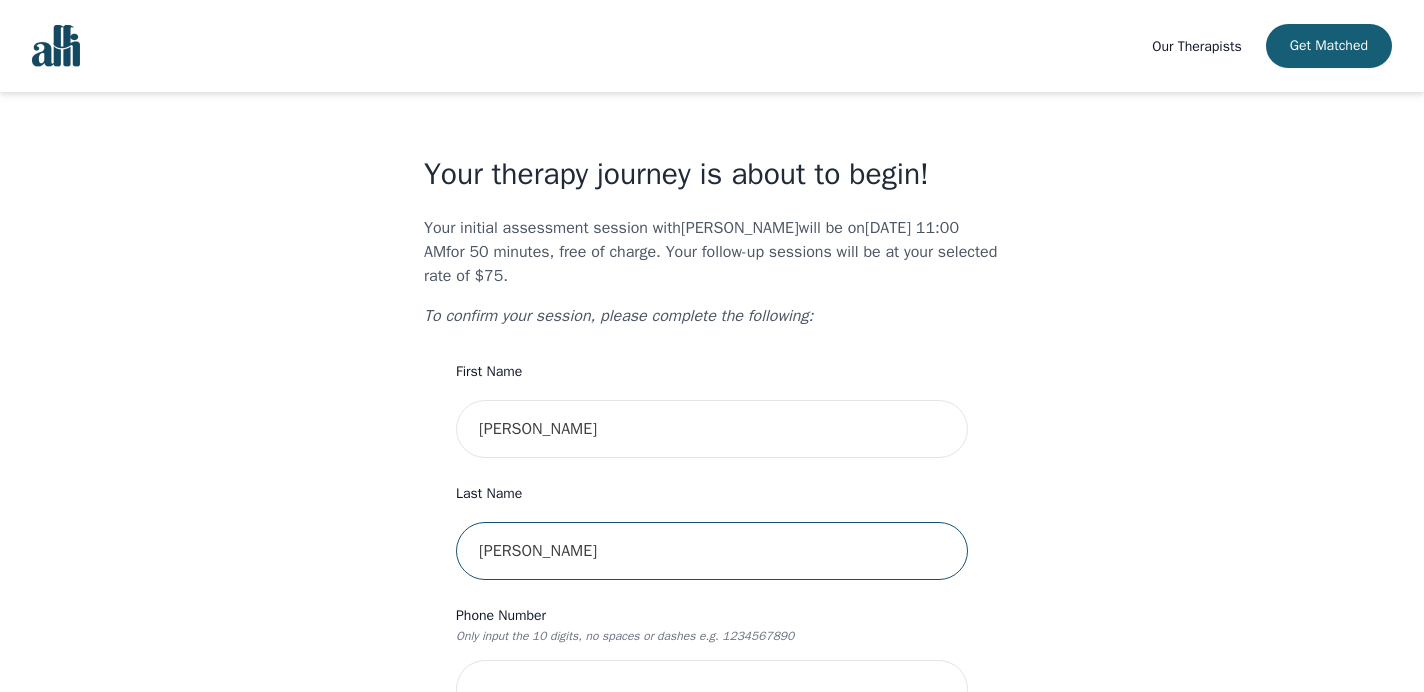 type on "[PERSON_NAME]" 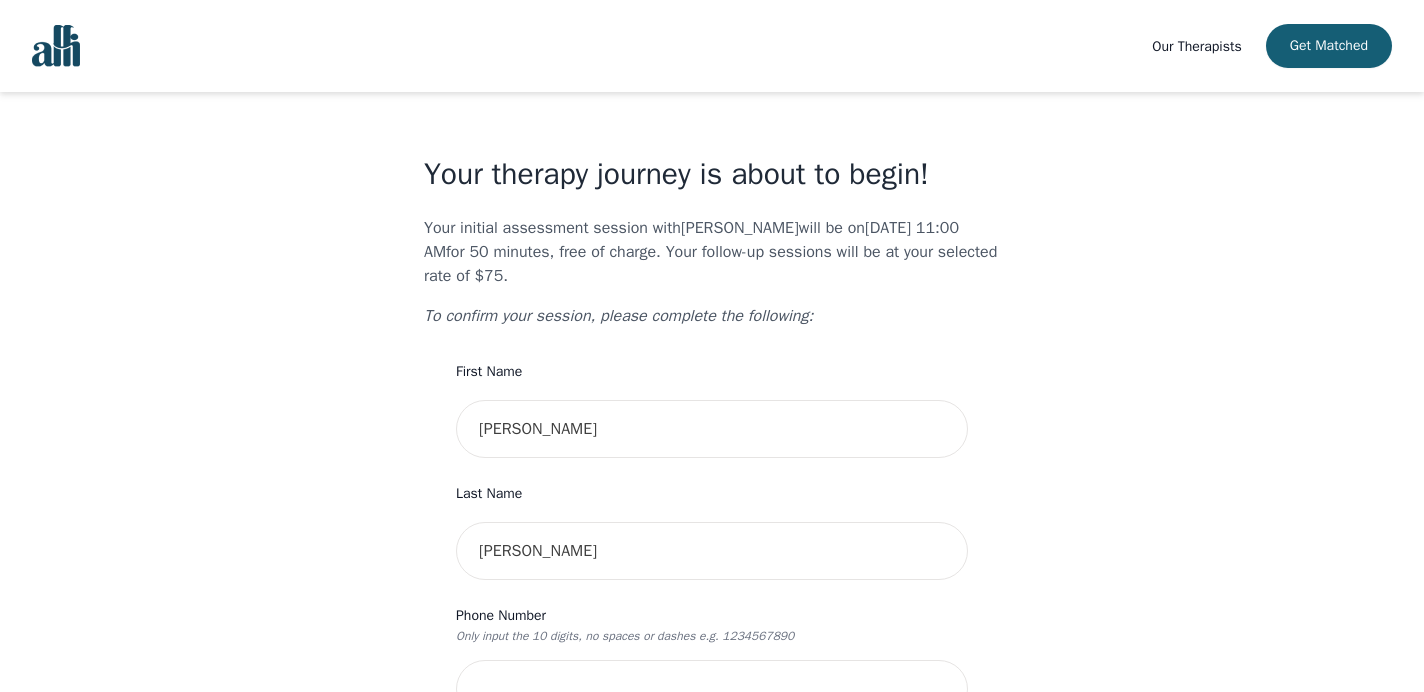 click on "Your therapy journey is about to begin! Your initial assessment session with   [PERSON_NAME]  will be on  [DATE] 11:00 AM  for 50 minutes , free of charge. Your follow-up sessions will be at your selected rate of $75. To confirm your session, please complete the following: First Name [PERSON_NAME] Last Name [PERSON_NAME] Phone Number Only input the 10 digits, no spaces or dashes e.g. 1234567890 Email [EMAIL_ADDRESS][DOMAIN_NAME] Address Unit Number (Optional) Emergency Contact Name Emergency Contact Phone Number I have a promo code I have read and accept the  consent to counselling and [MEDICAL_DATA] services I have read and accept  Alli's Terms of Services I understand that I will be charged the full session rate if I cancel within 24 hours of my scheduled appointment or if I miss it all together. (*Note: This does not apply to your very first session with [PERSON_NAME]. You may cancel your first session at any time without incurring fees). Submit" at bounding box center (712, 947) 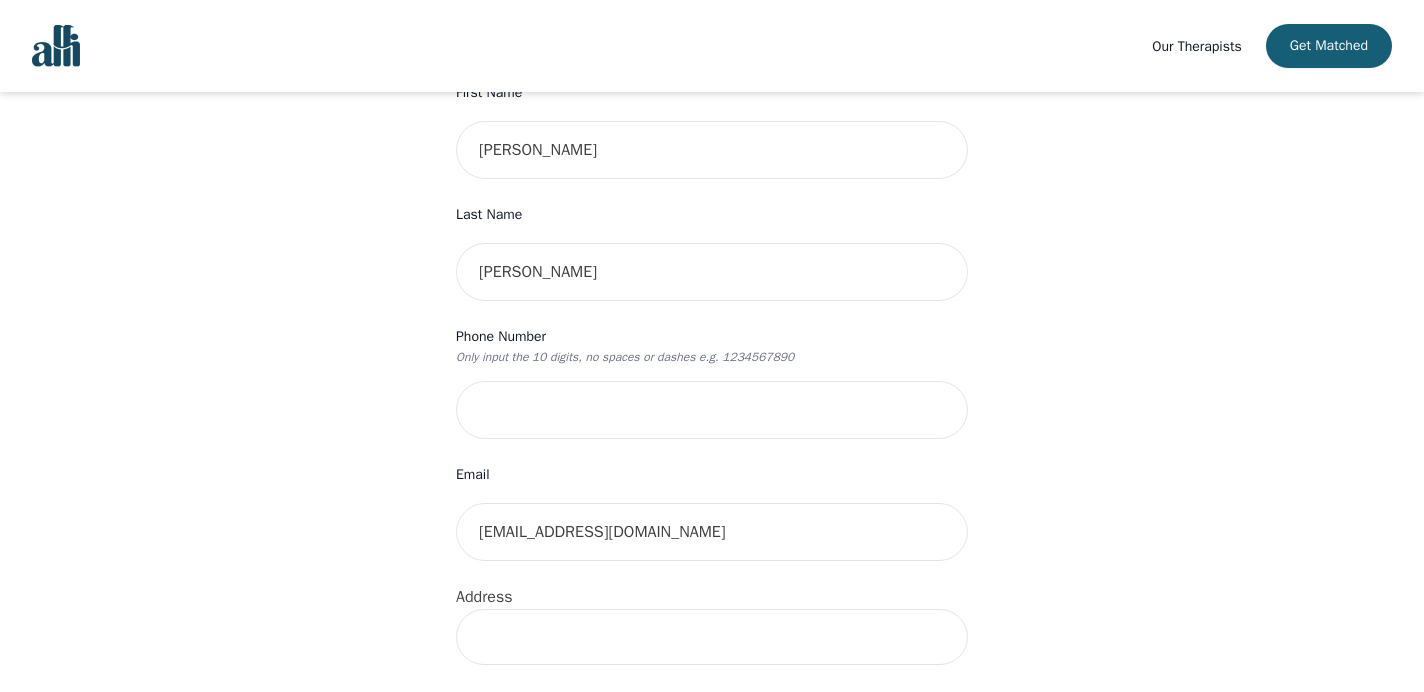scroll, scrollTop: 282, scrollLeft: 0, axis: vertical 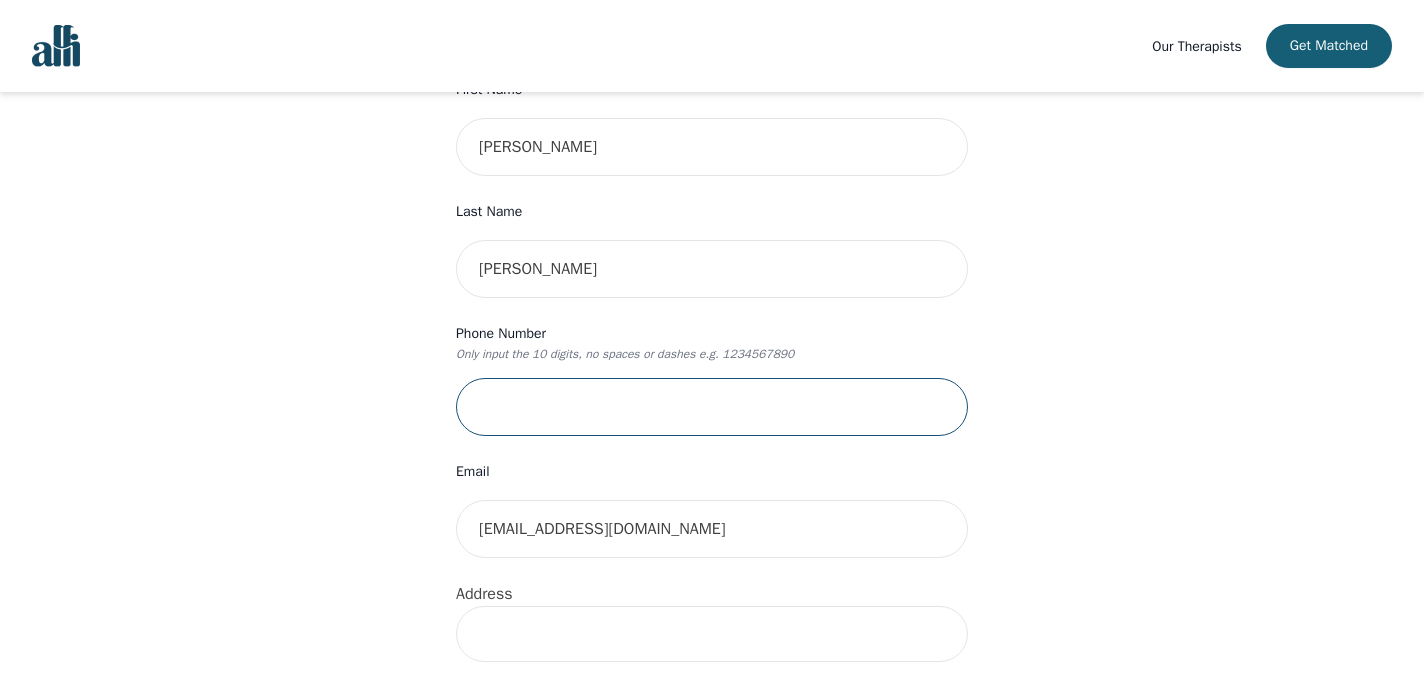 click at bounding box center [712, 407] 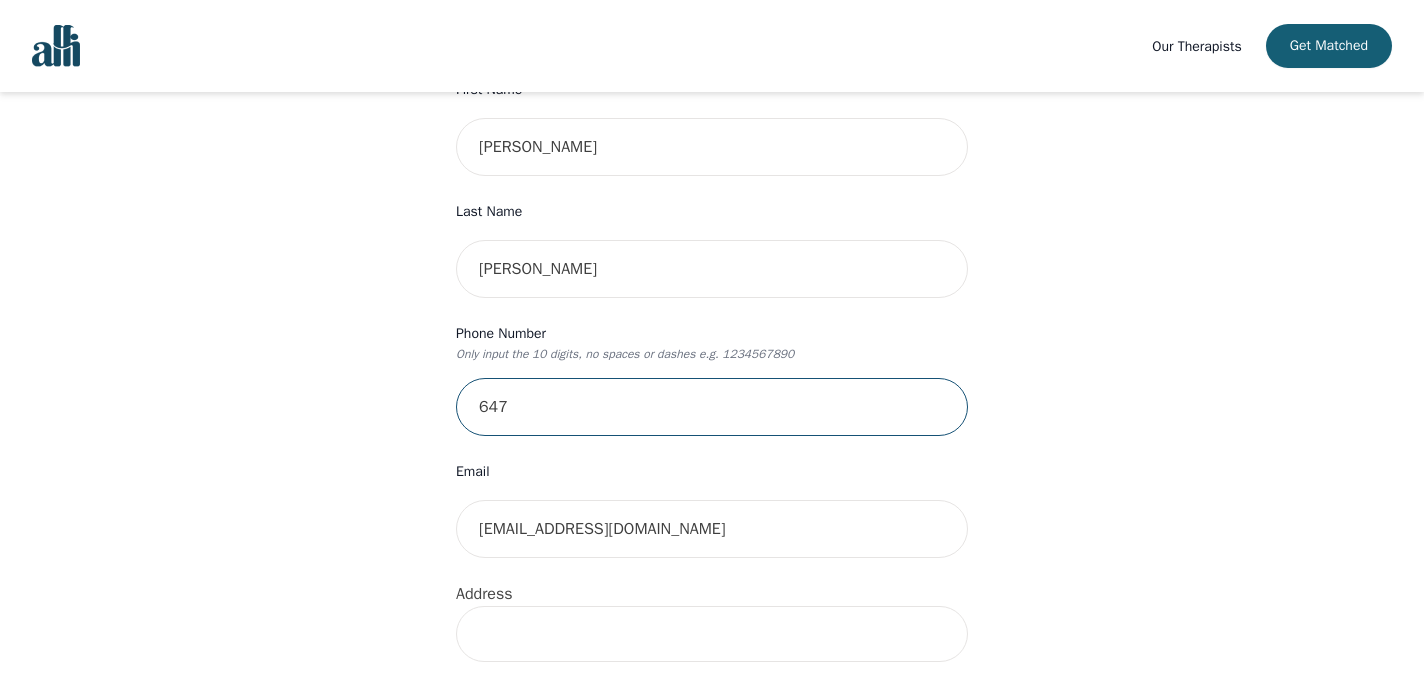 type on "6476540050" 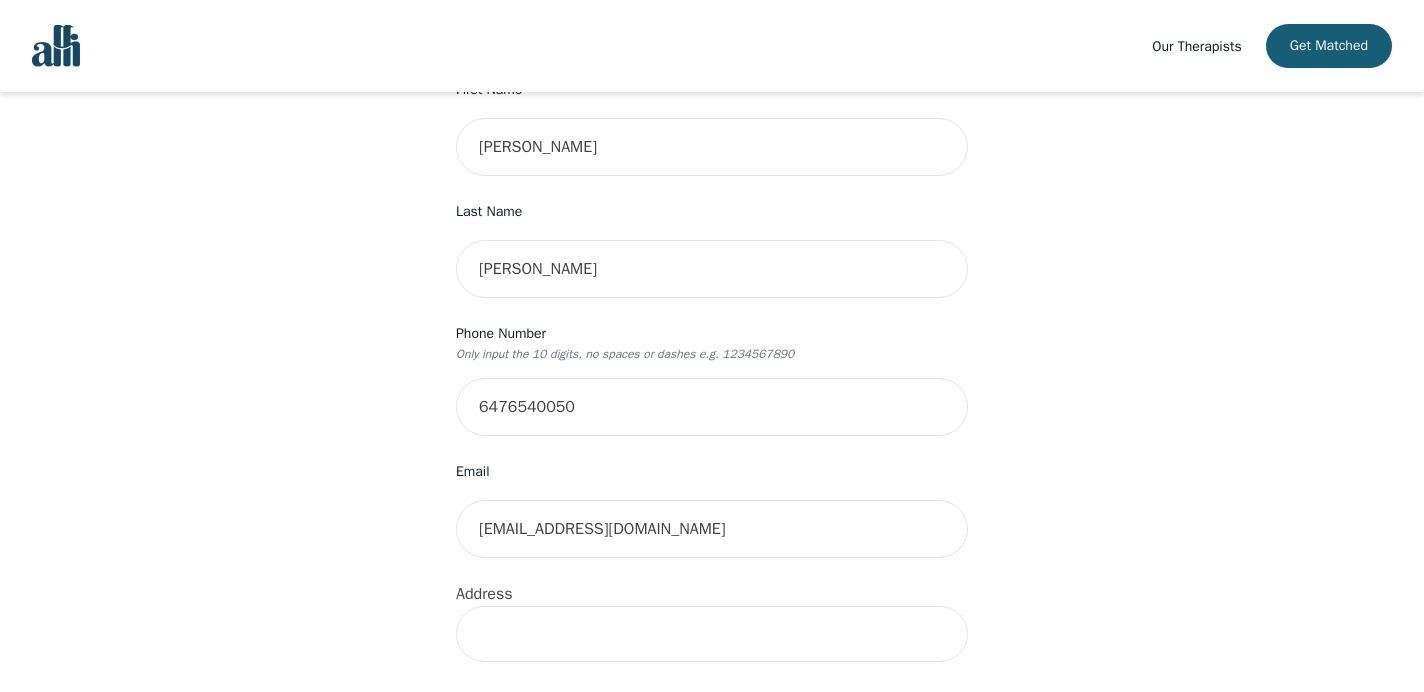 type on "1195 The Queensway" 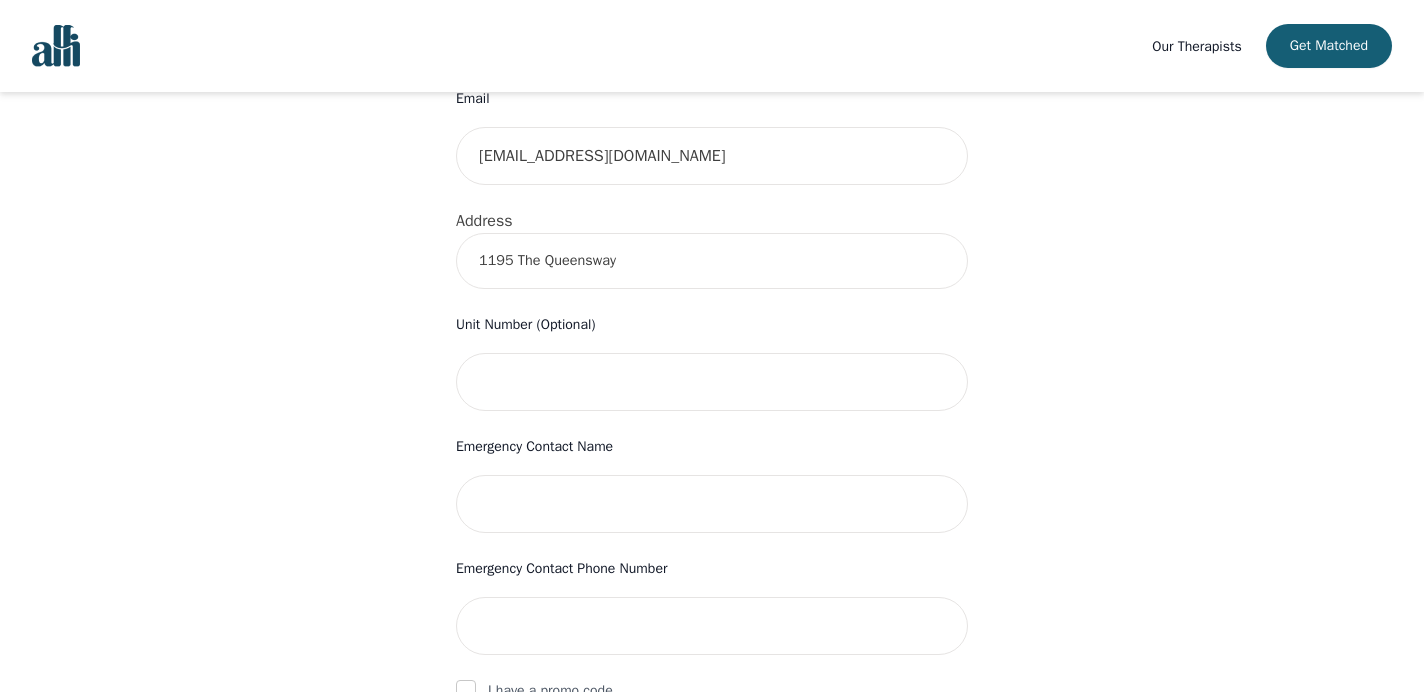 scroll, scrollTop: 629, scrollLeft: 0, axis: vertical 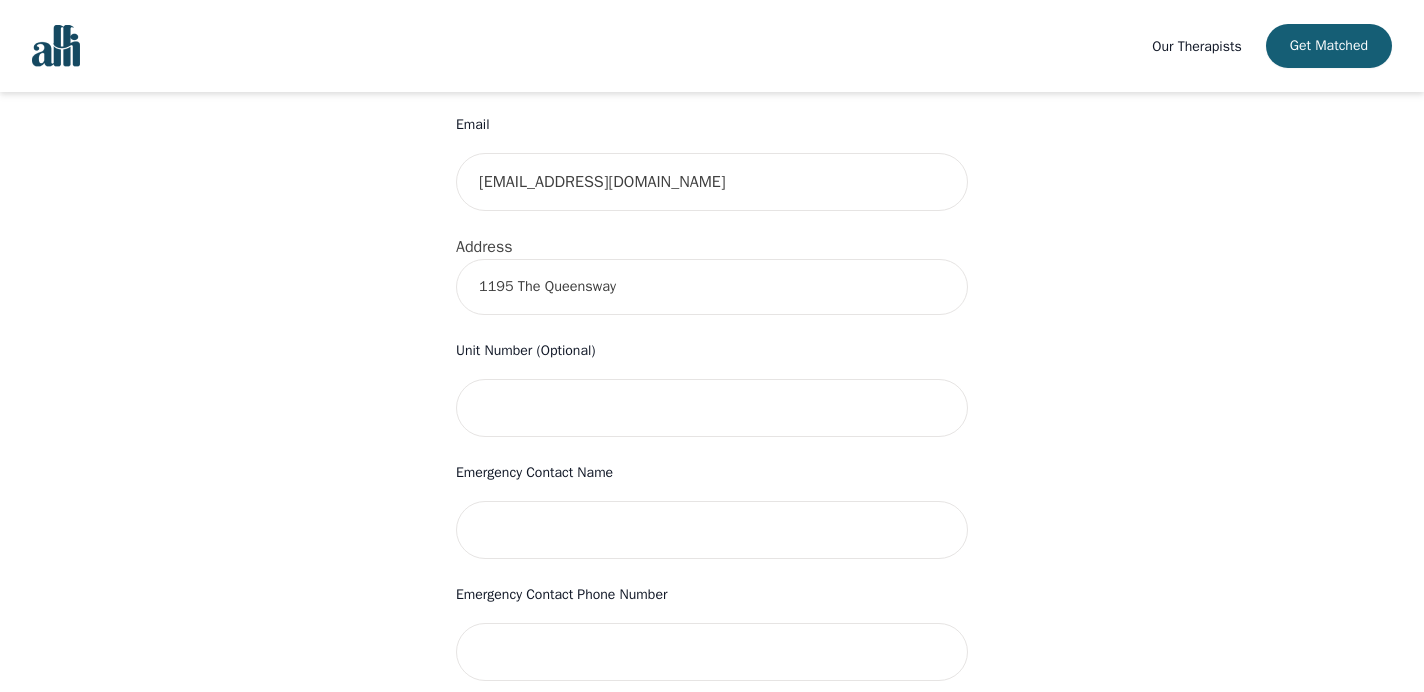 click on "1195 The Queensway" at bounding box center (712, 287) 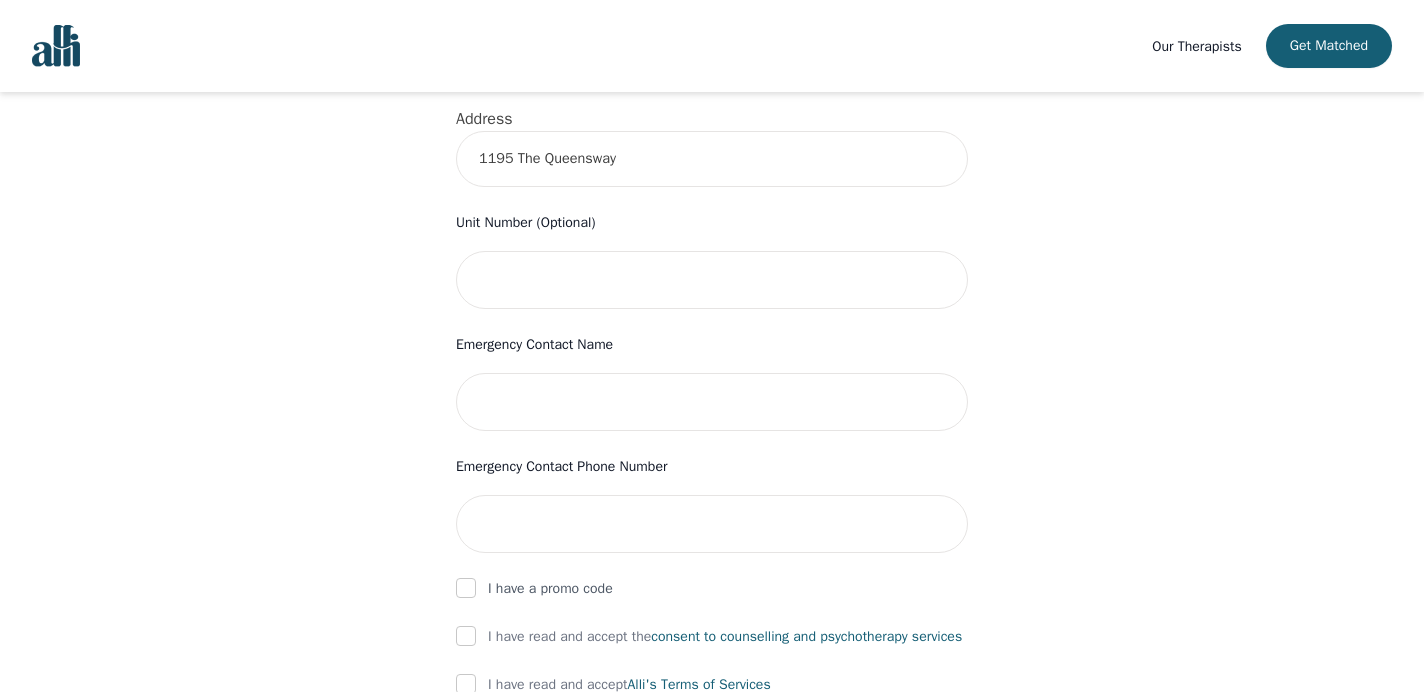 scroll, scrollTop: 769, scrollLeft: 0, axis: vertical 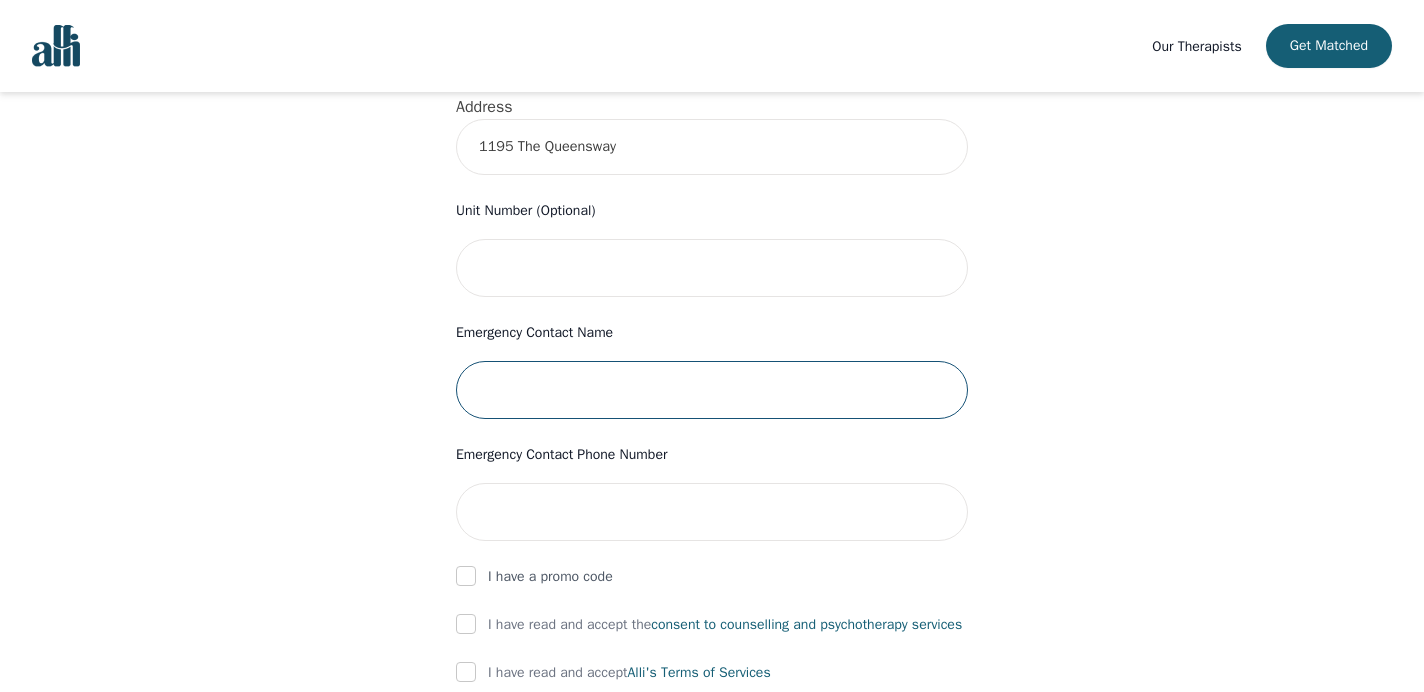 click at bounding box center (712, 390) 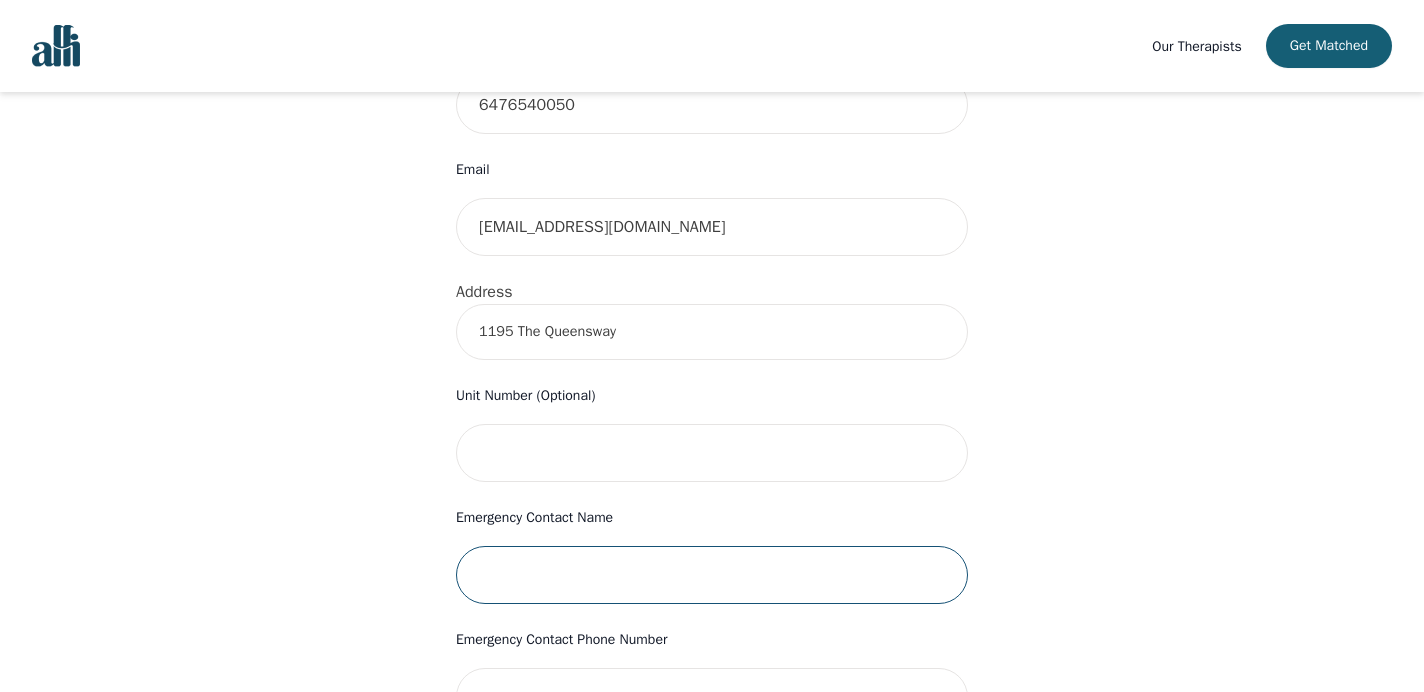 scroll, scrollTop: 580, scrollLeft: 0, axis: vertical 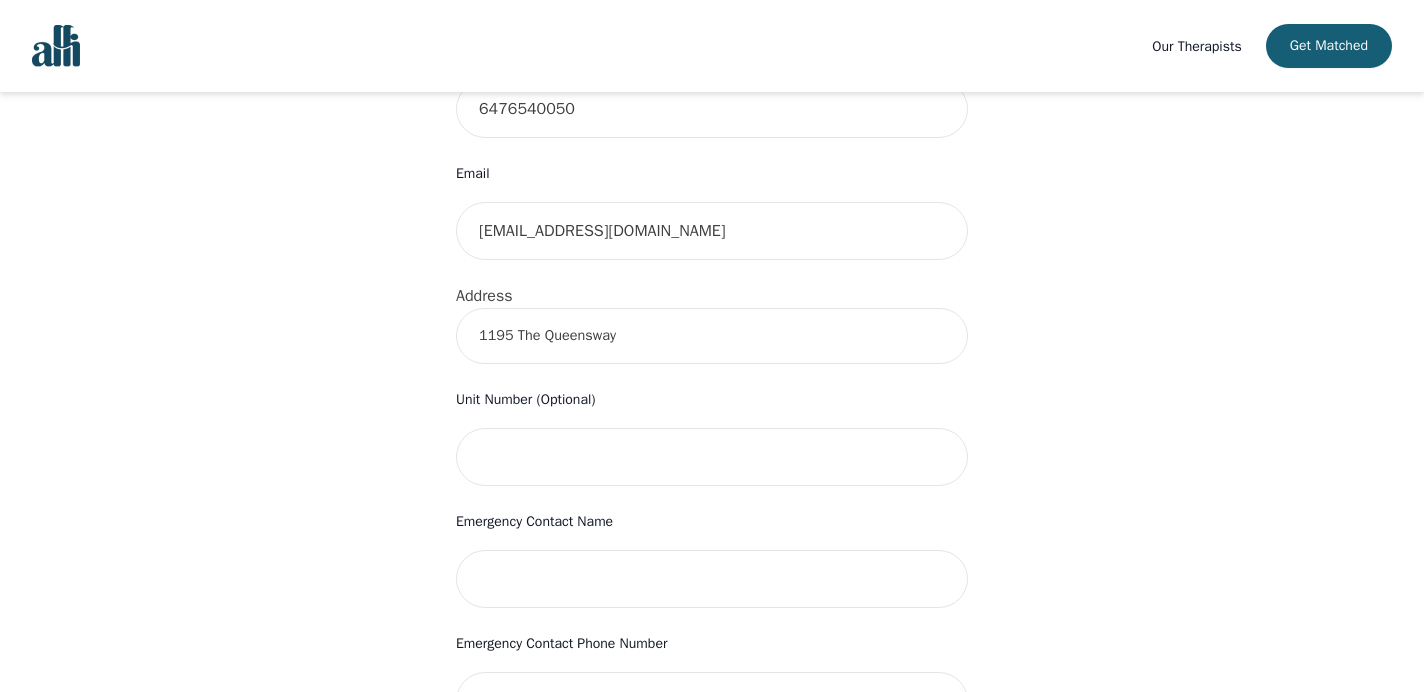click on "1195 The Queensway" at bounding box center [712, 336] 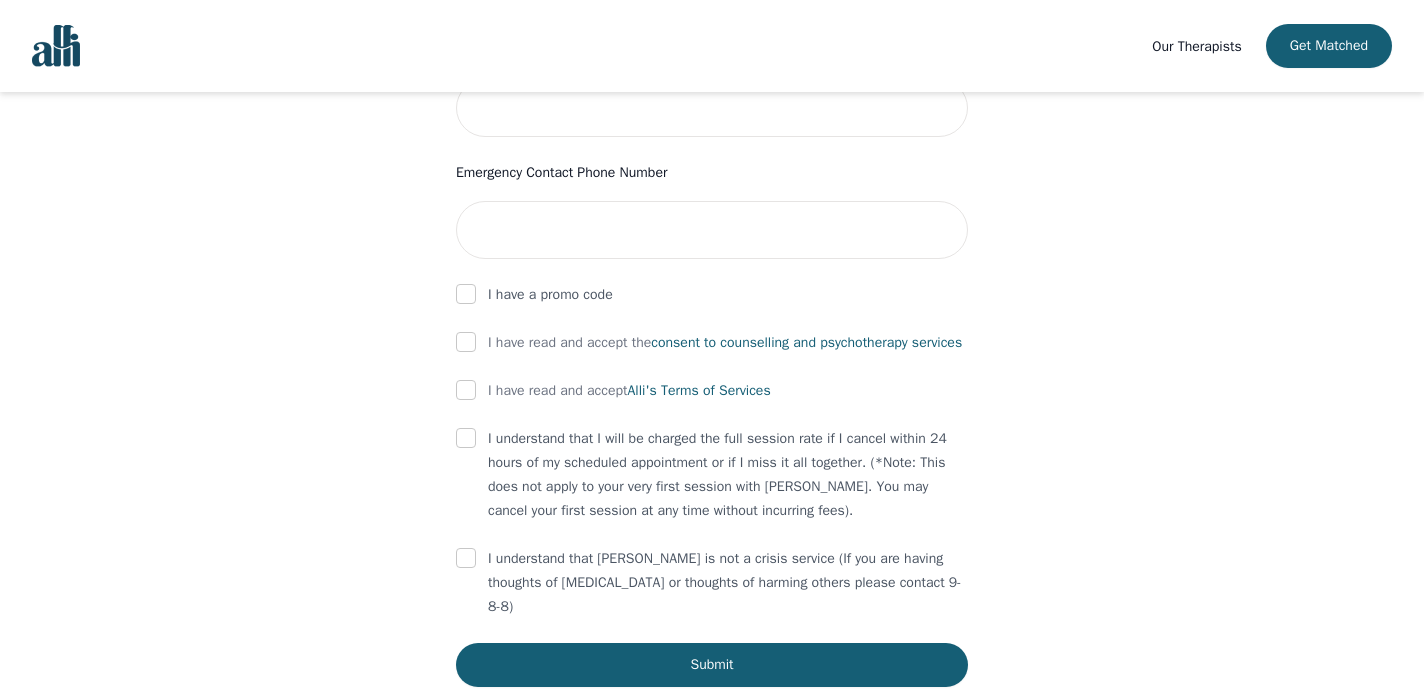 scroll, scrollTop: 1076, scrollLeft: 0, axis: vertical 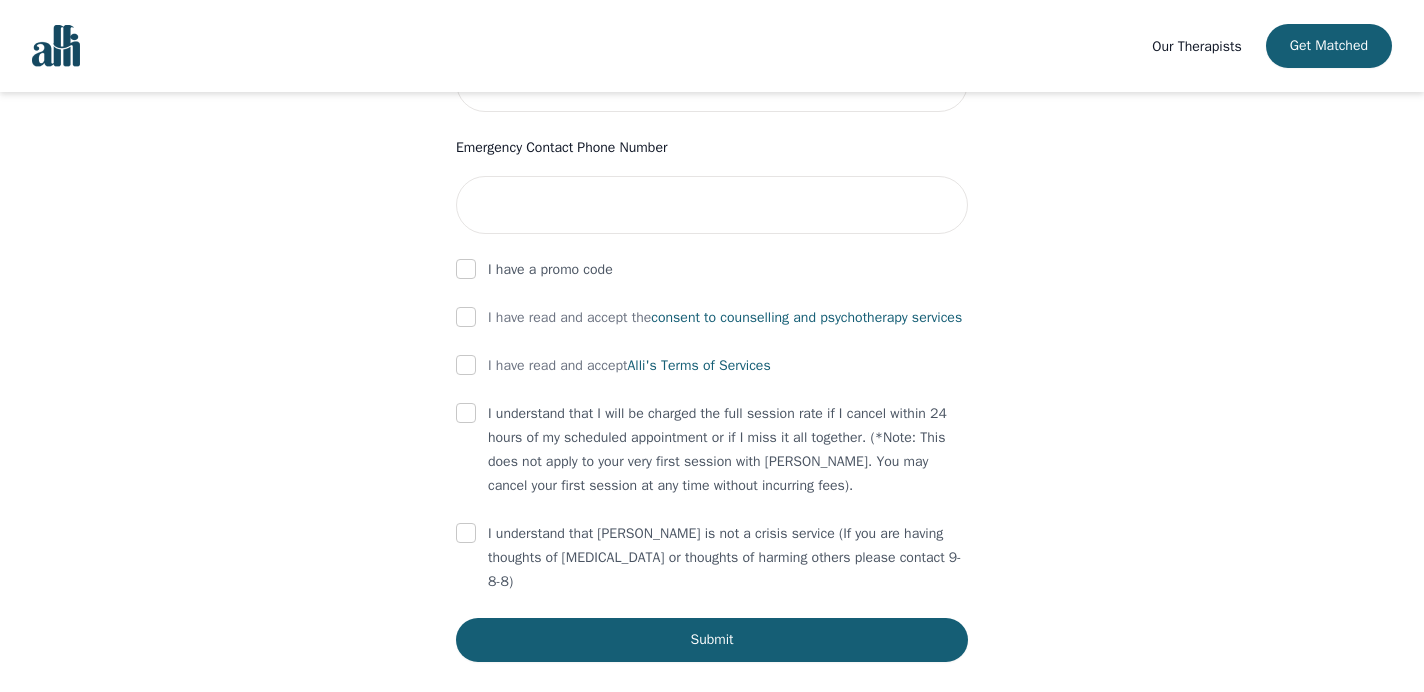 type 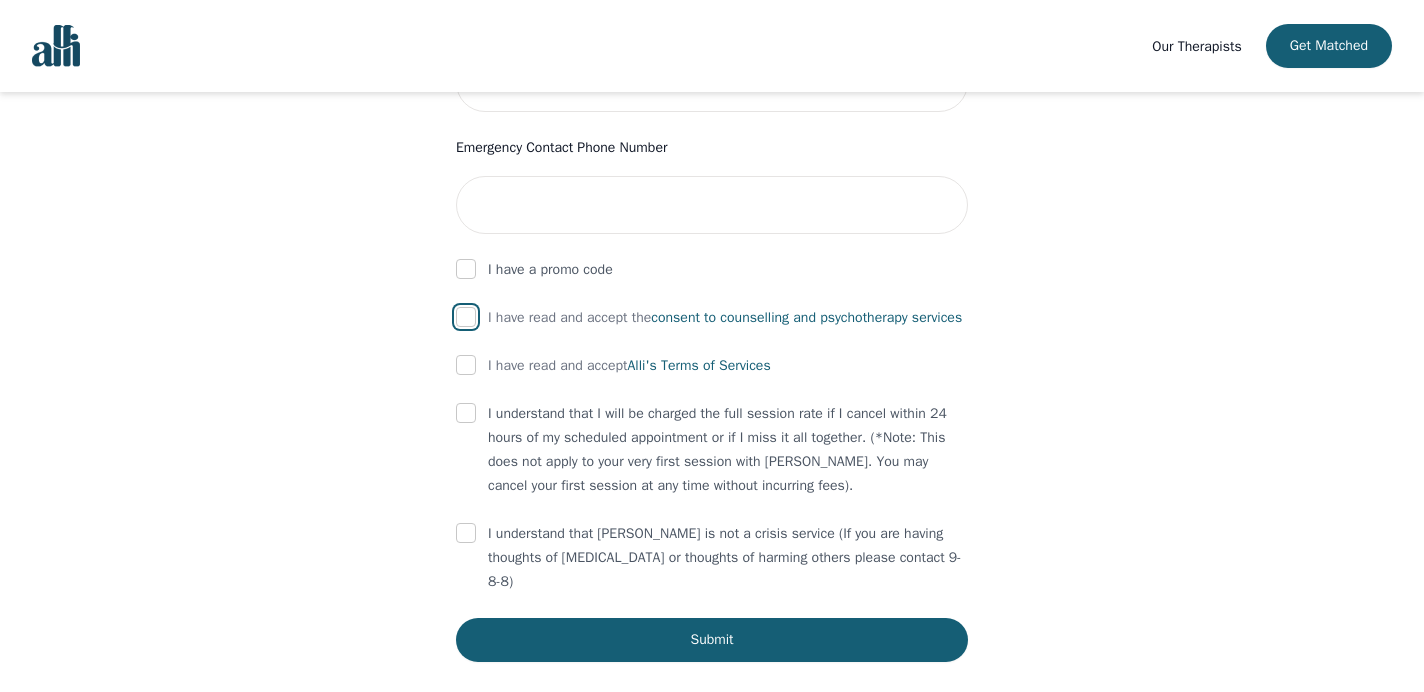 click at bounding box center (466, 317) 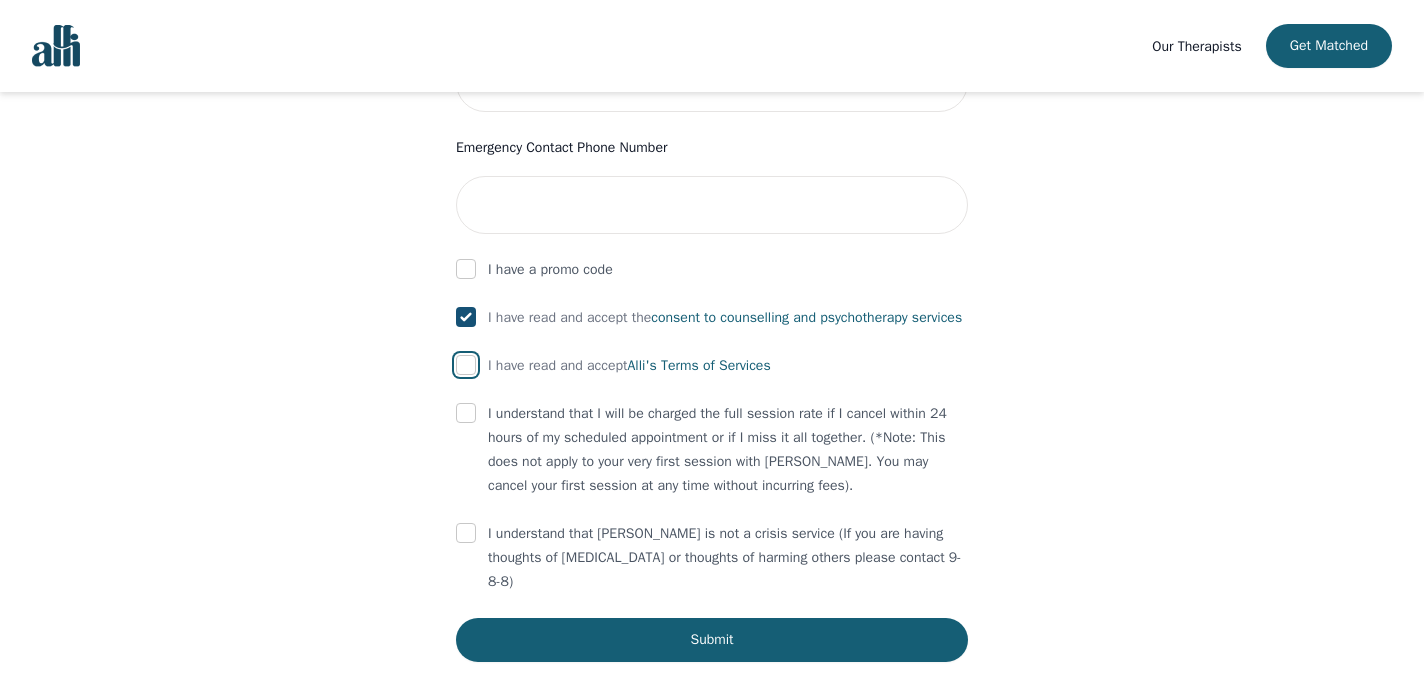click at bounding box center [466, 365] 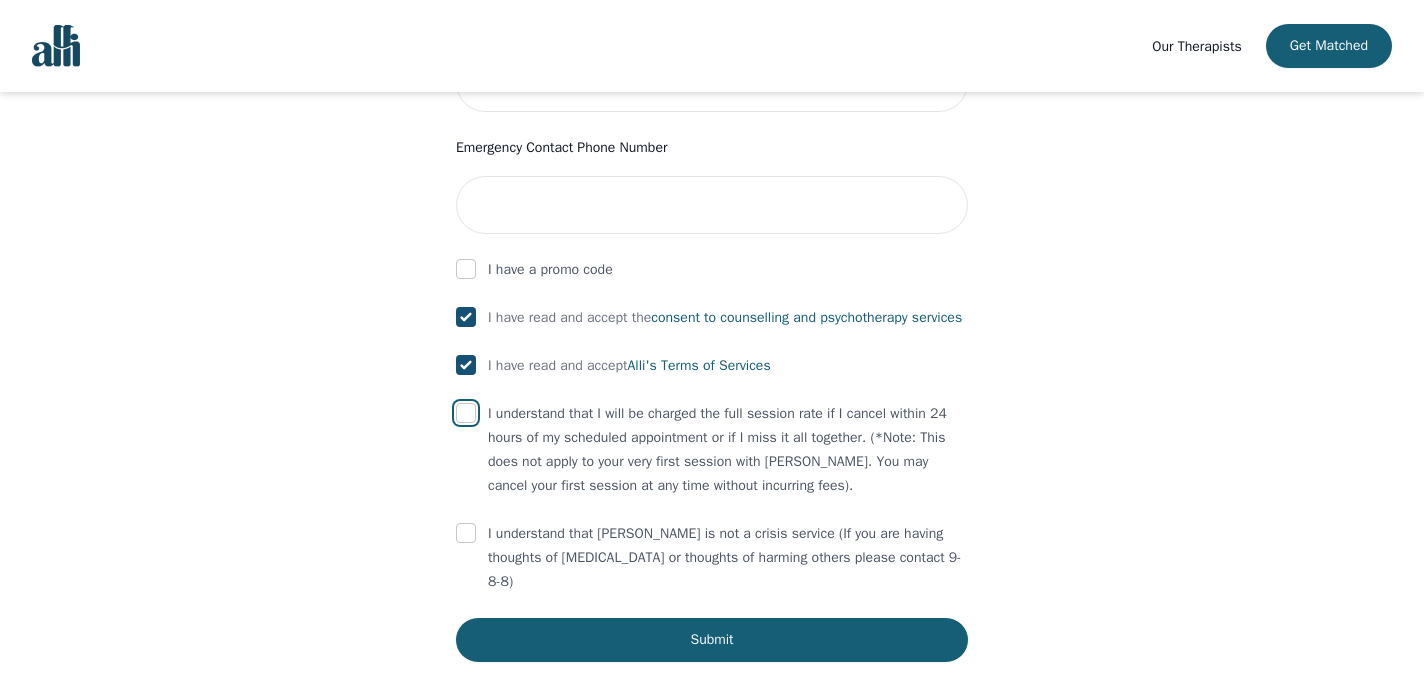 click at bounding box center [466, 413] 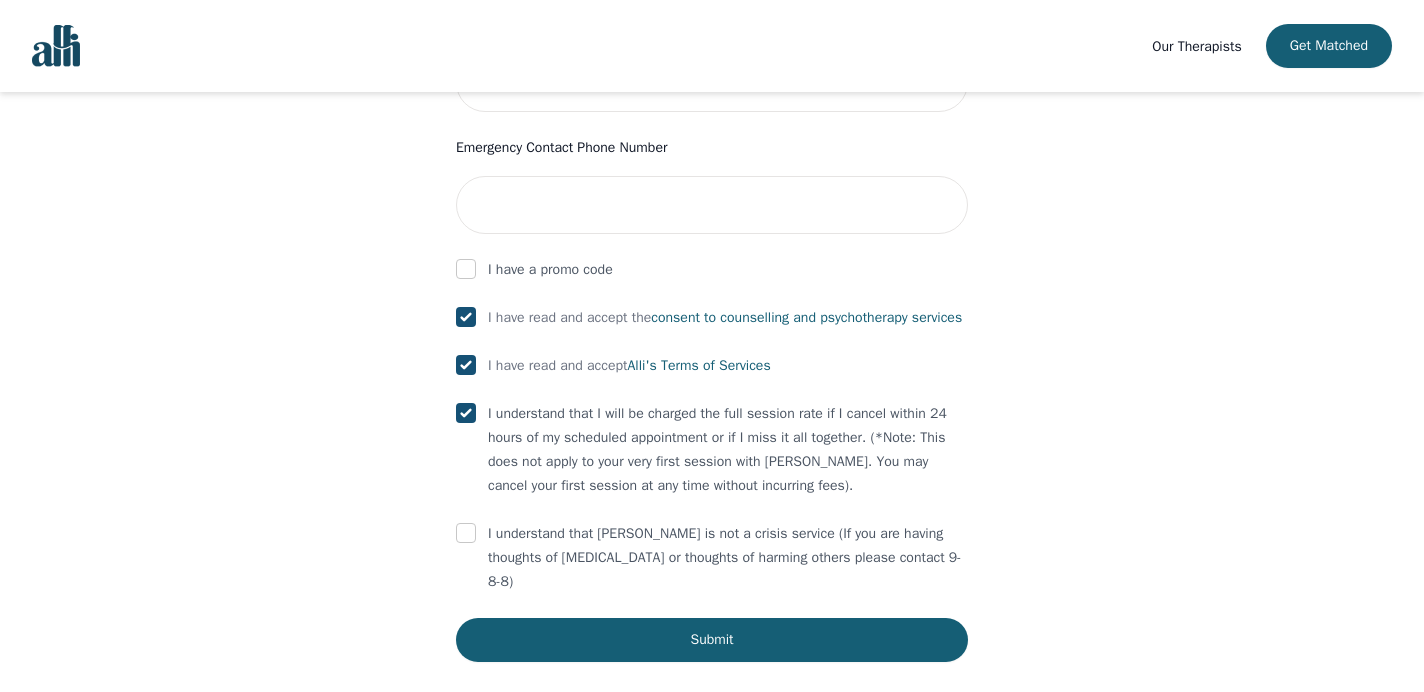 checkbox on "true" 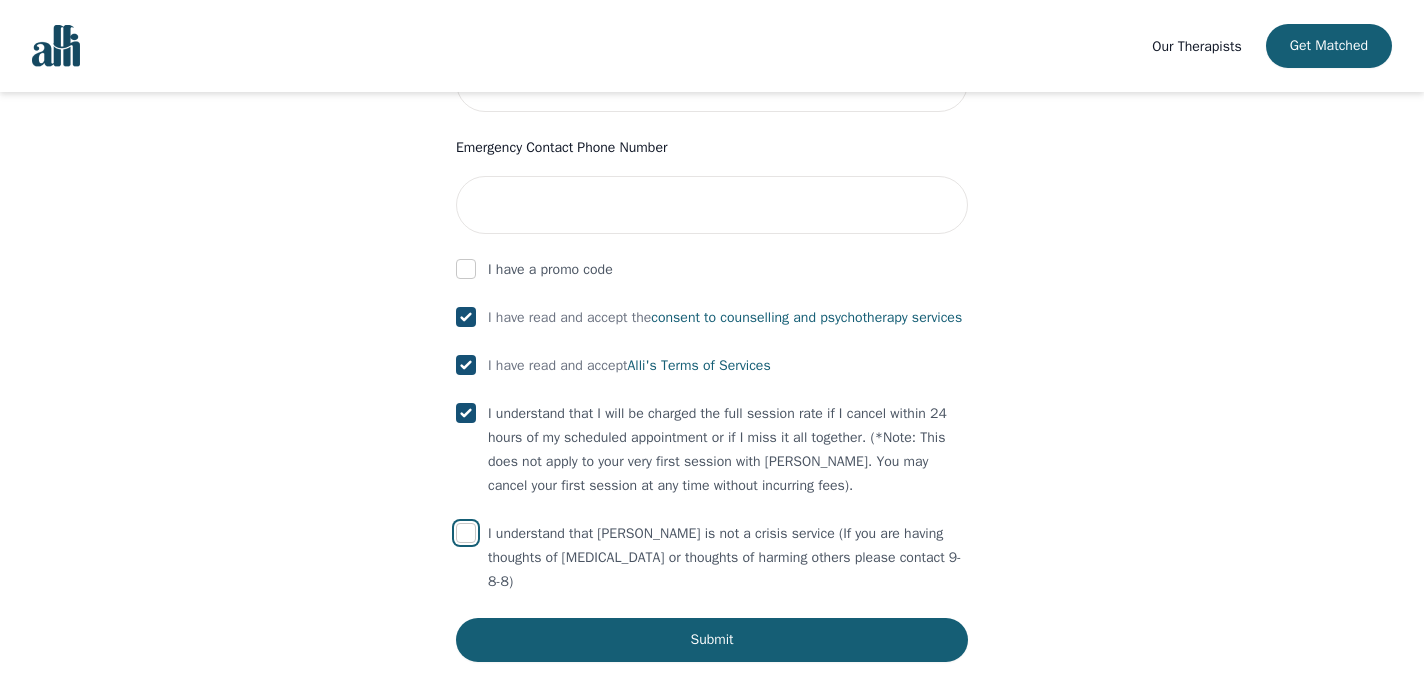 click at bounding box center (466, 533) 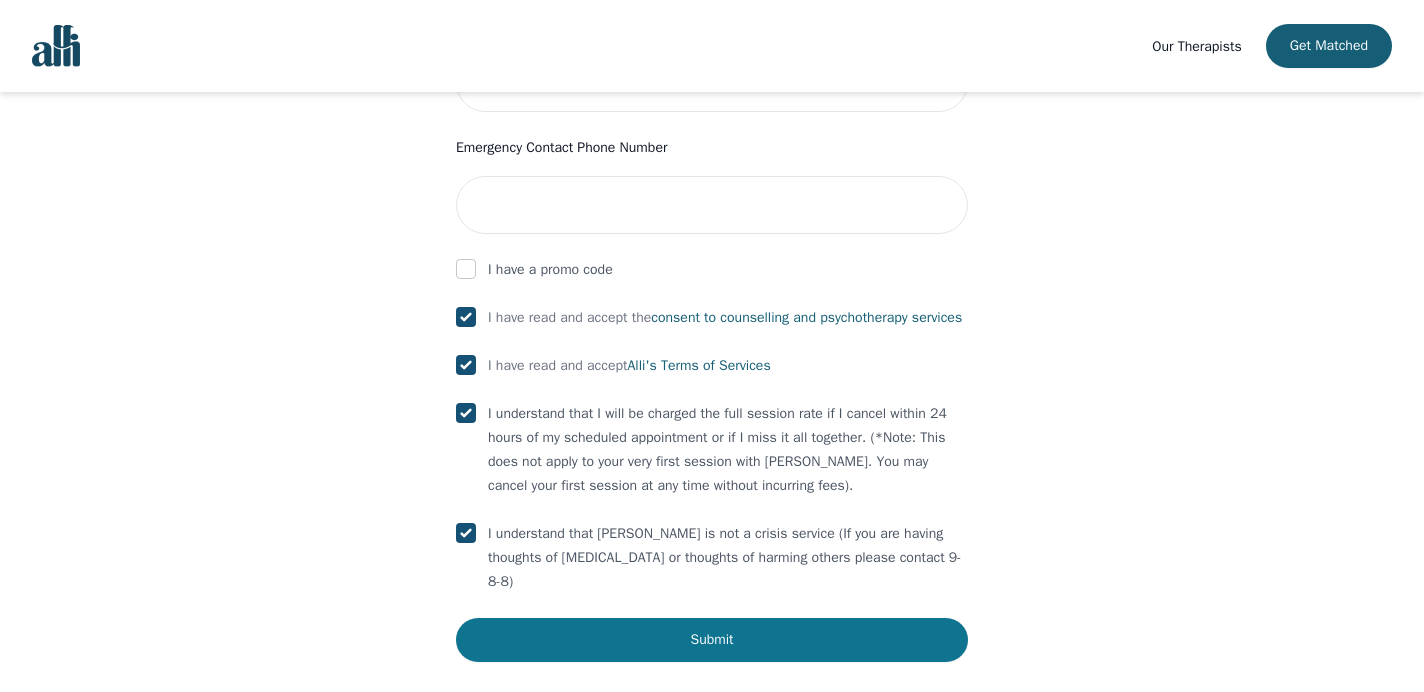 click on "Submit" at bounding box center [712, 640] 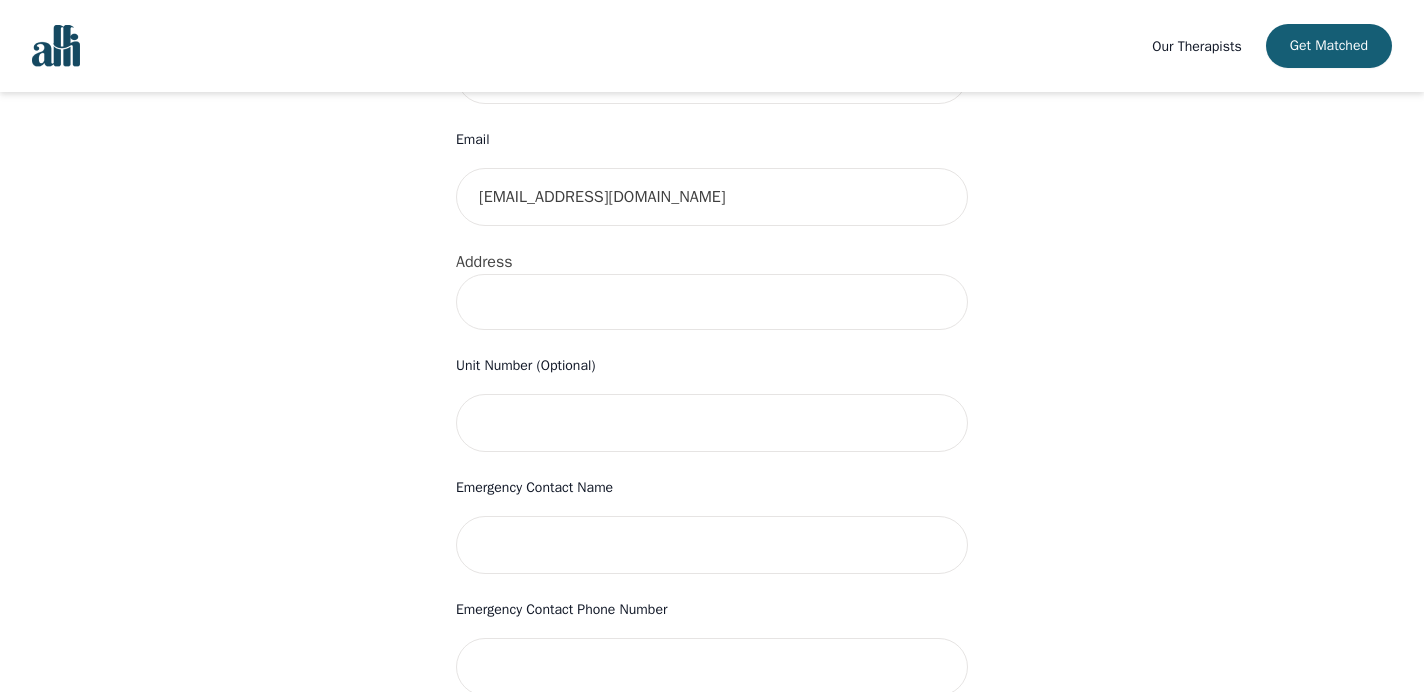 scroll, scrollTop: 623, scrollLeft: 0, axis: vertical 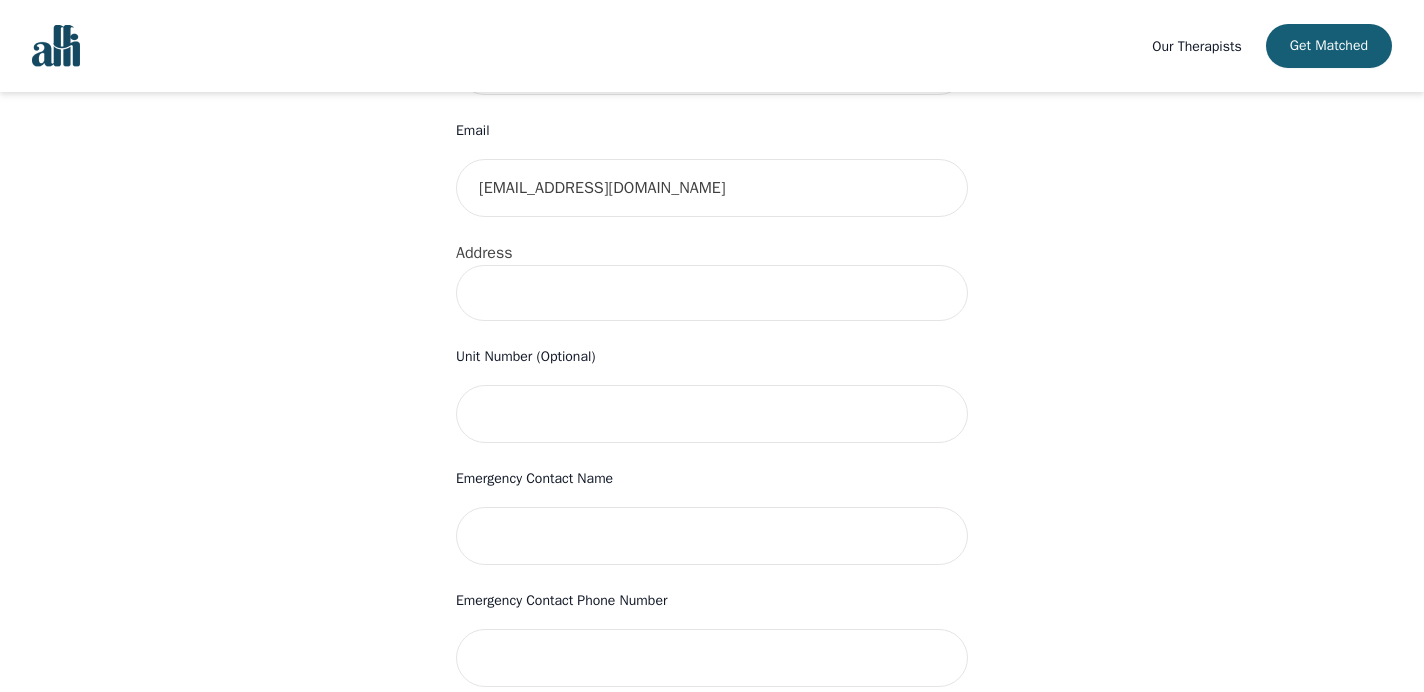 click at bounding box center [712, 293] 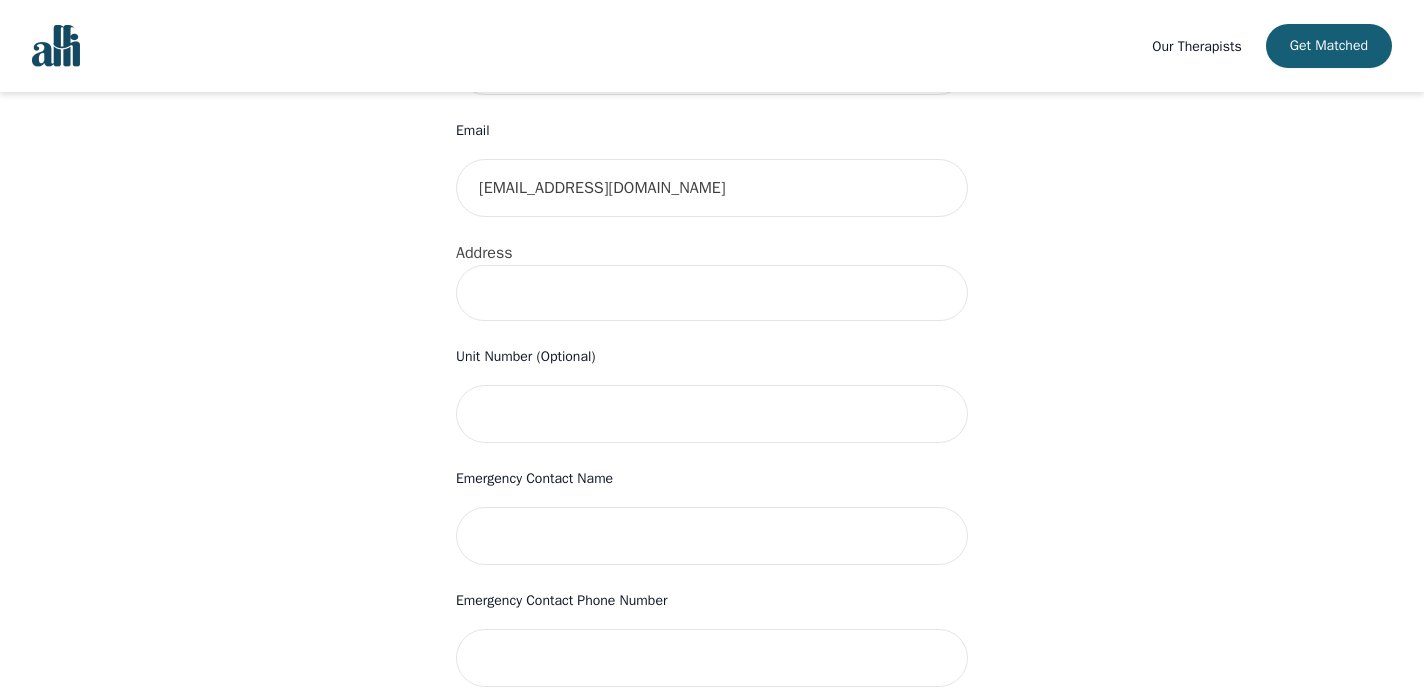 click at bounding box center (712, 293) 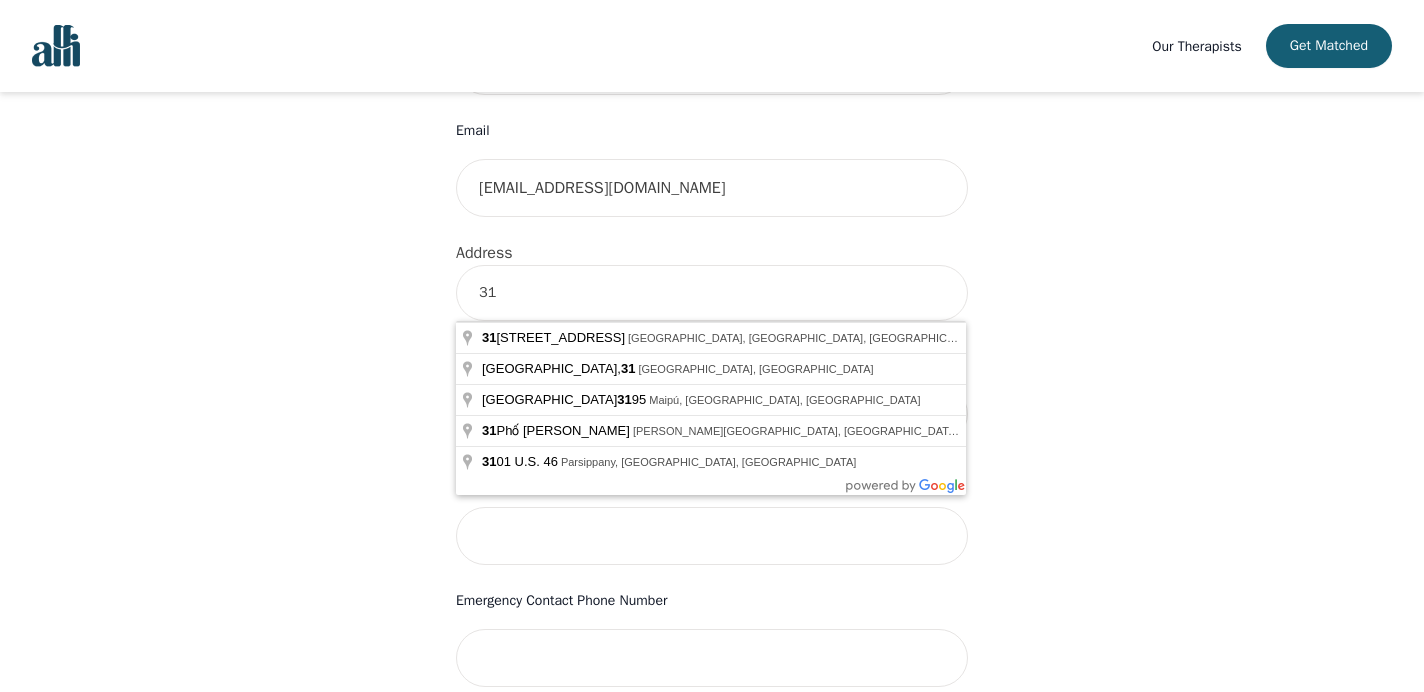 type on "3" 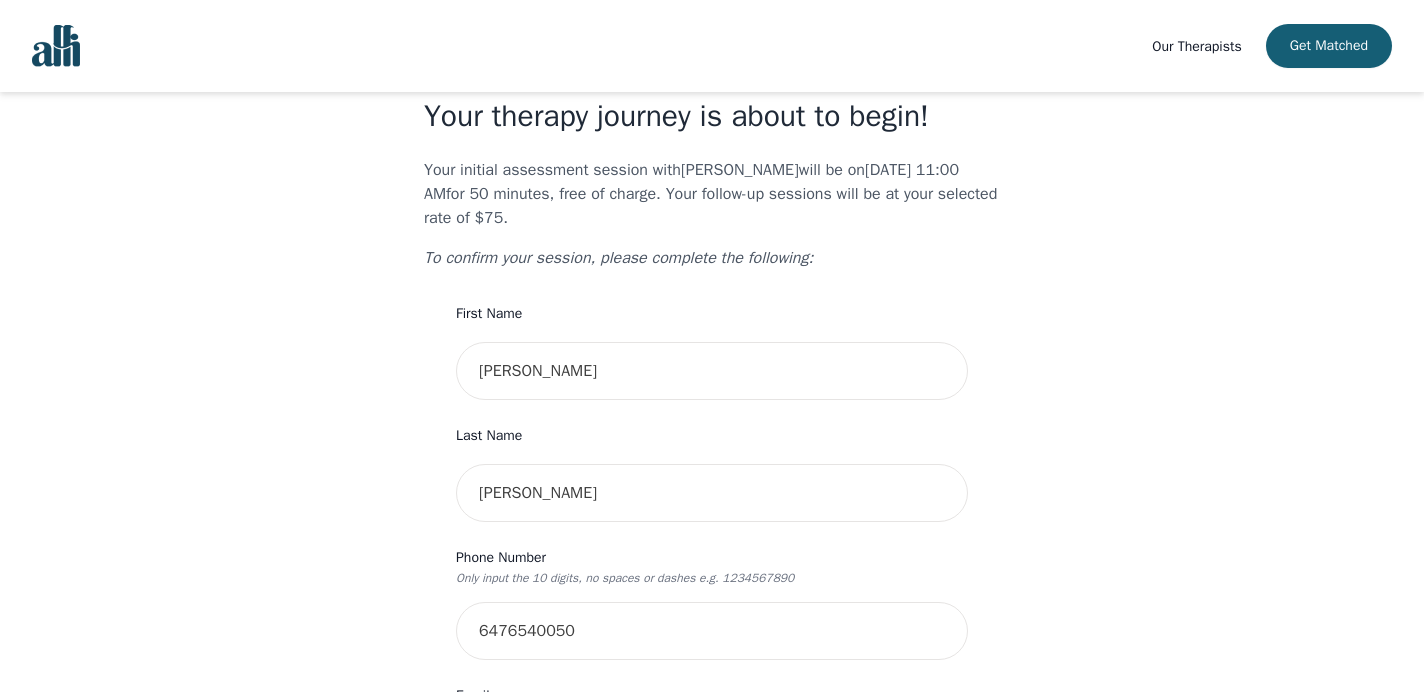 scroll, scrollTop: 0, scrollLeft: 0, axis: both 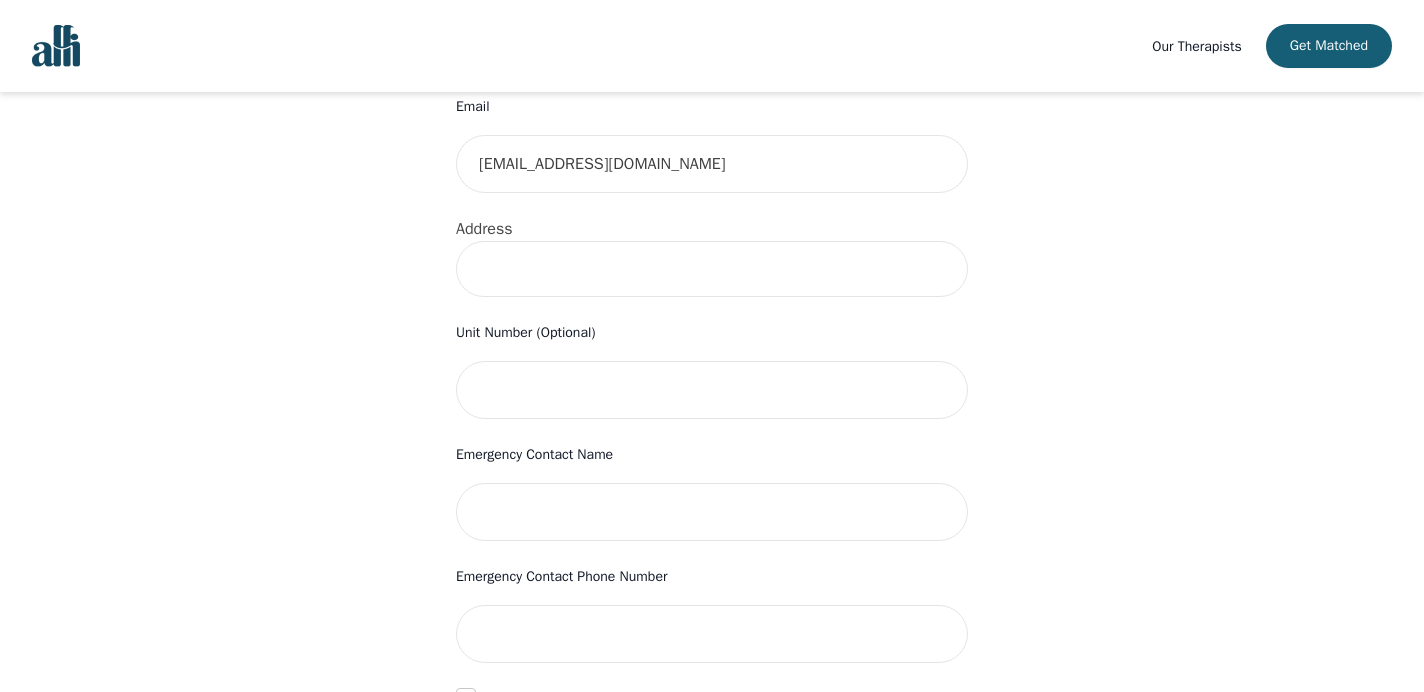 click at bounding box center (712, 269) 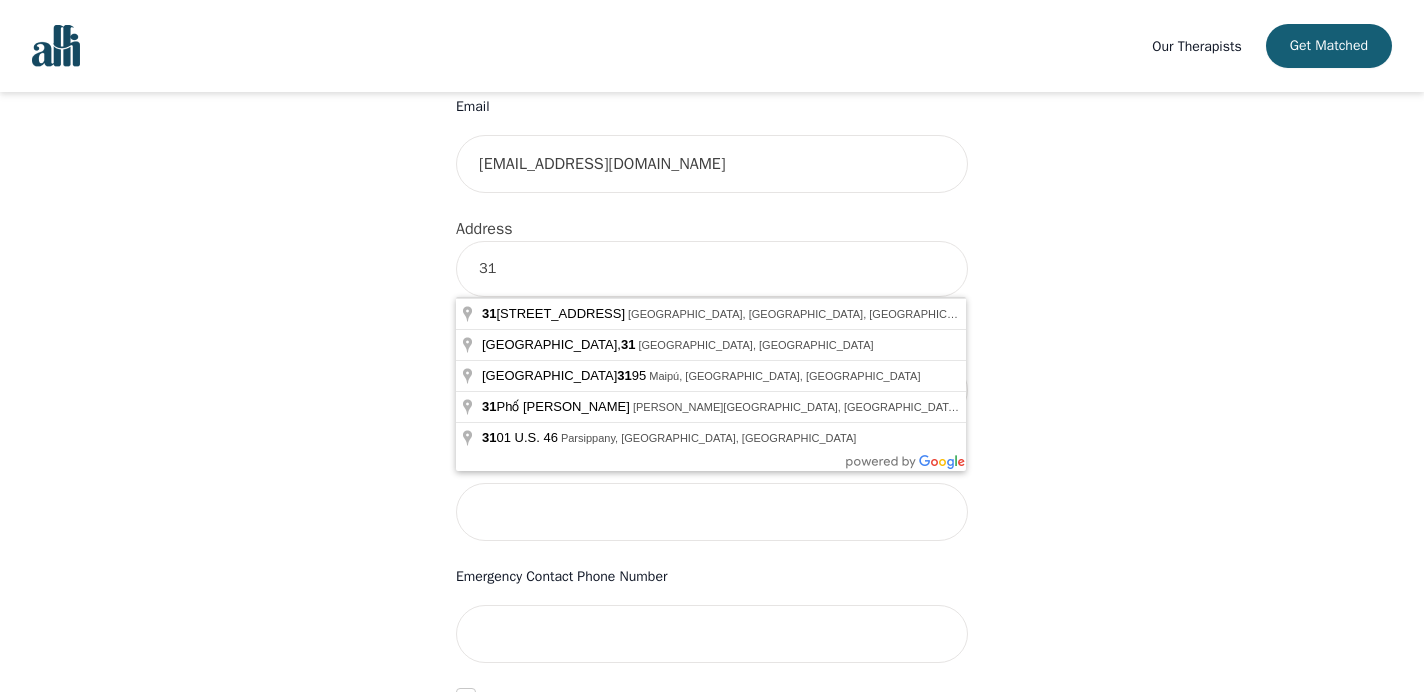 type on "3" 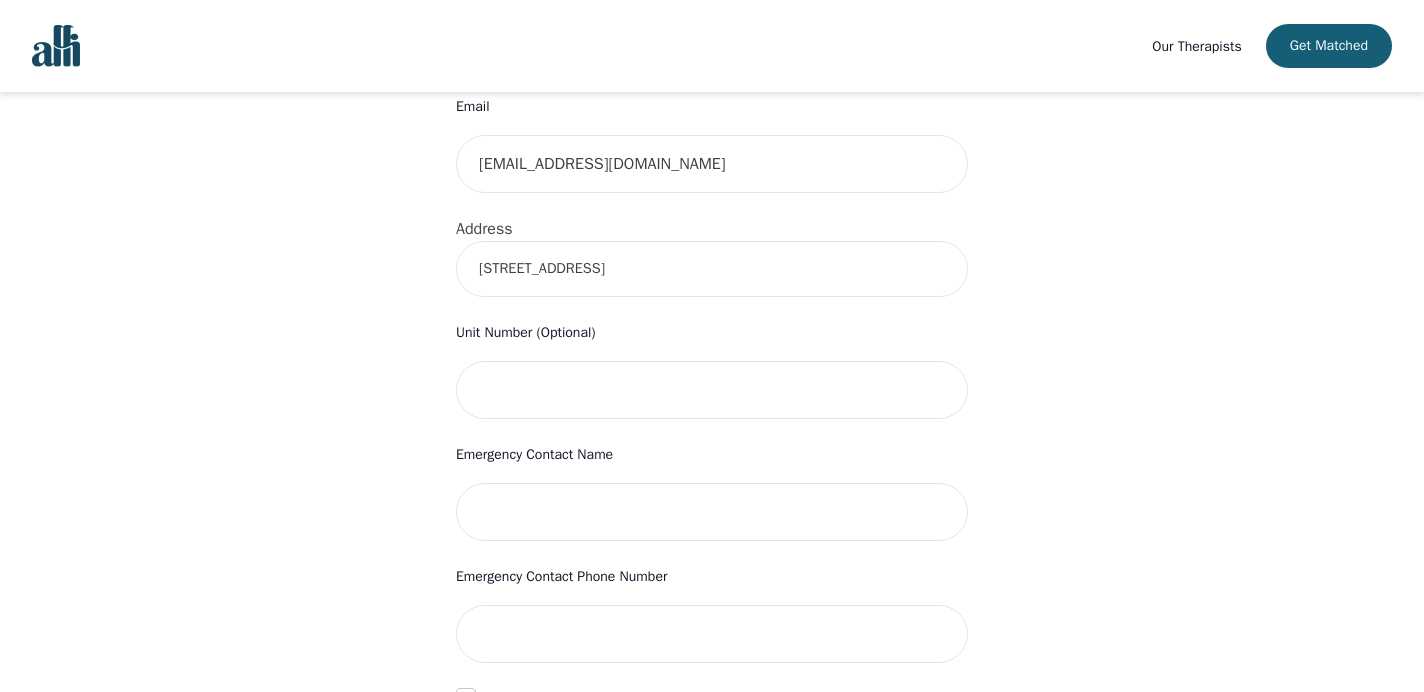 type on "[STREET_ADDRESS]" 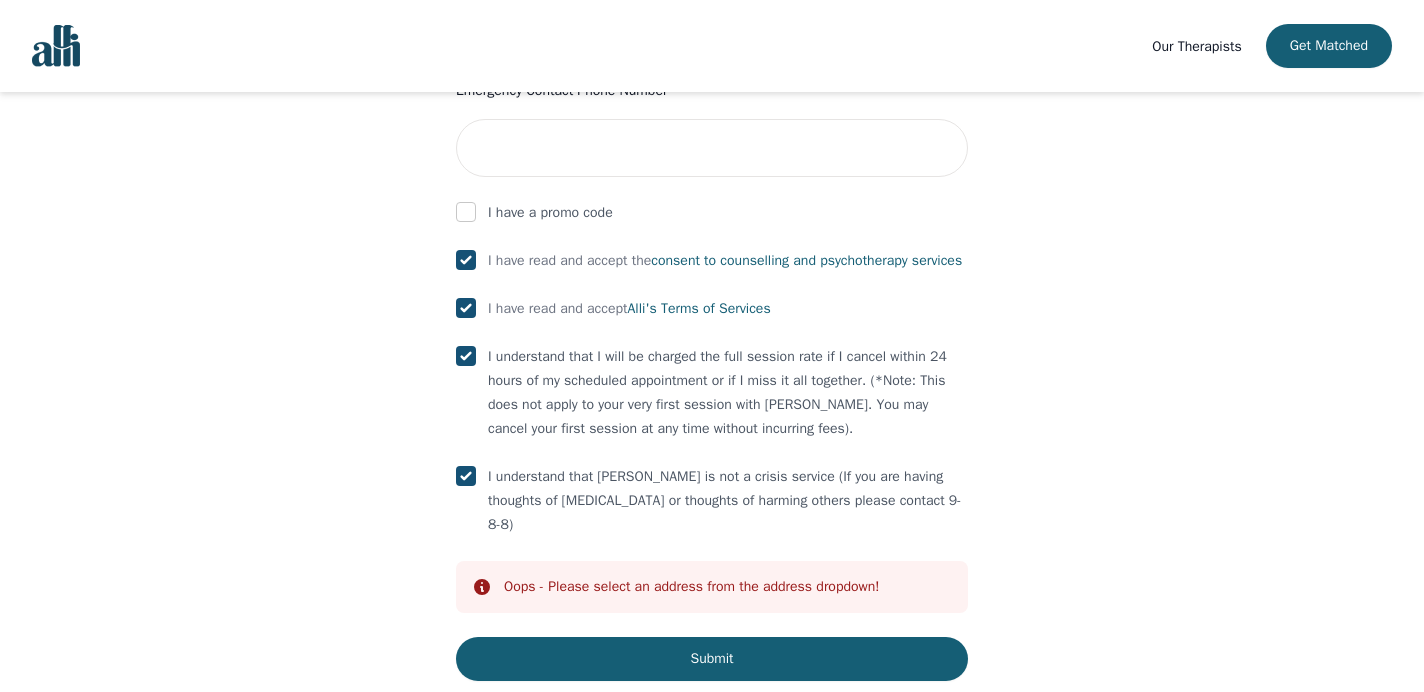 scroll, scrollTop: 1185, scrollLeft: 0, axis: vertical 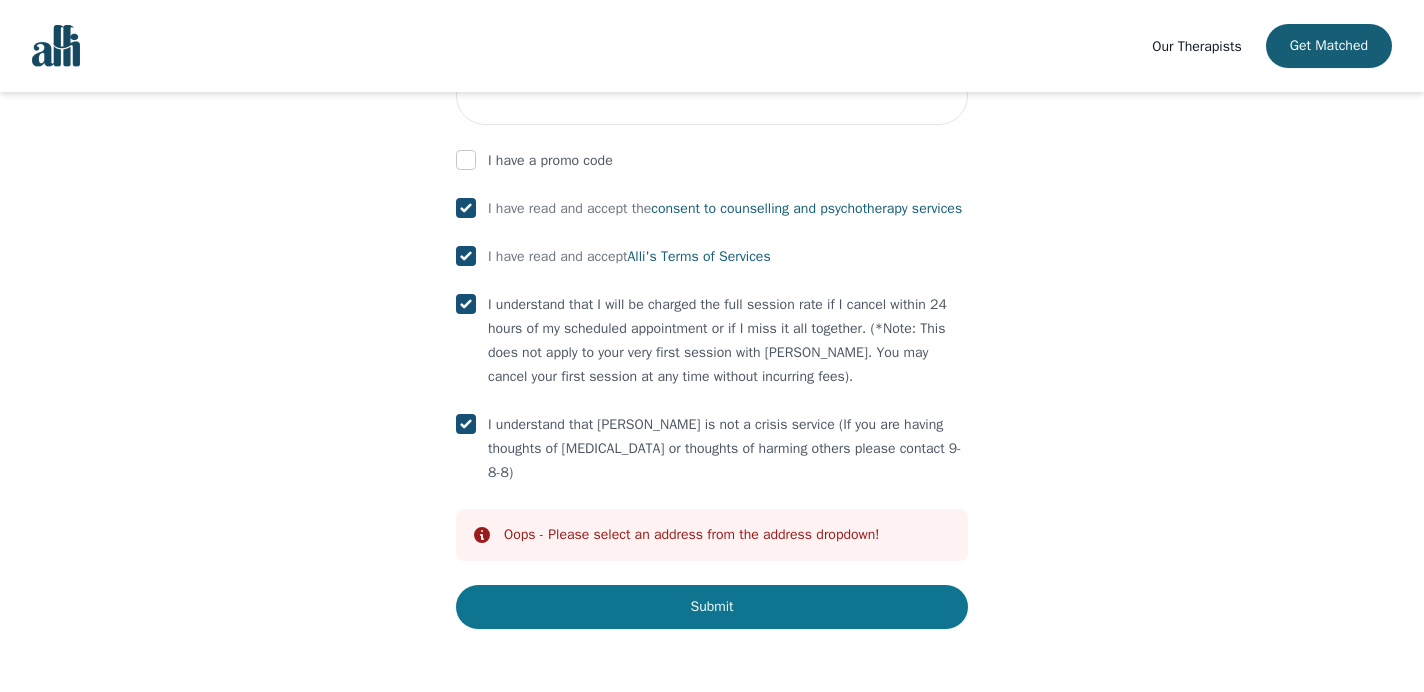 click on "Submit" at bounding box center (712, 607) 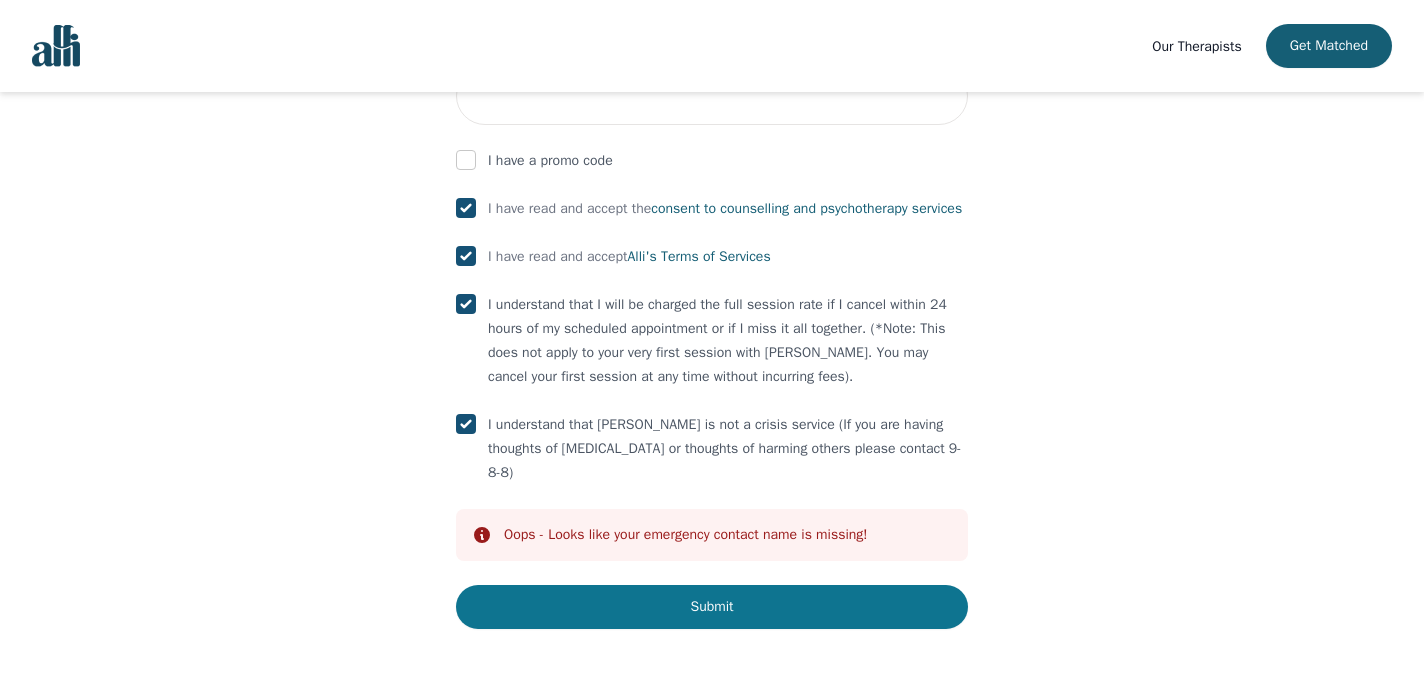click on "Submit" at bounding box center (712, 607) 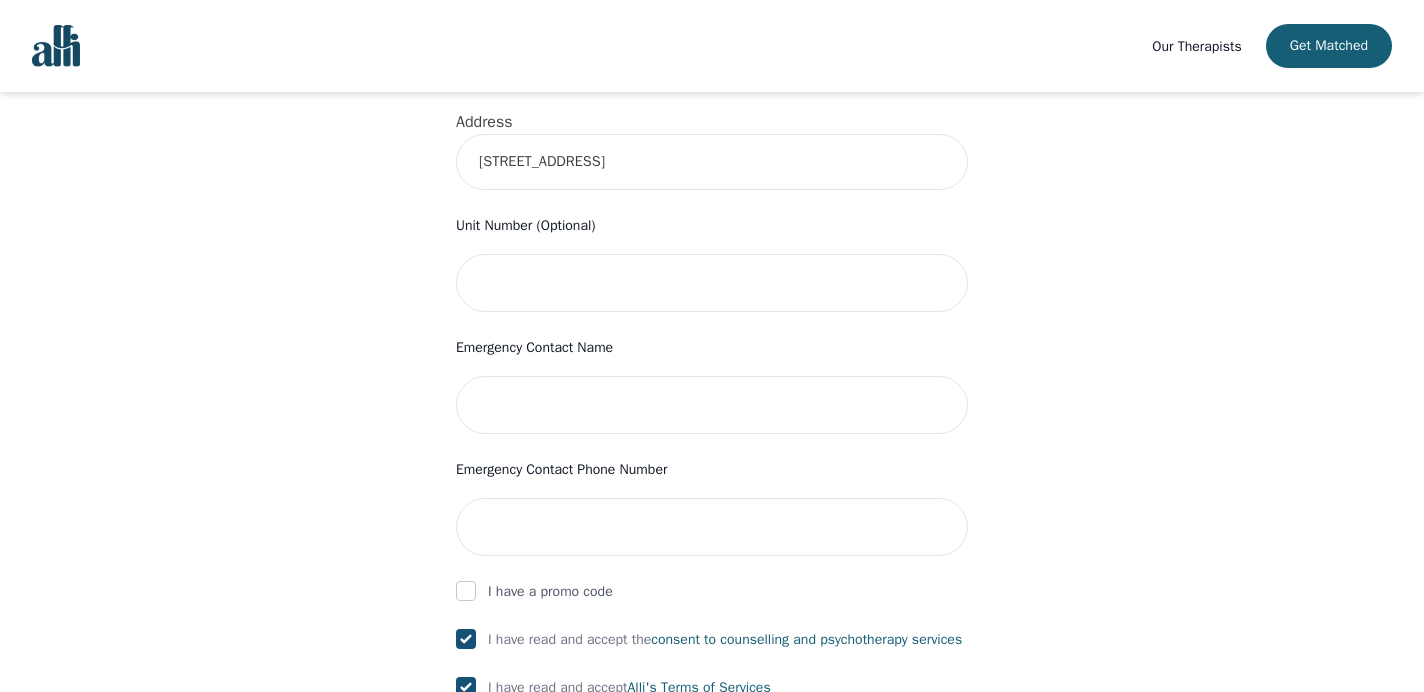 scroll, scrollTop: 744, scrollLeft: 0, axis: vertical 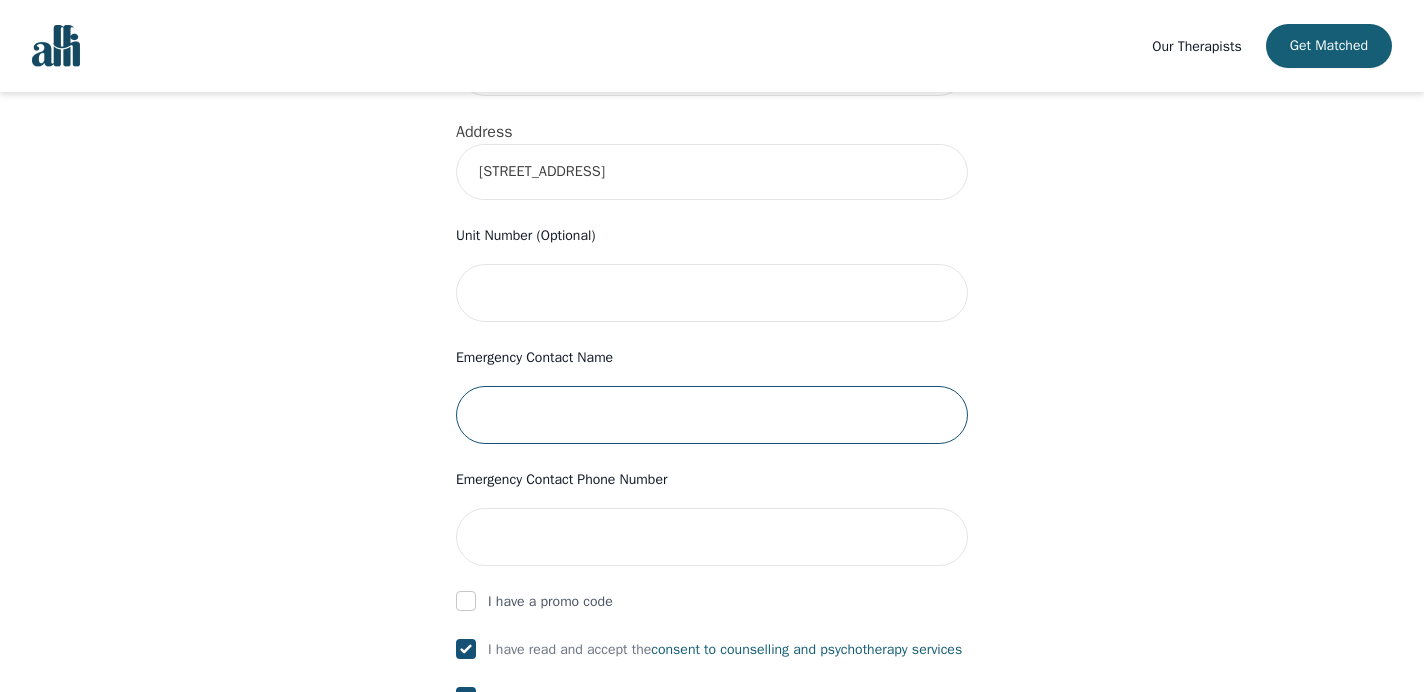 click at bounding box center (712, 415) 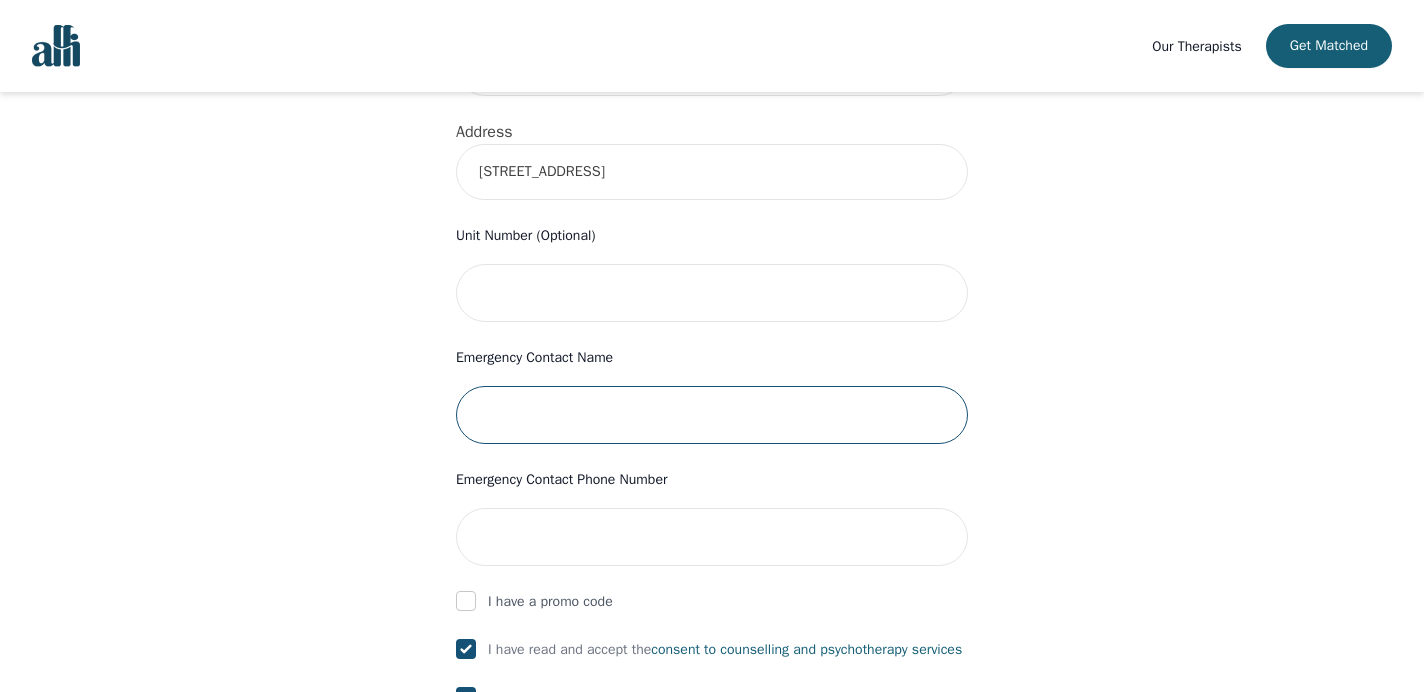 type on "[PERSON_NAME]" 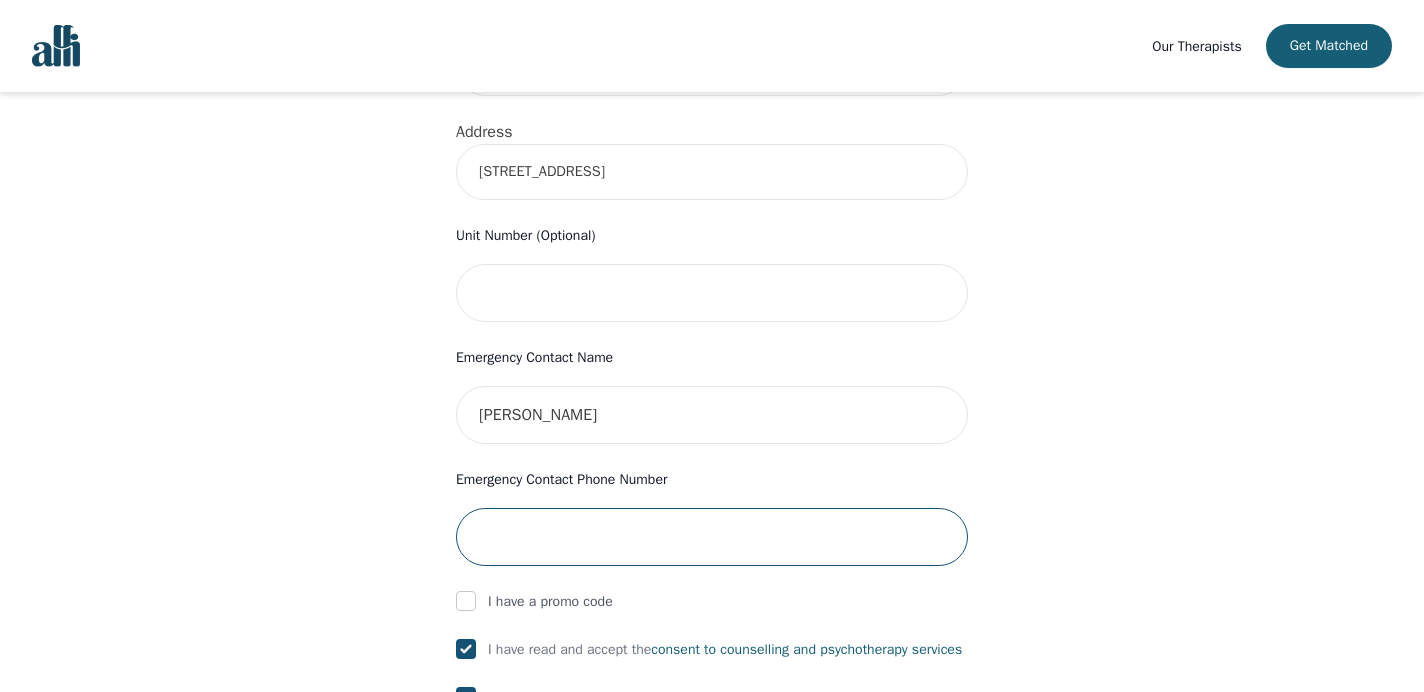 type on "6476540050" 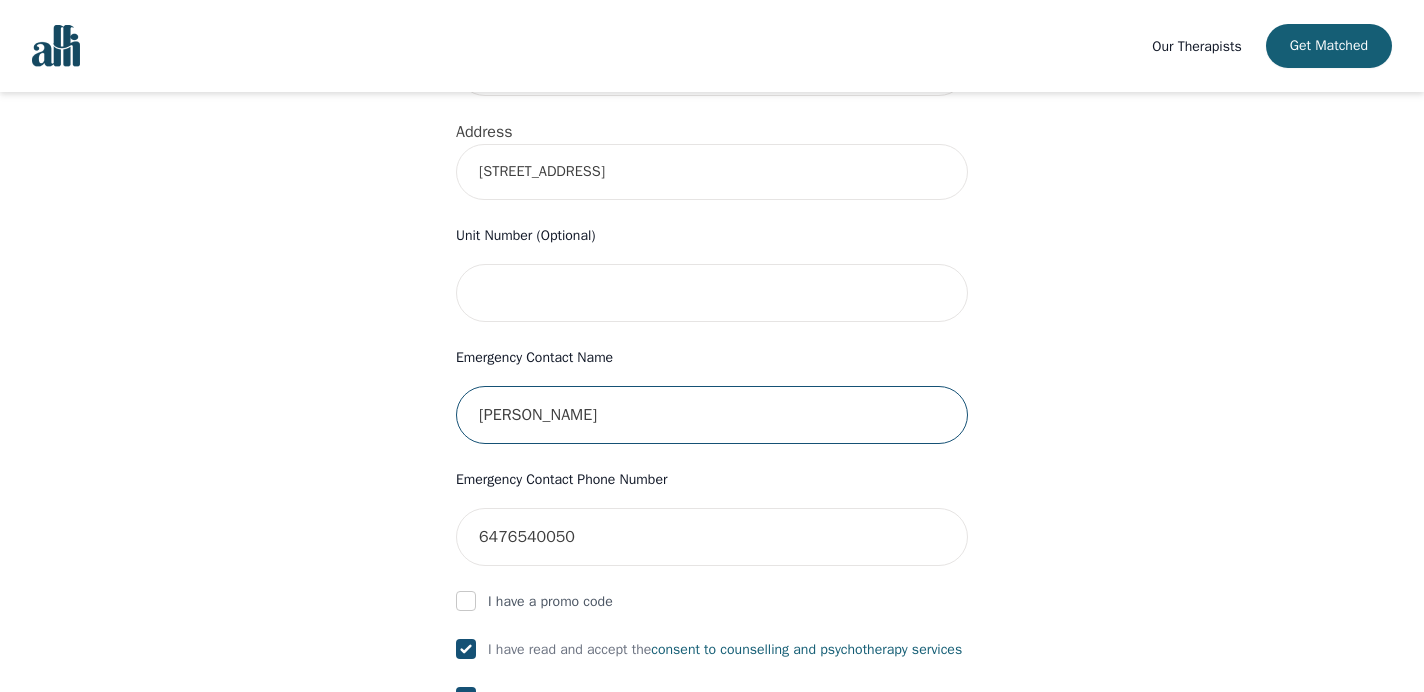 scroll, scrollTop: 1185, scrollLeft: 0, axis: vertical 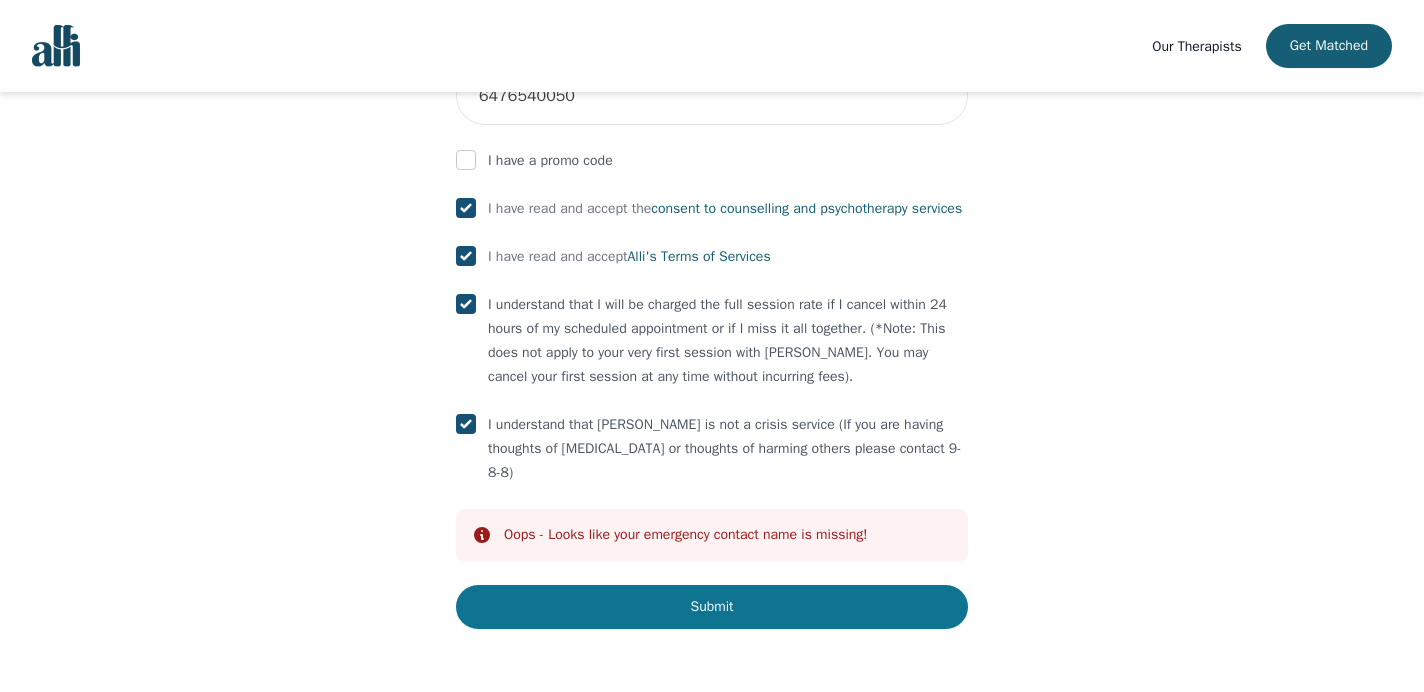 click on "Submit" at bounding box center (712, 607) 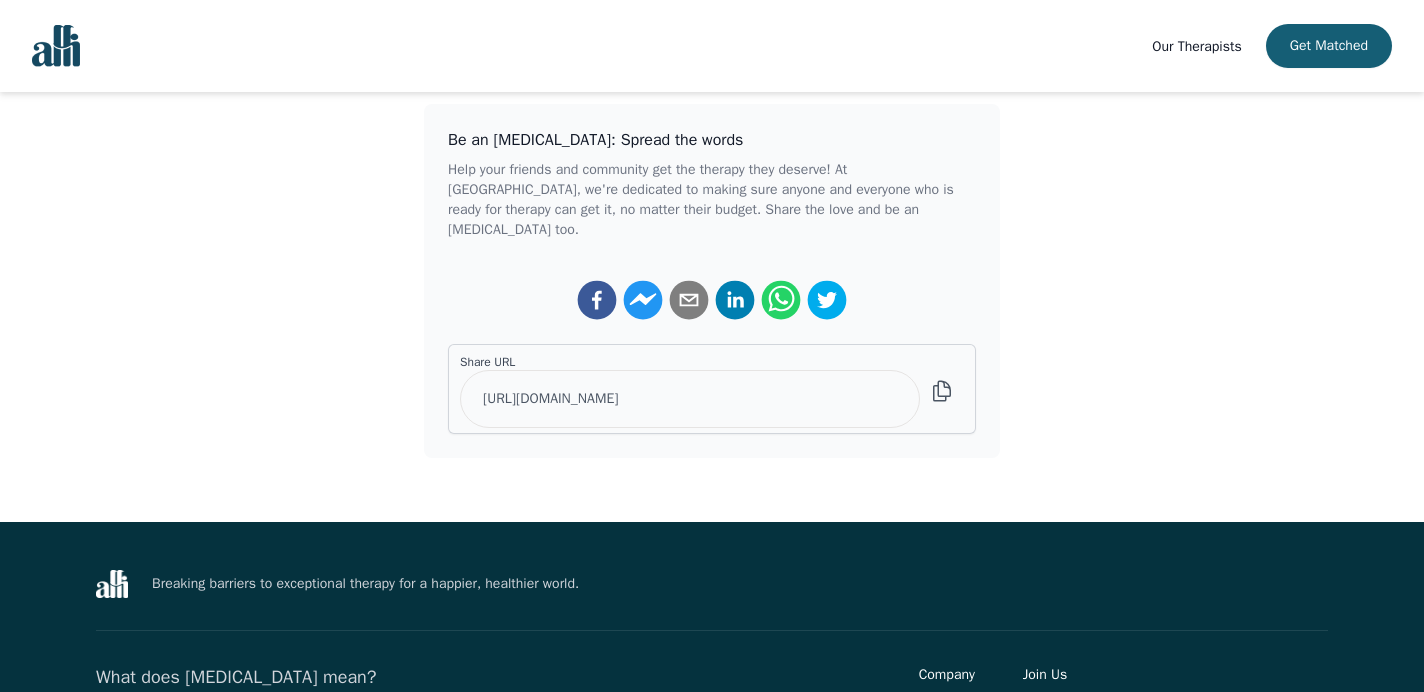 scroll, scrollTop: 0, scrollLeft: 0, axis: both 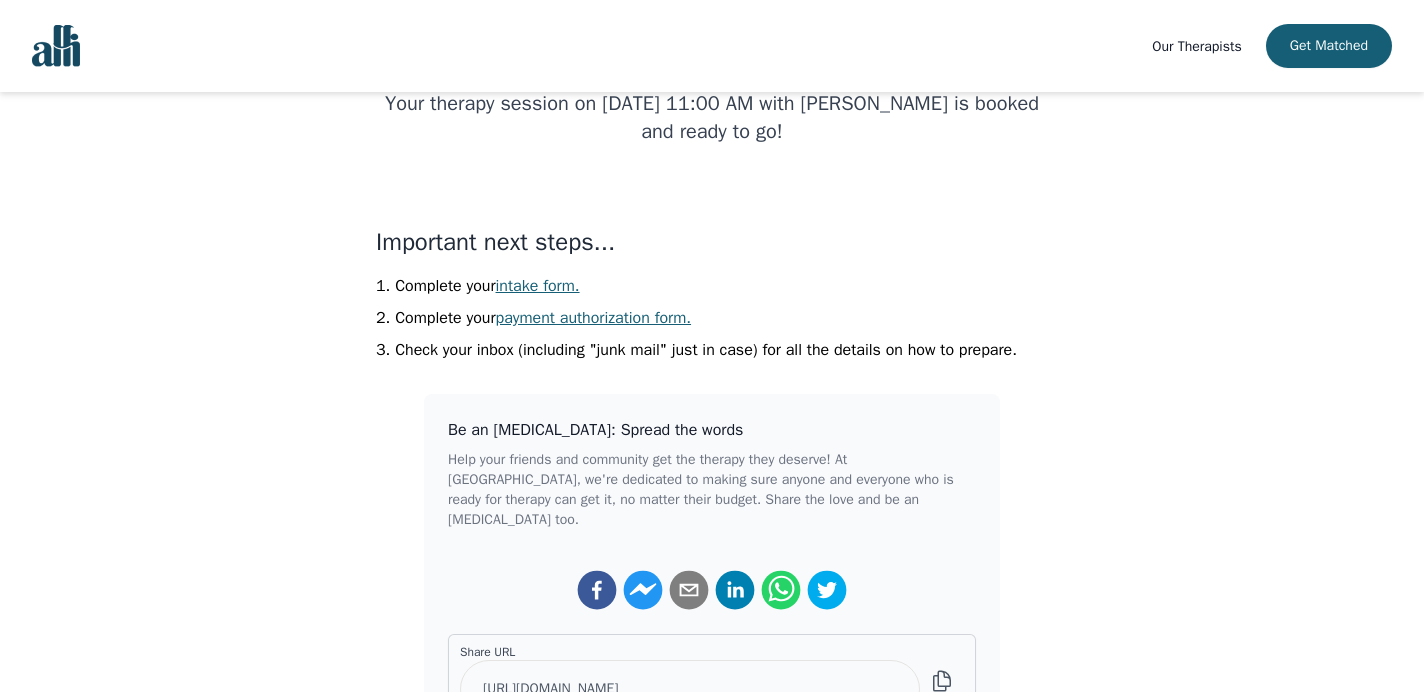 click on "intake form." at bounding box center (538, 286) 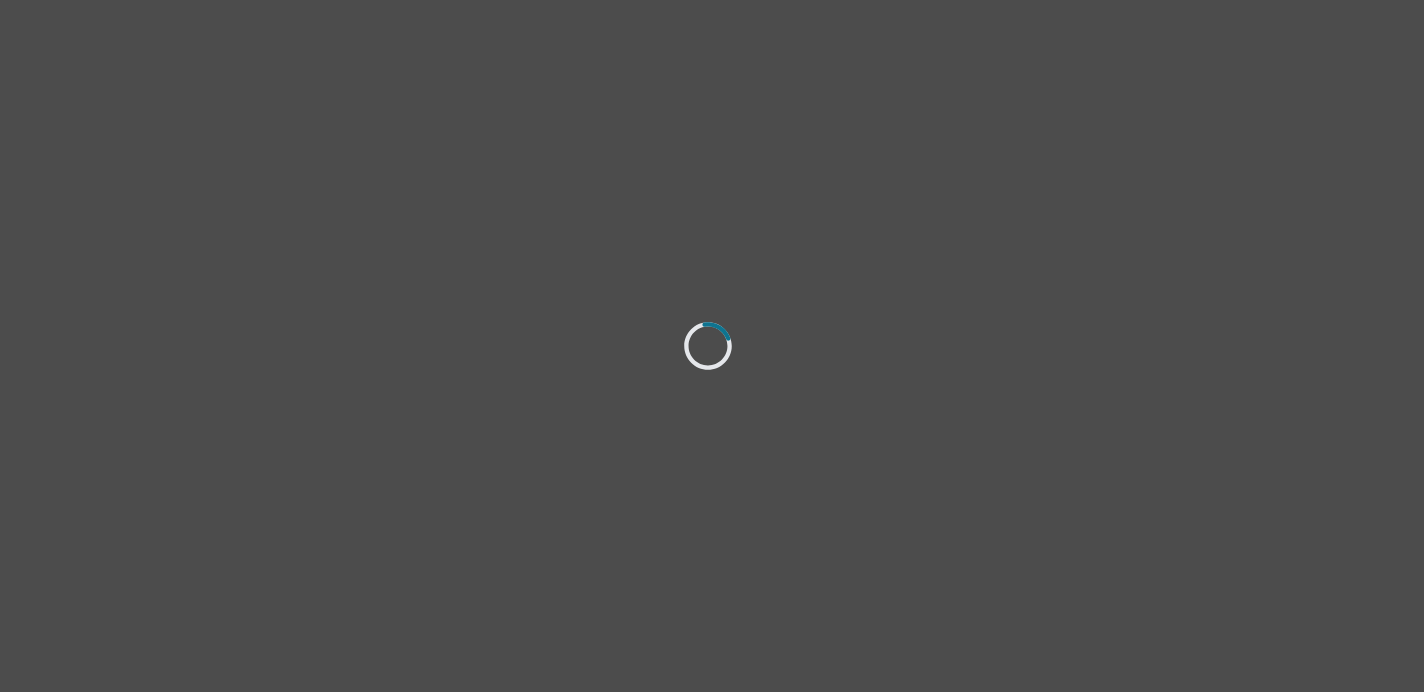 scroll, scrollTop: 0, scrollLeft: 0, axis: both 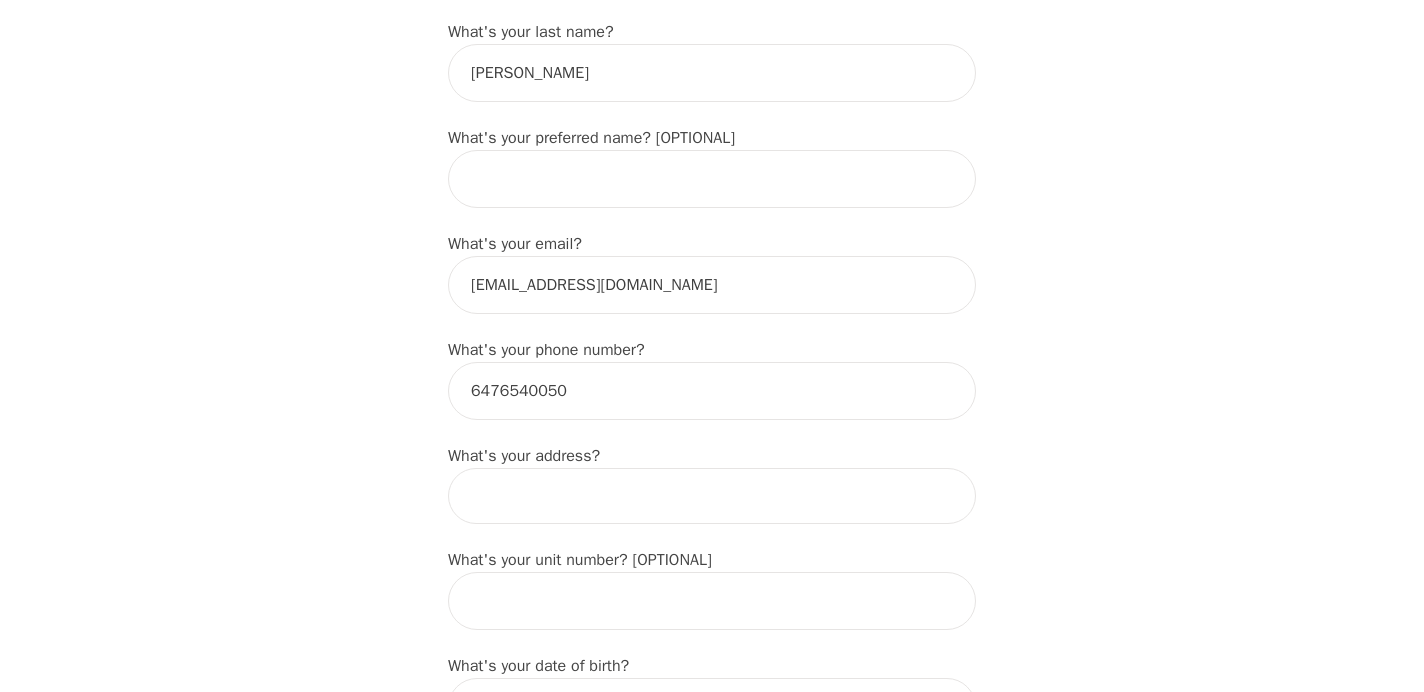 click at bounding box center [712, 496] 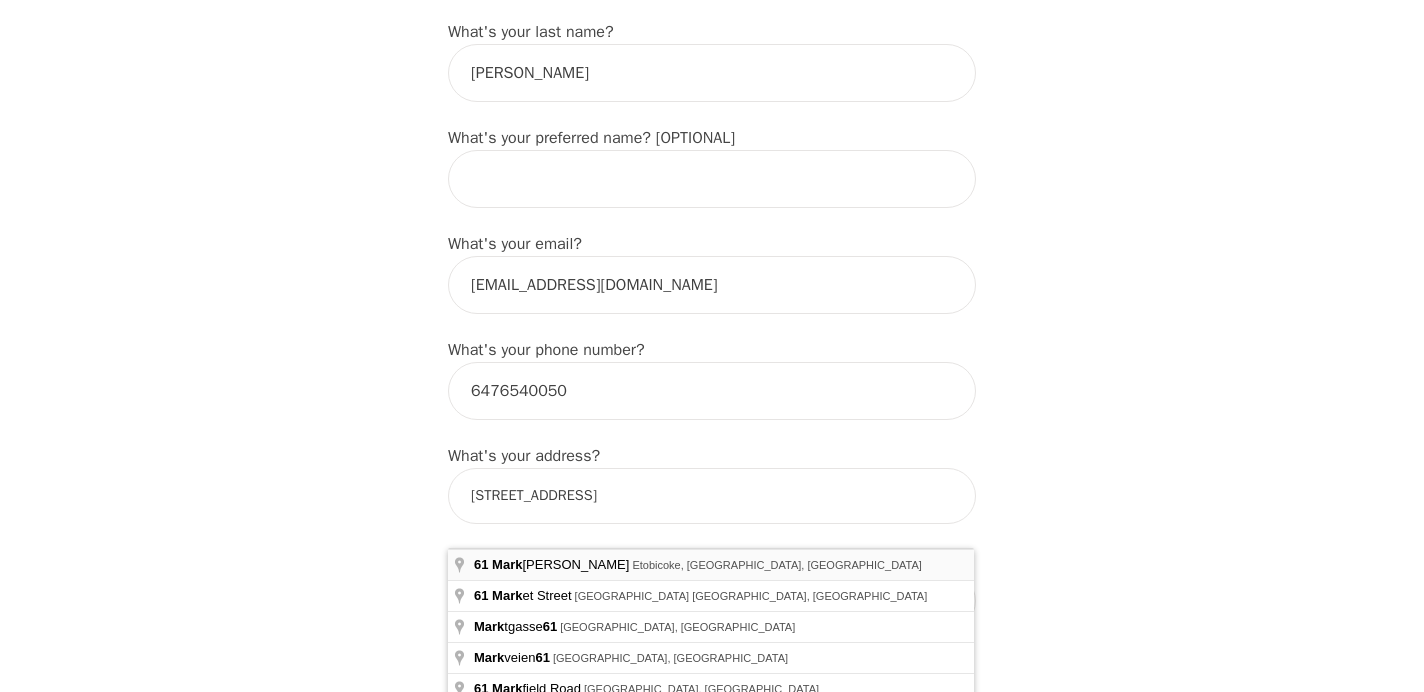 type on "[STREET_ADDRESS]" 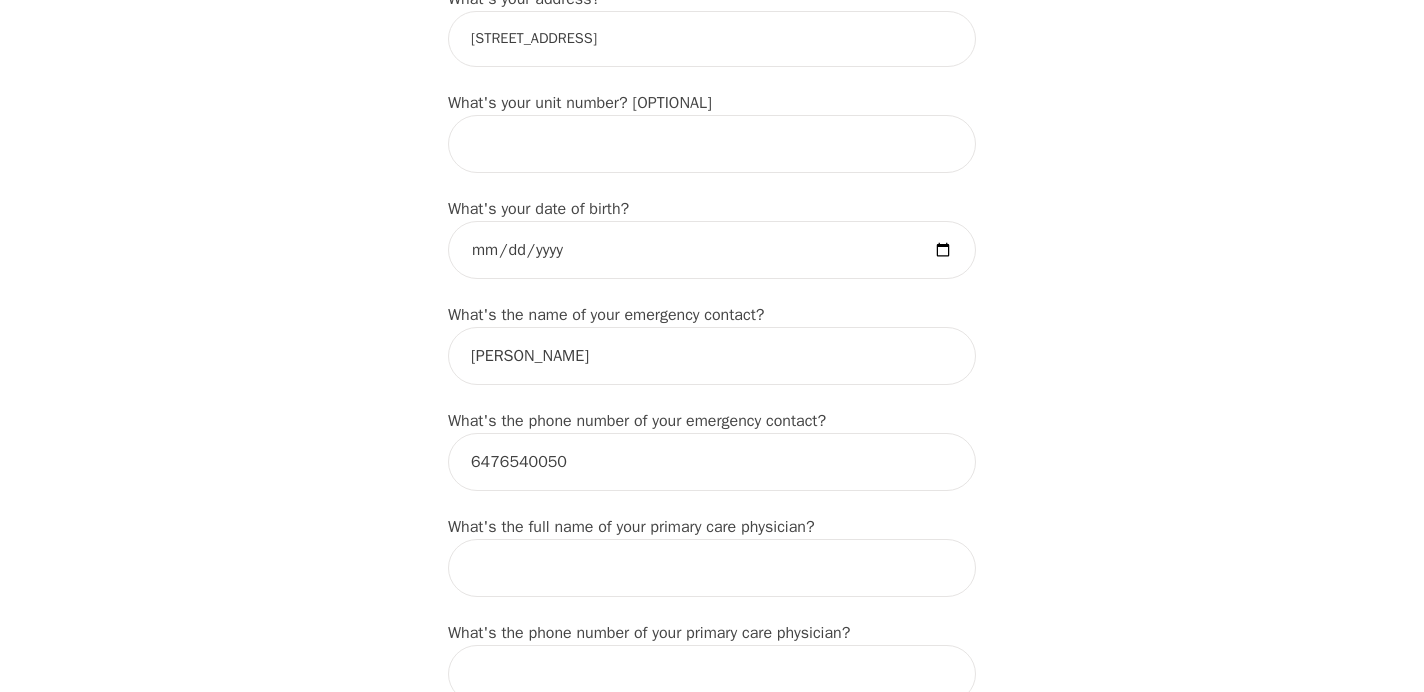 scroll, scrollTop: 865, scrollLeft: 0, axis: vertical 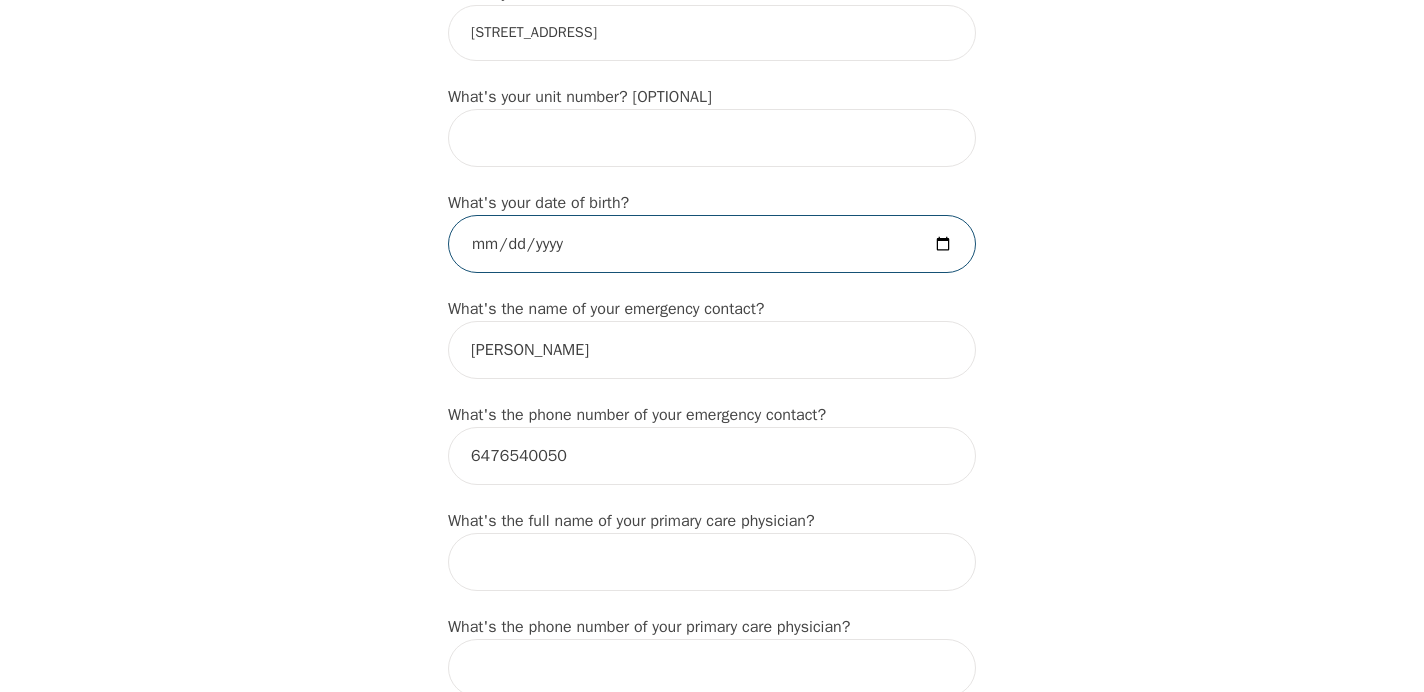 click at bounding box center [712, 244] 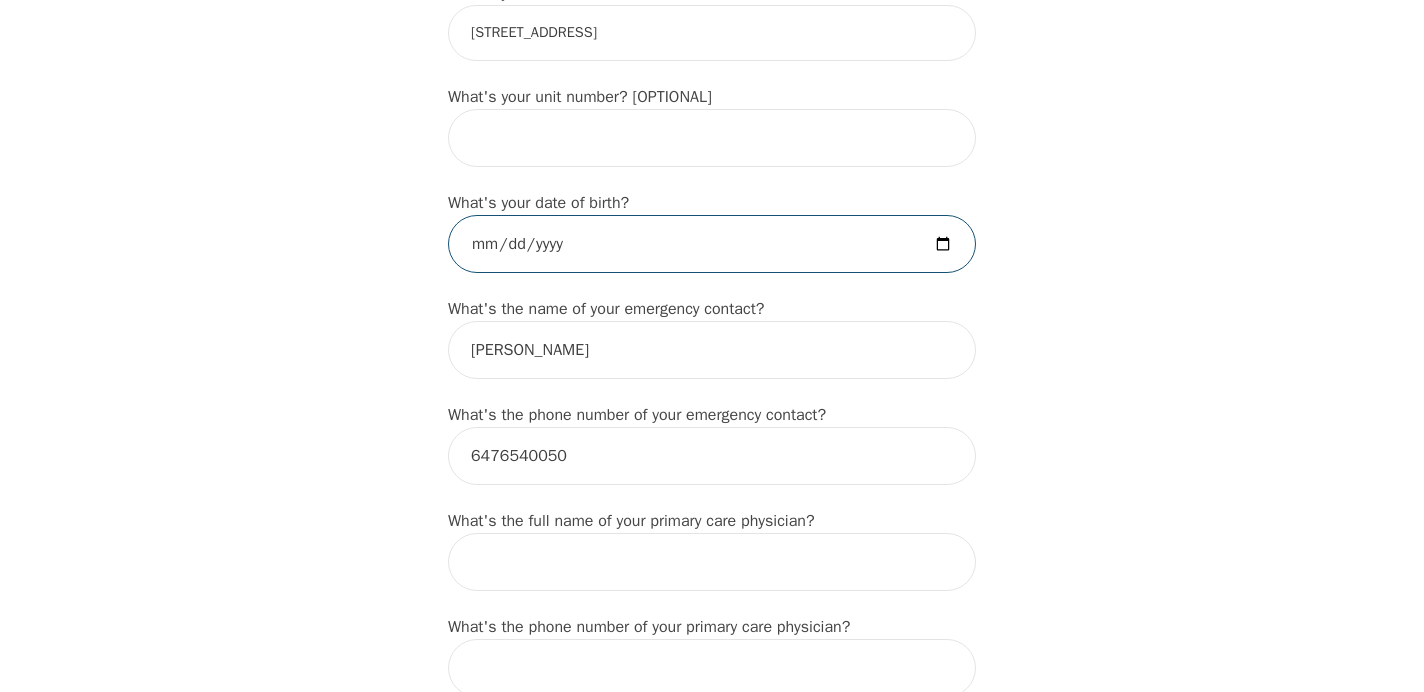 click on "[DATE]" at bounding box center [712, 244] 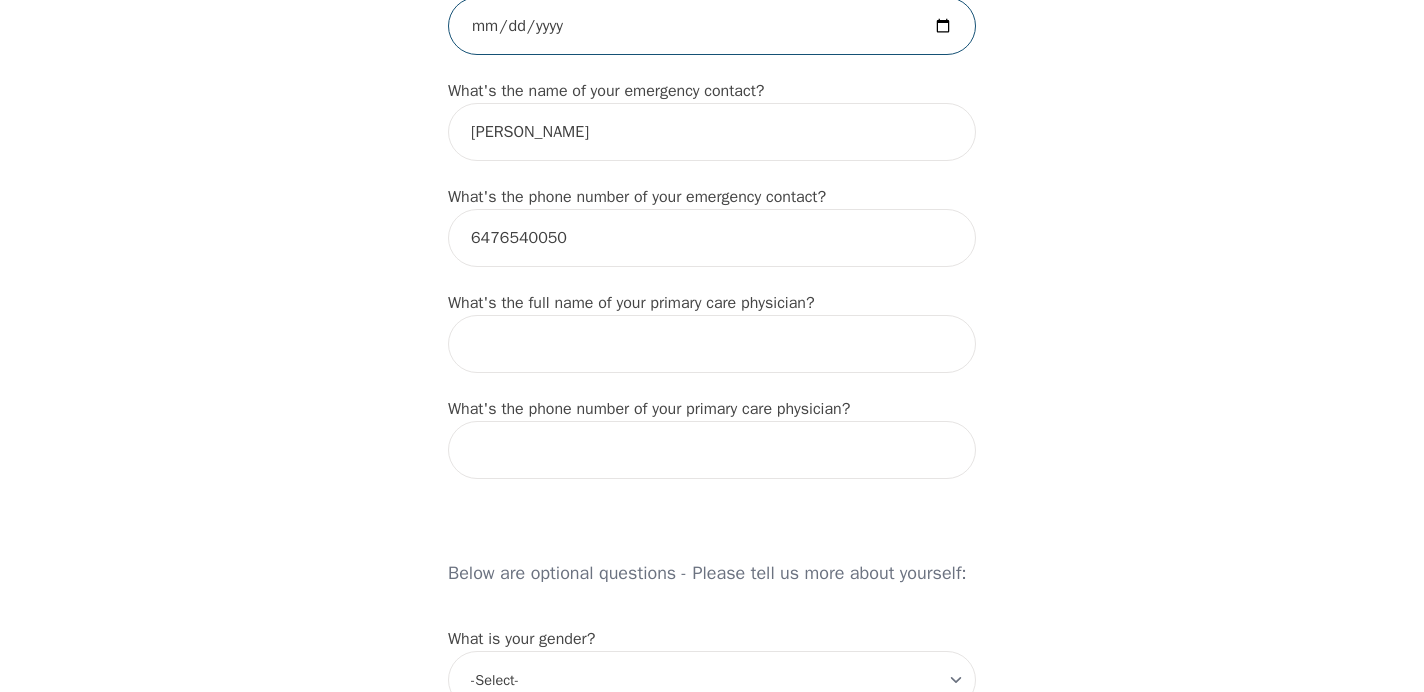 scroll, scrollTop: 1099, scrollLeft: 0, axis: vertical 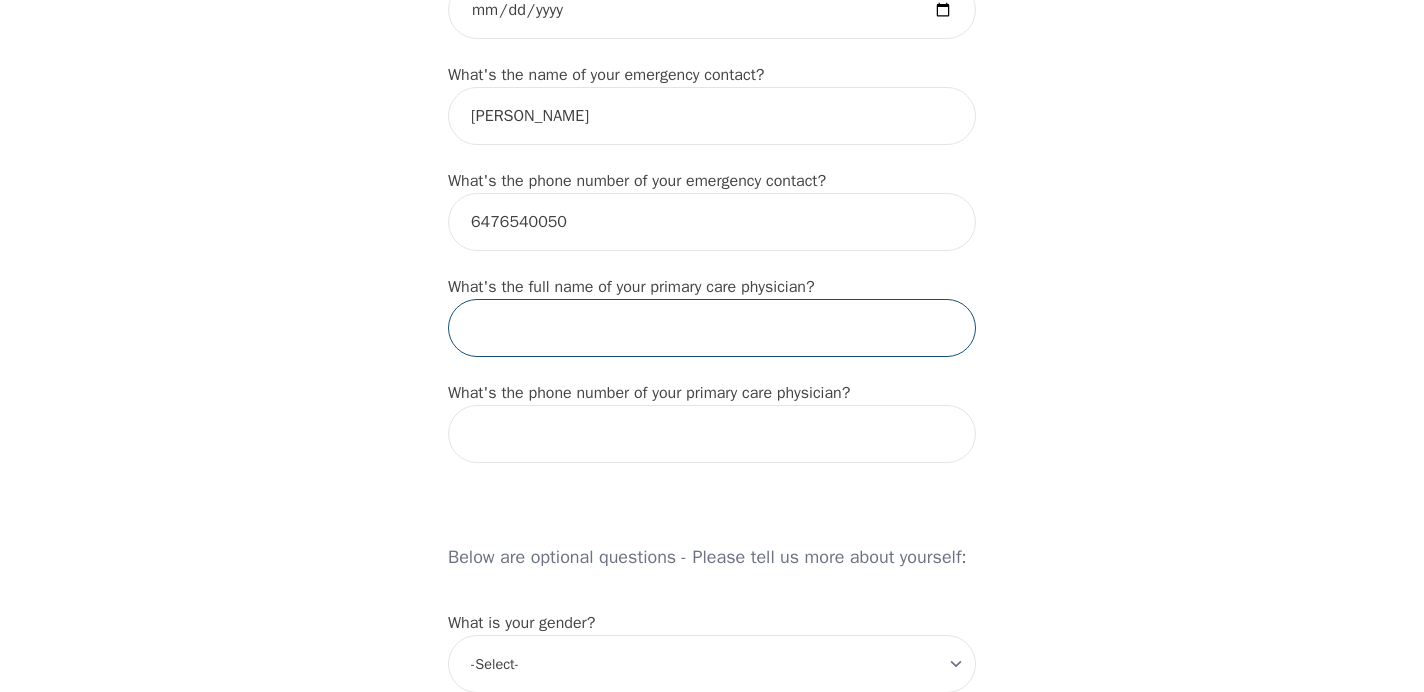 click at bounding box center (712, 328) 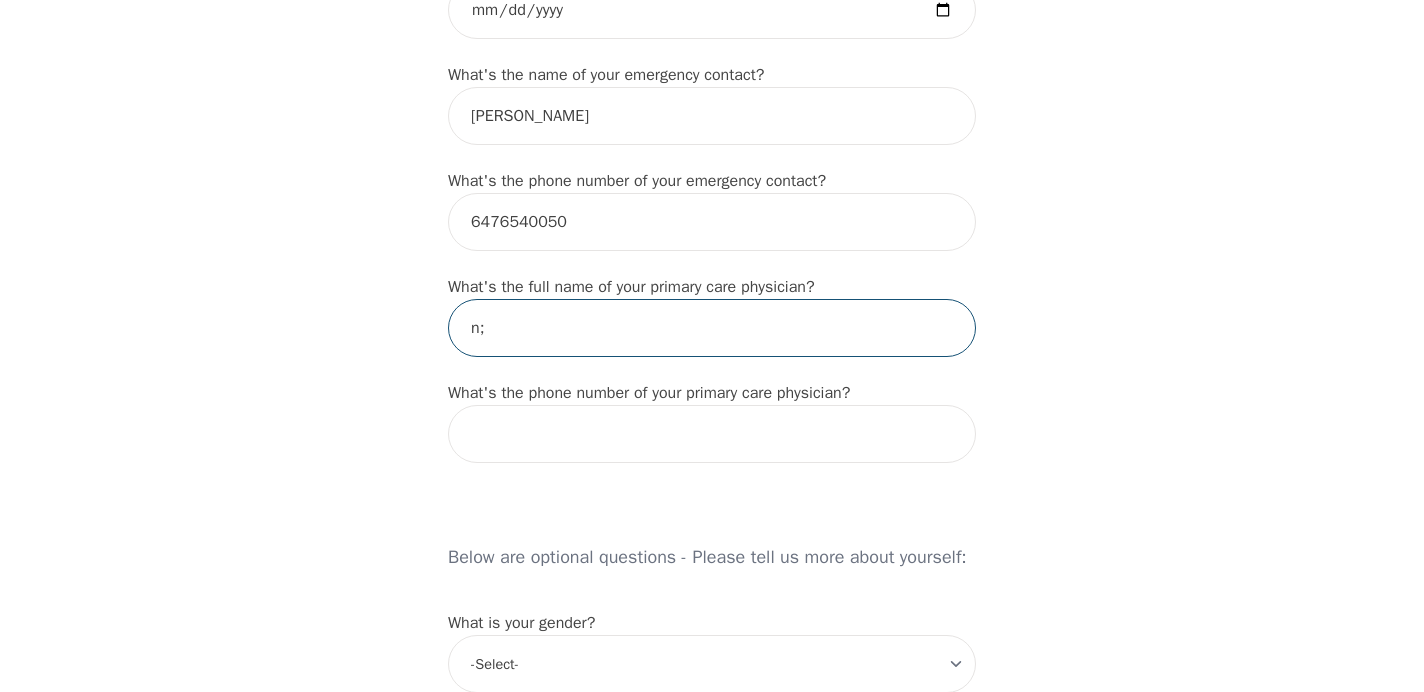 type on "n" 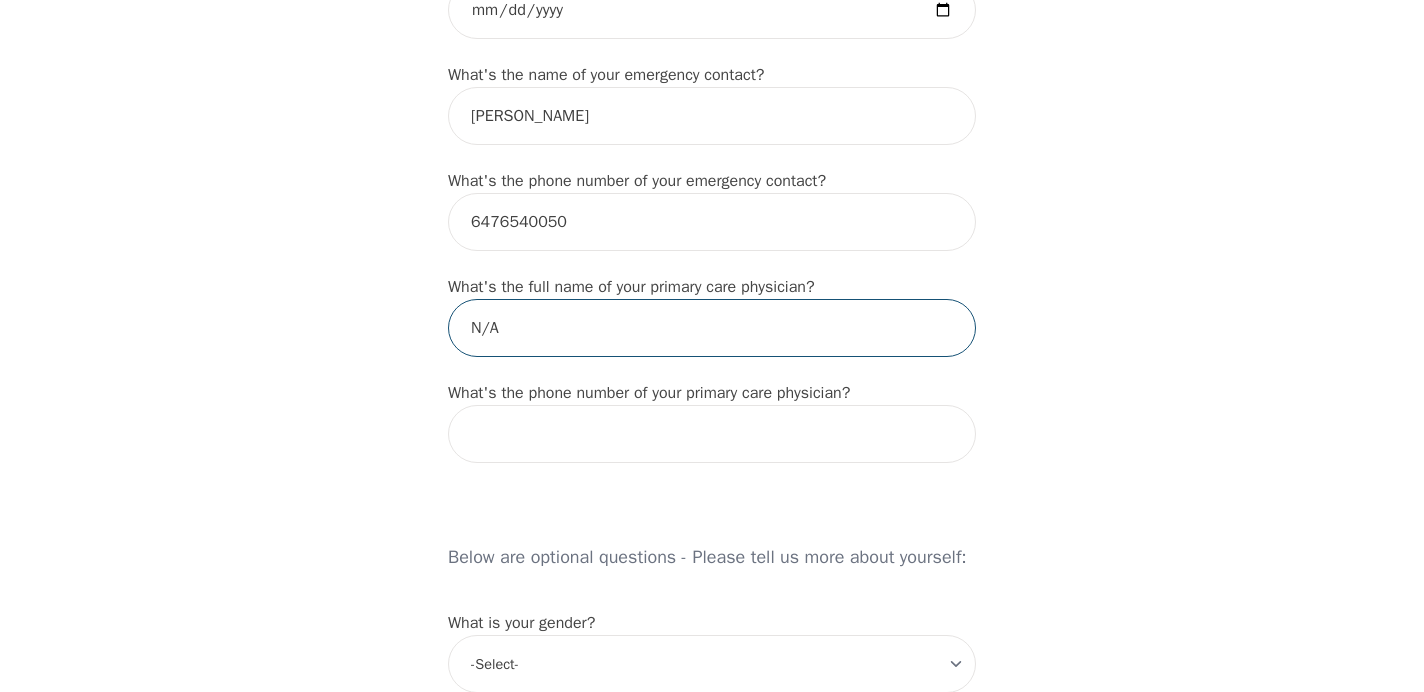 type on "N/A" 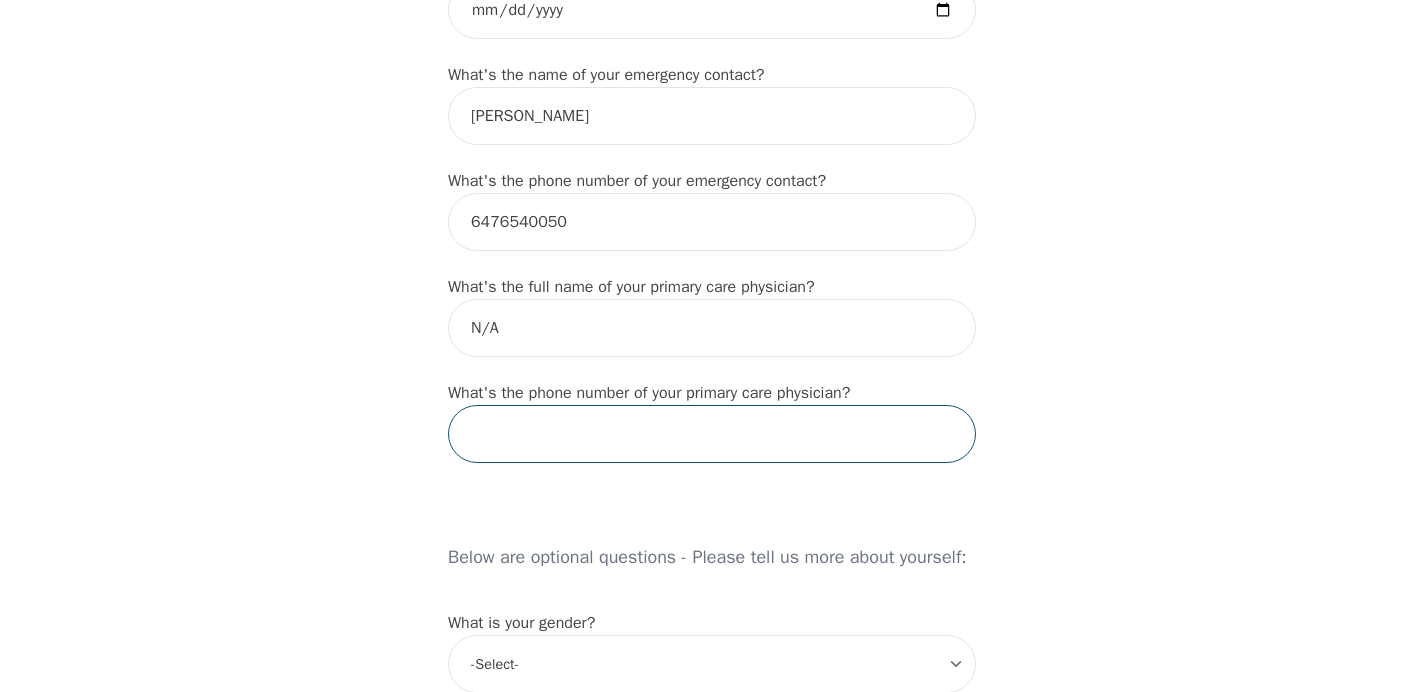 click at bounding box center (712, 434) 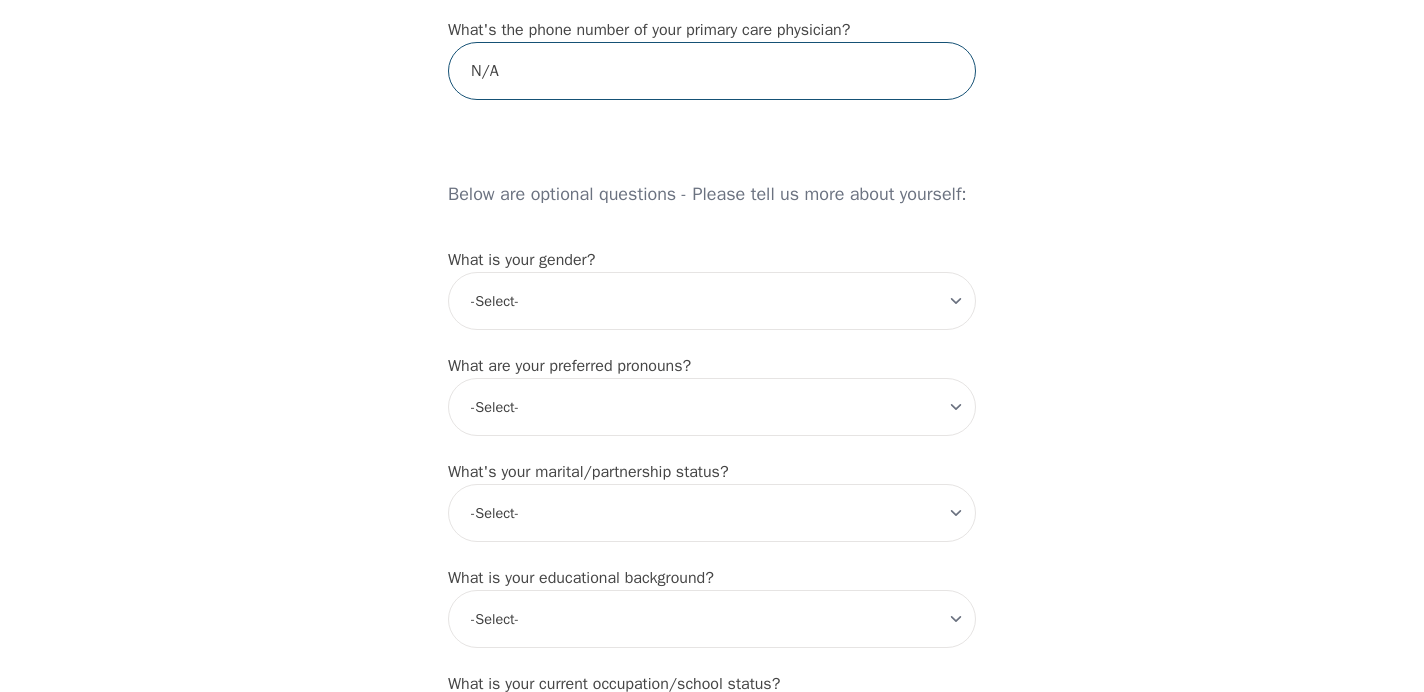 scroll, scrollTop: 1493, scrollLeft: 0, axis: vertical 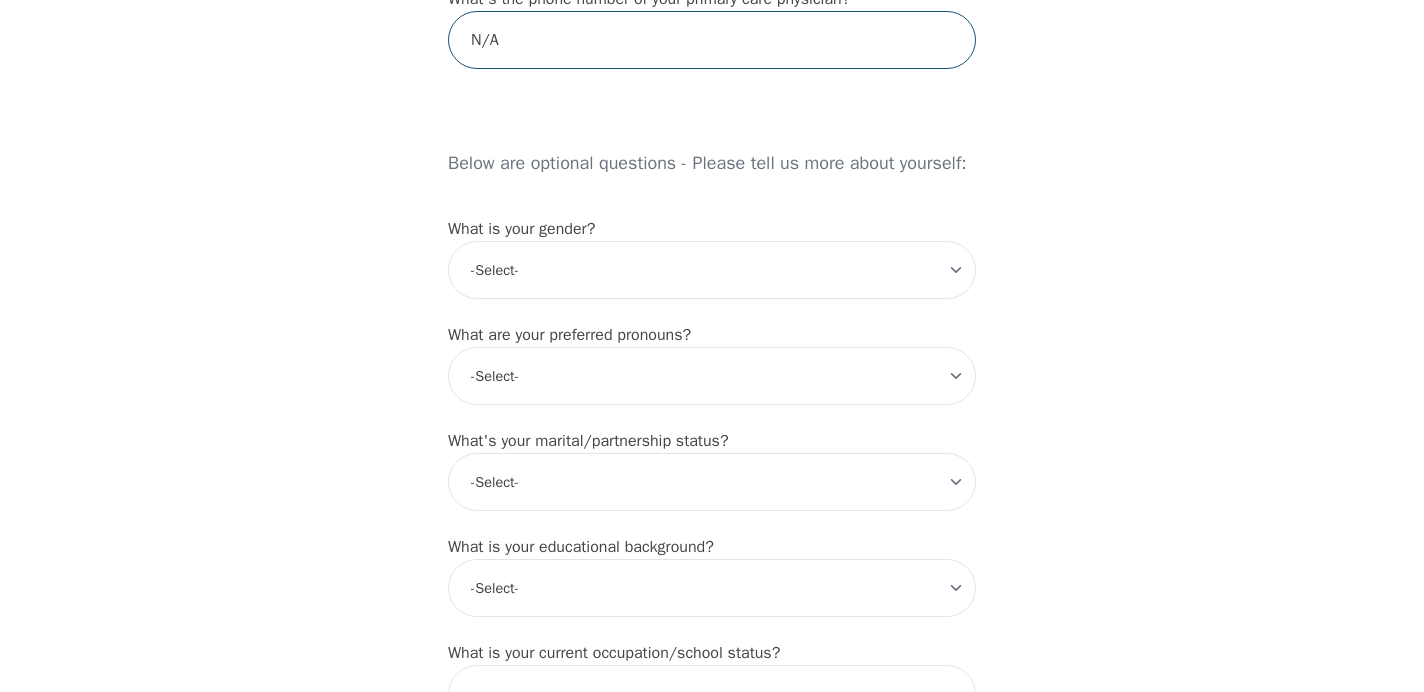 type on "N/A" 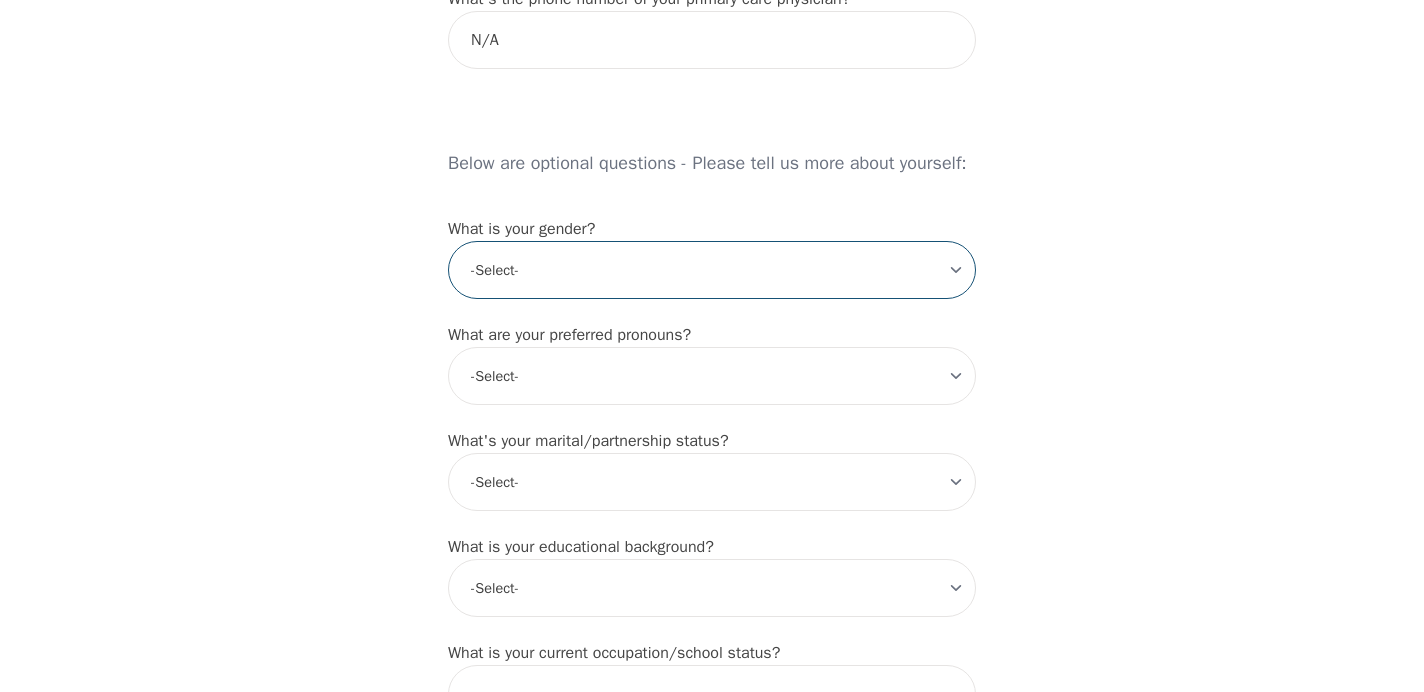 click on "-Select- [DEMOGRAPHIC_DATA] [DEMOGRAPHIC_DATA] [DEMOGRAPHIC_DATA] [DEMOGRAPHIC_DATA] [DEMOGRAPHIC_DATA] prefer_not_to_say" at bounding box center [712, 270] 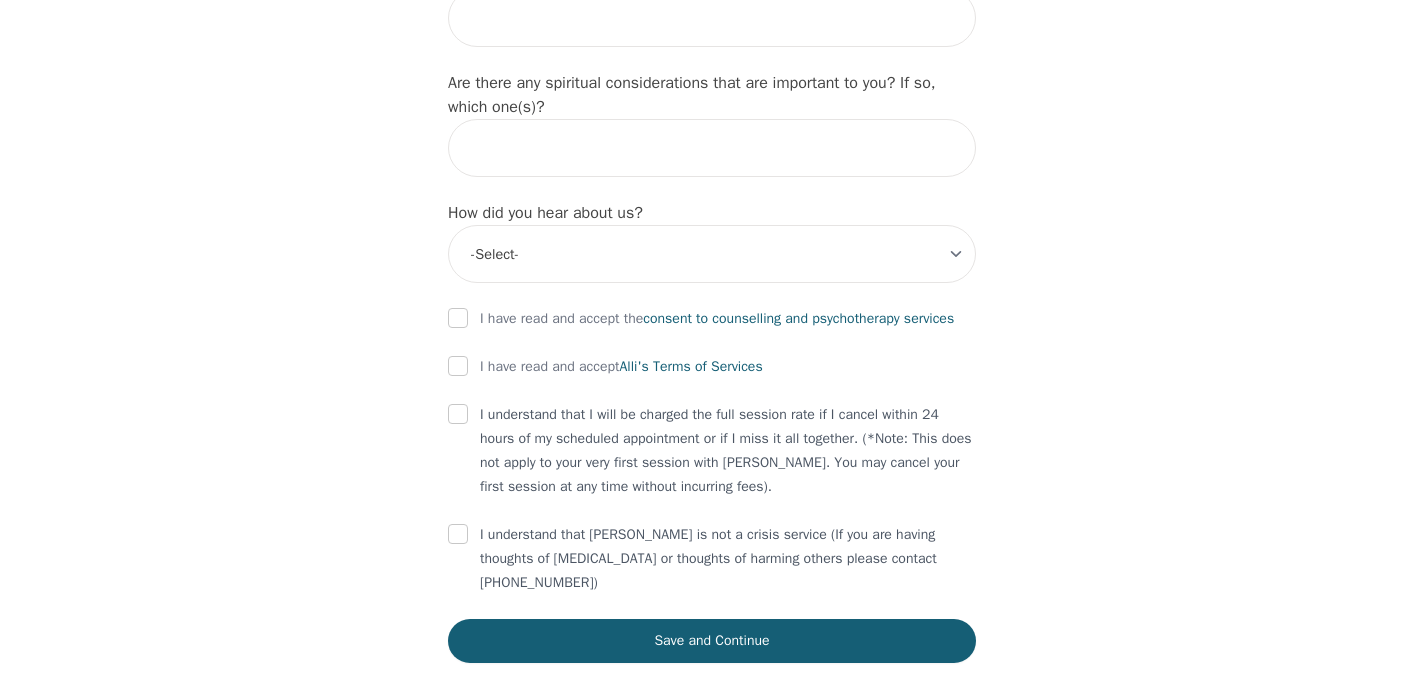 scroll, scrollTop: 2349, scrollLeft: 0, axis: vertical 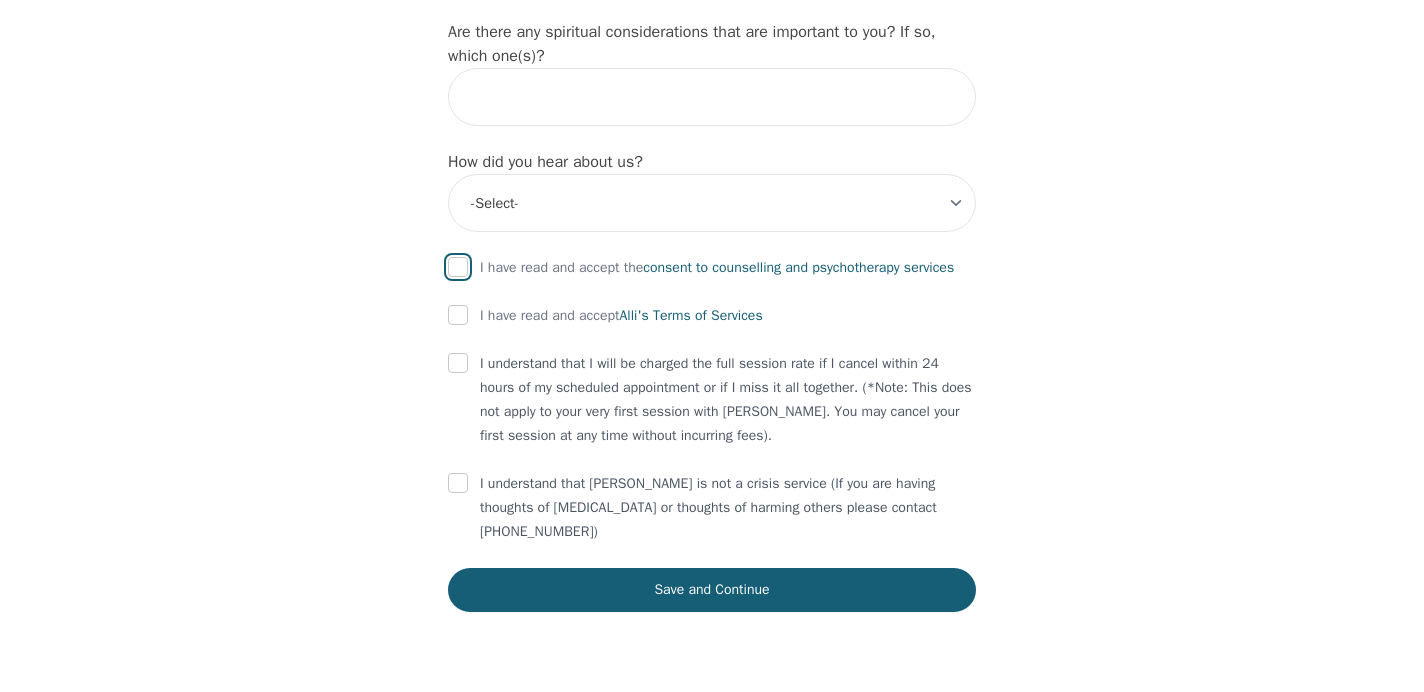 click at bounding box center [458, 267] 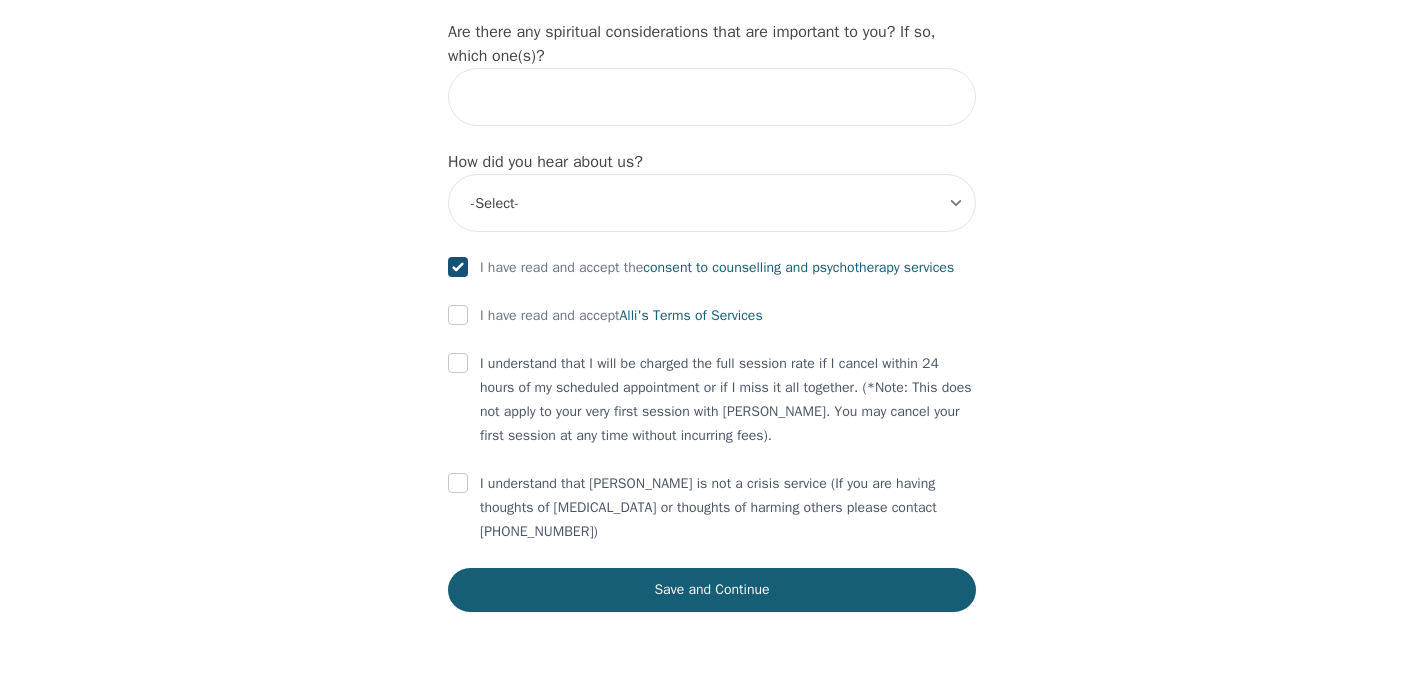 checkbox on "true" 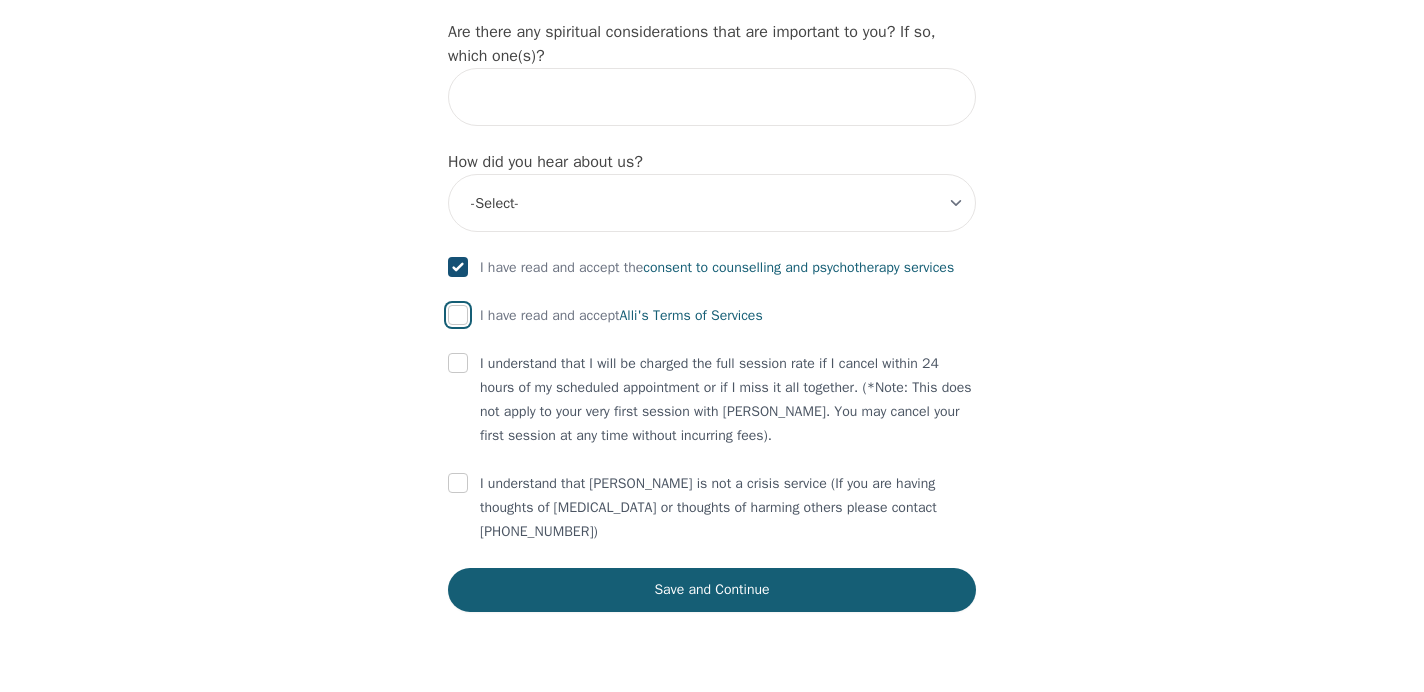 click at bounding box center (458, 315) 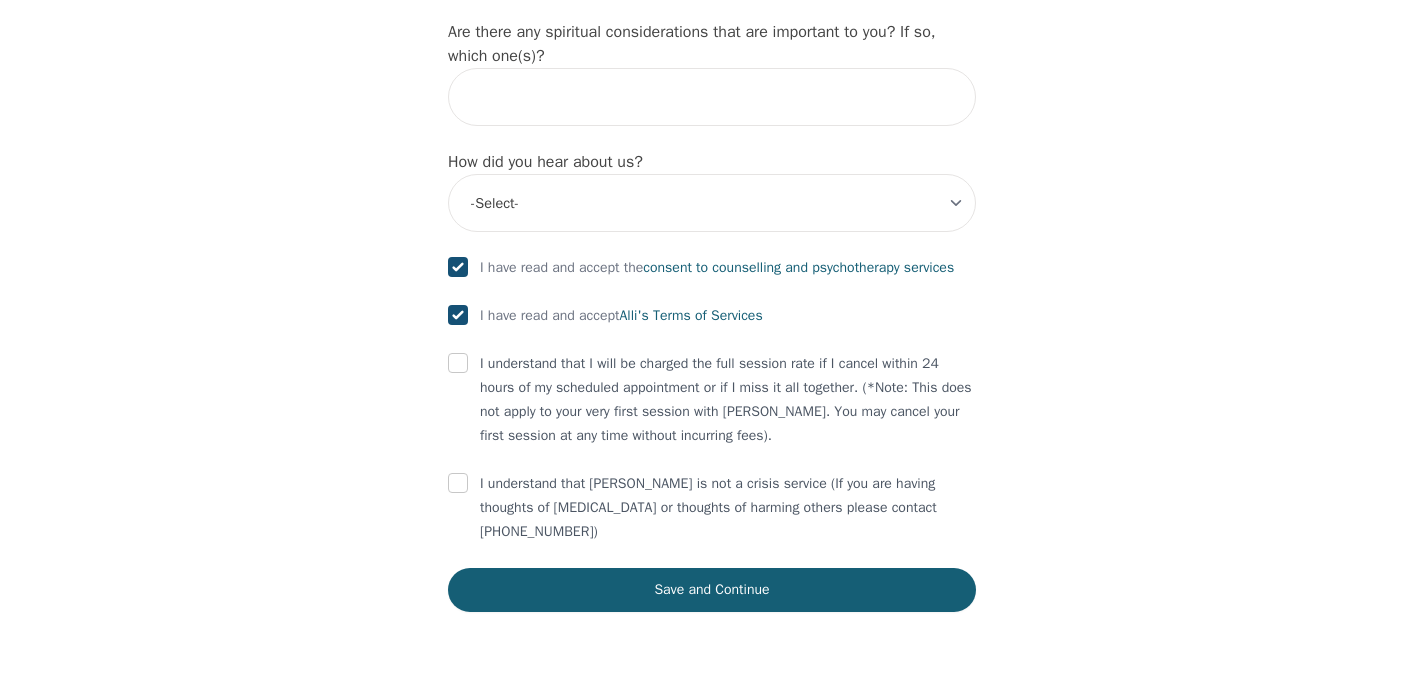 checkbox on "true" 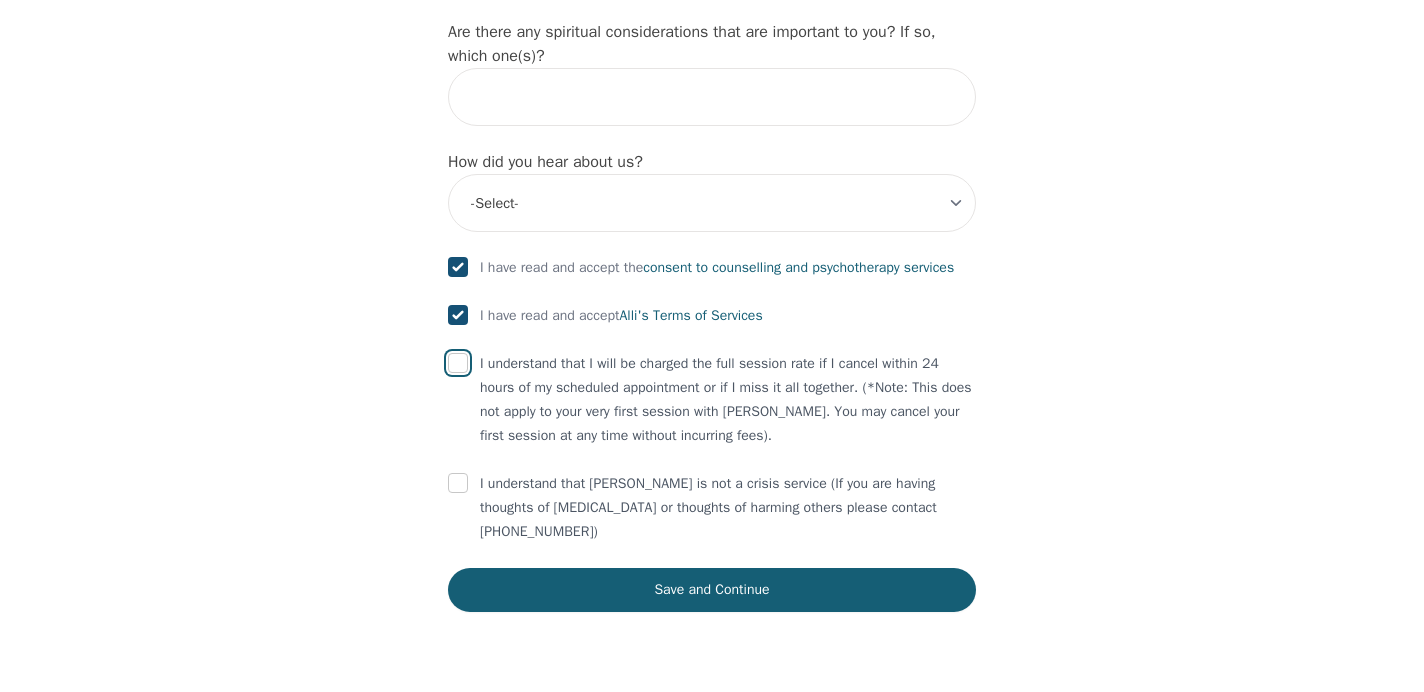 click at bounding box center [458, 363] 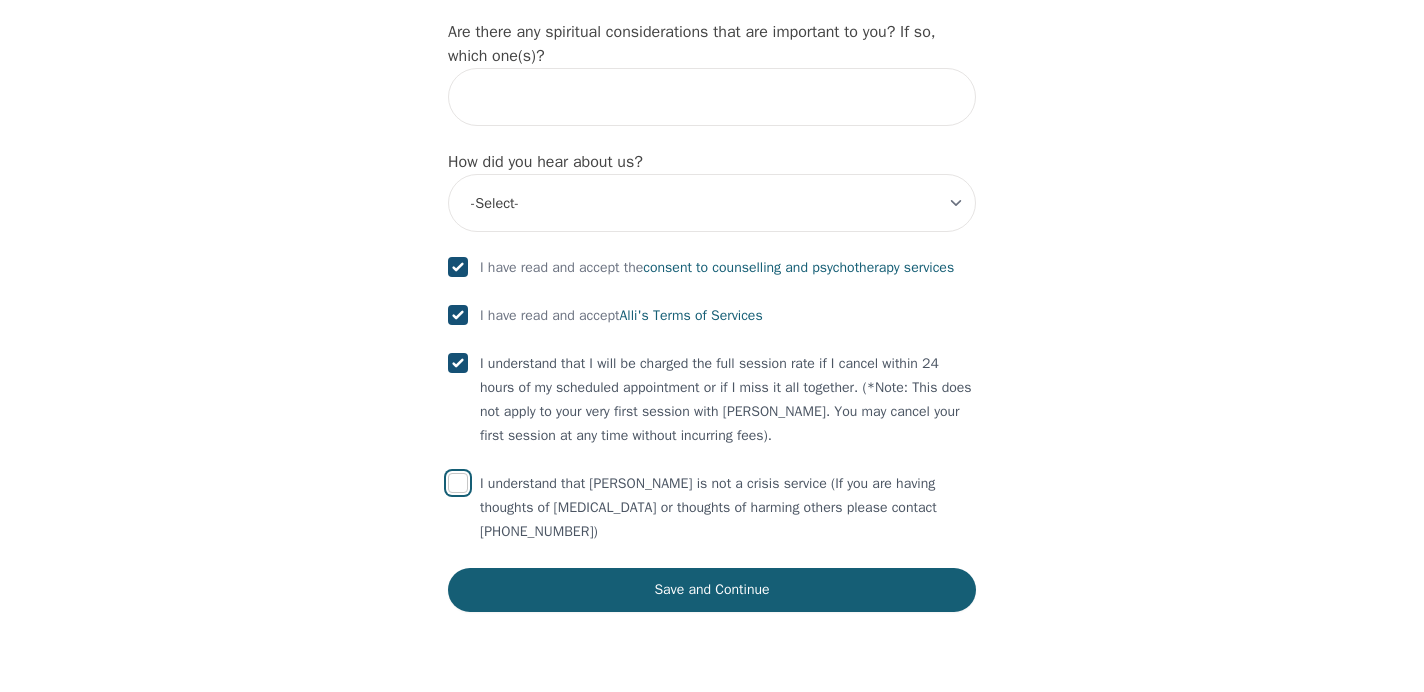 click at bounding box center (458, 483) 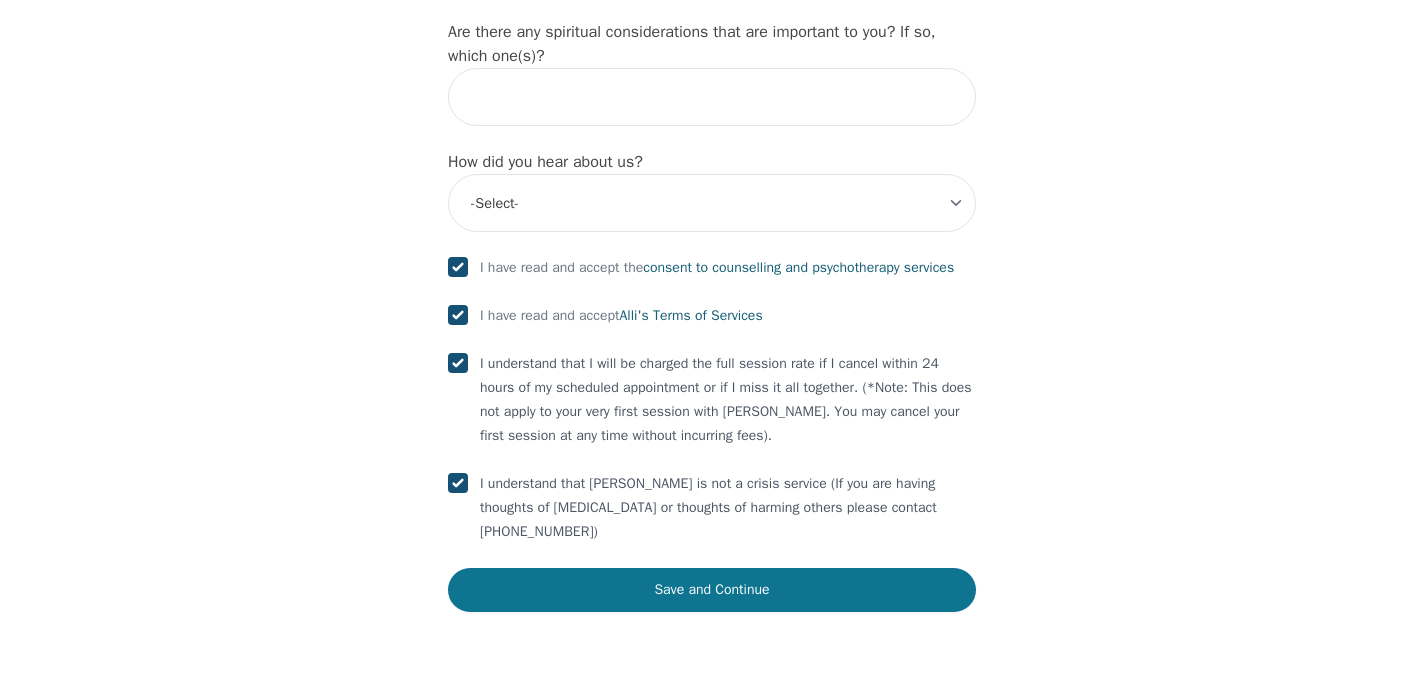 click on "Save and Continue" at bounding box center (712, 590) 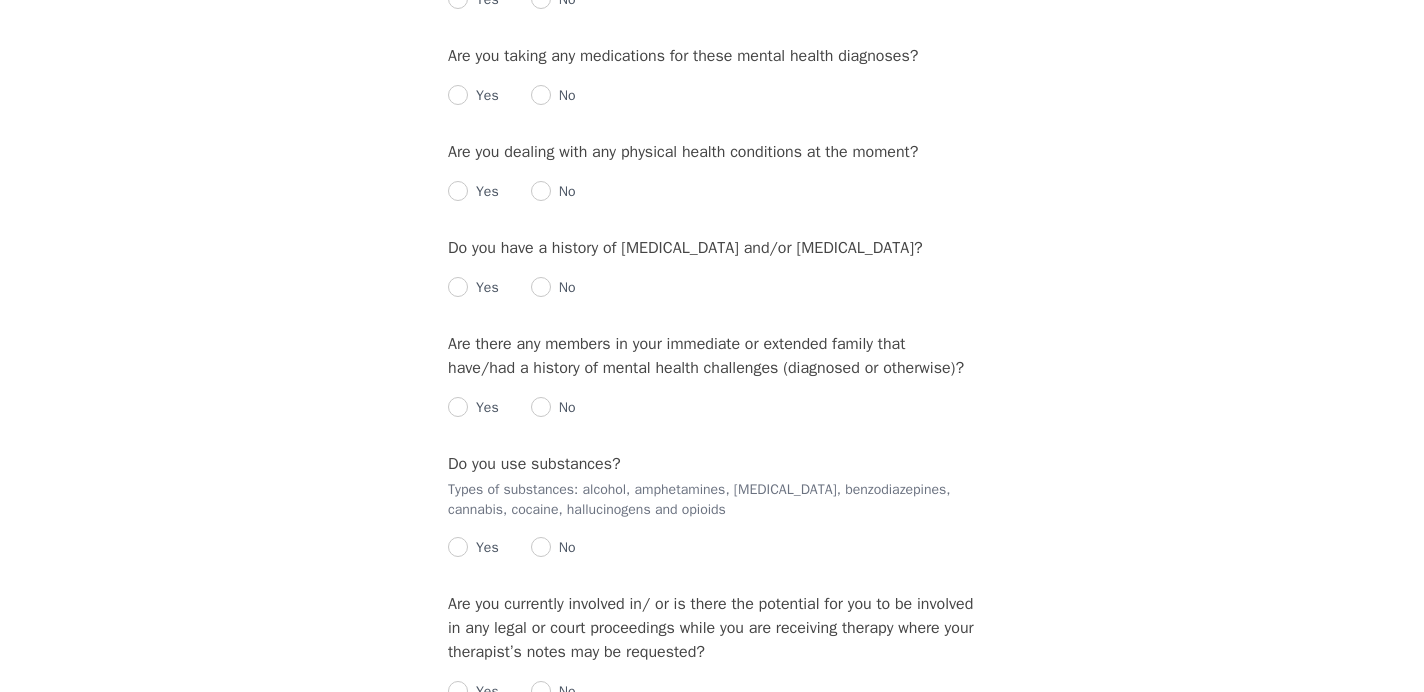 scroll, scrollTop: 0, scrollLeft: 0, axis: both 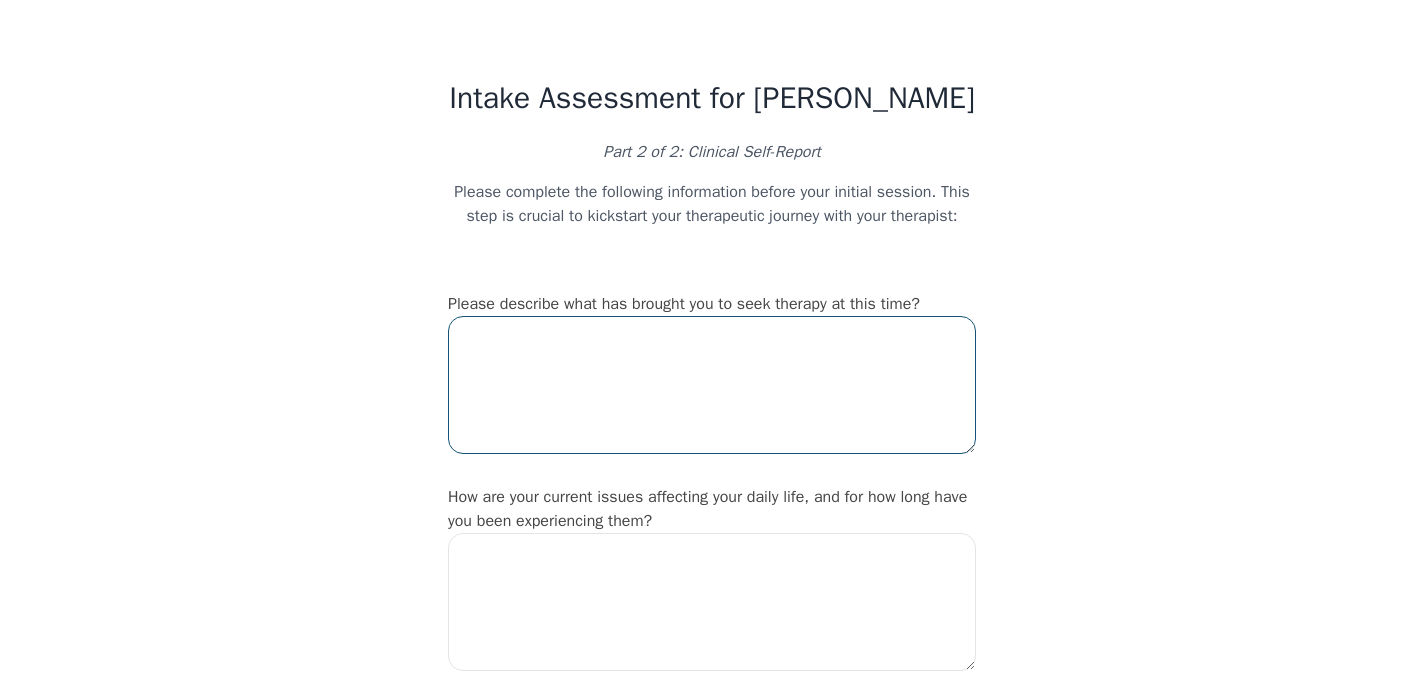 click at bounding box center (712, 385) 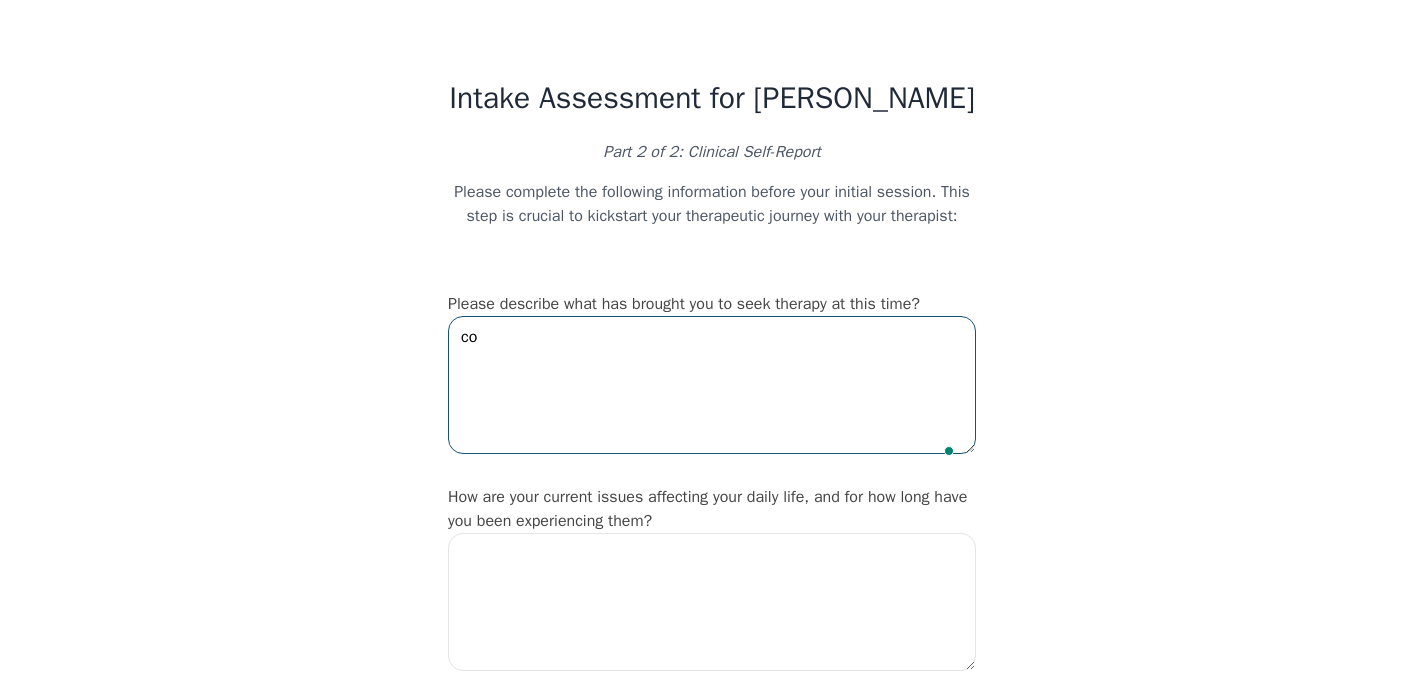 type on "c" 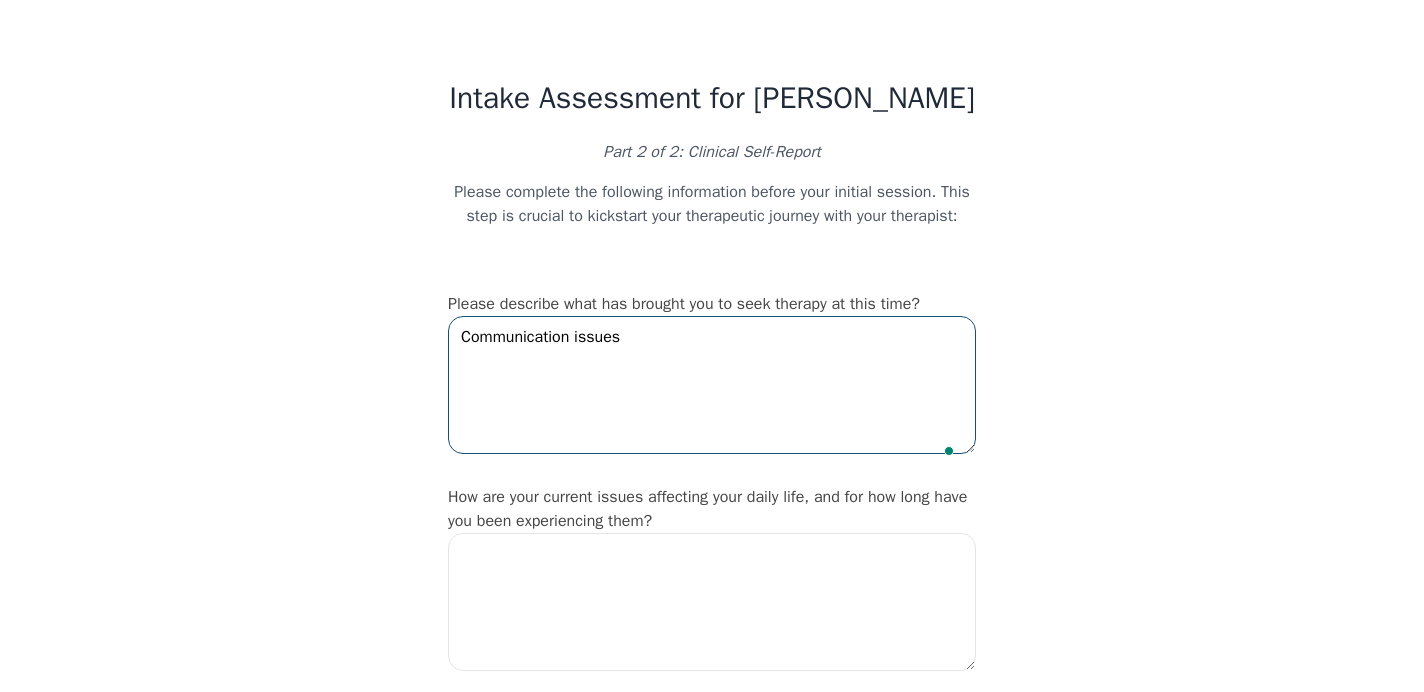 type on "Communication issues" 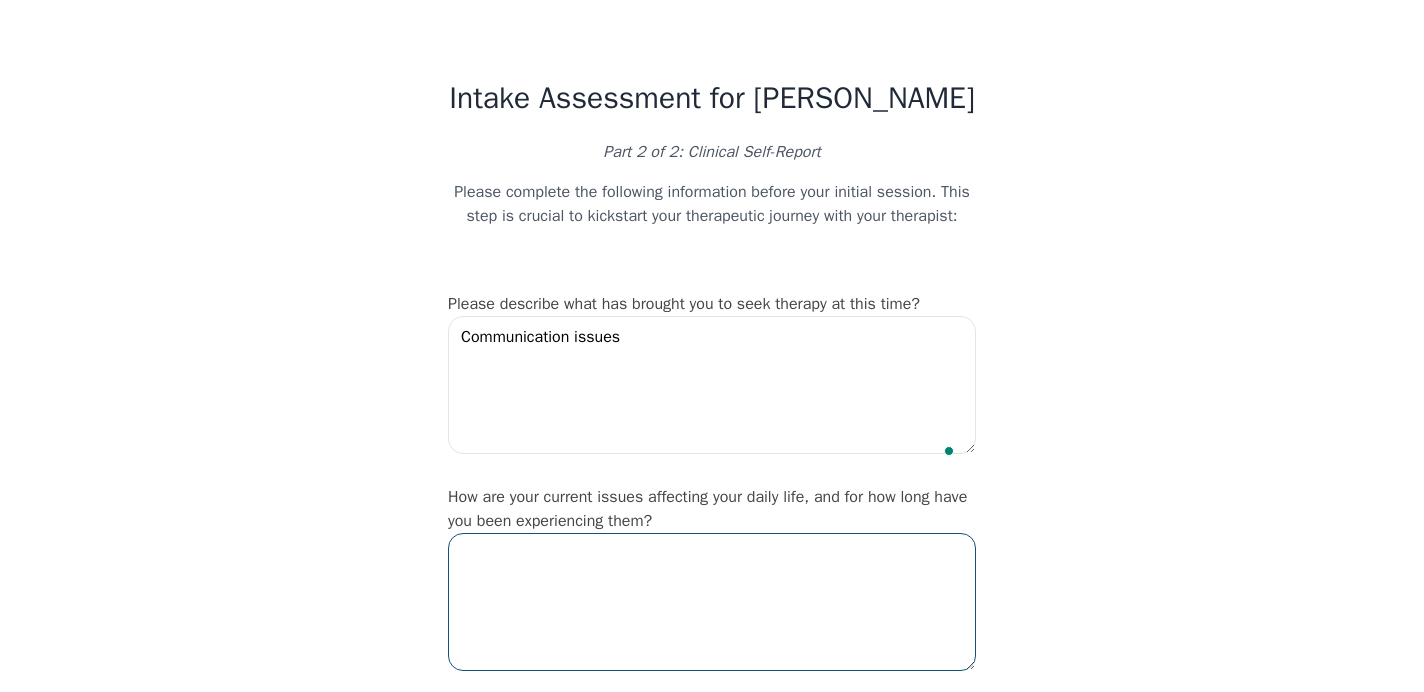 click at bounding box center (712, 602) 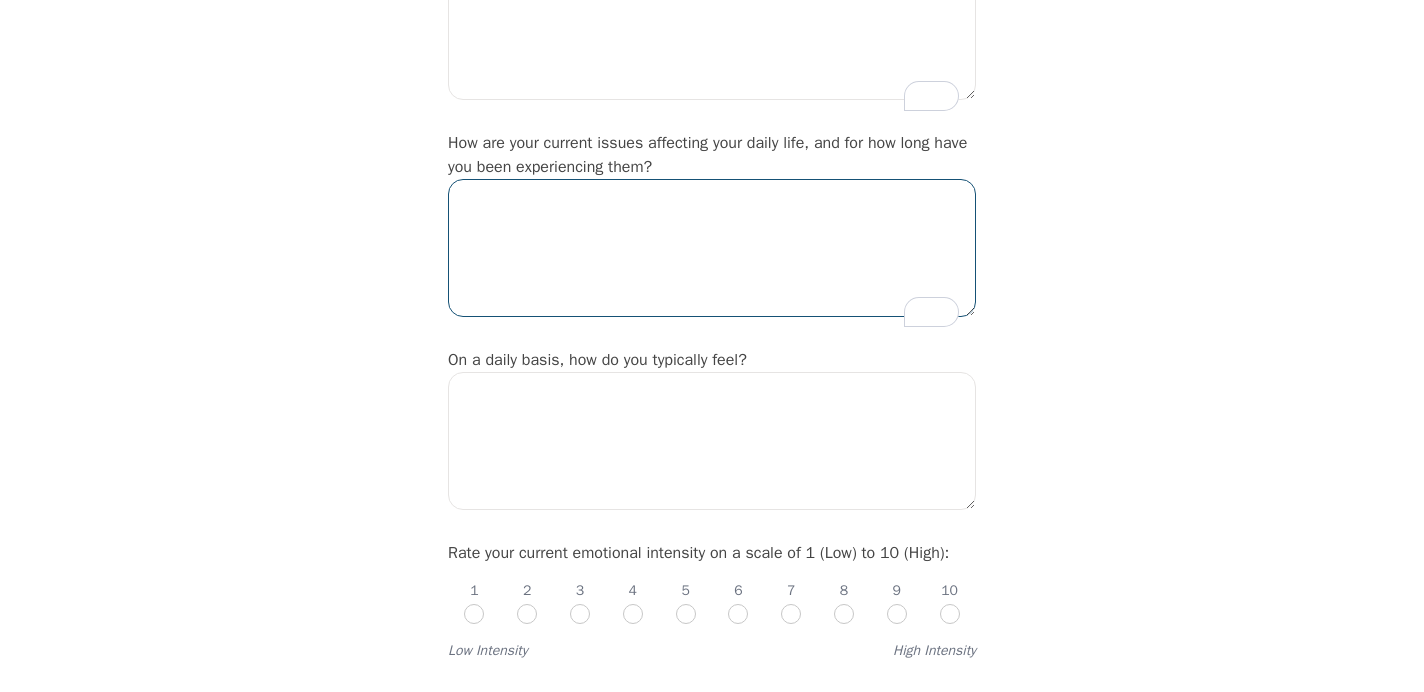 scroll, scrollTop: 386, scrollLeft: 0, axis: vertical 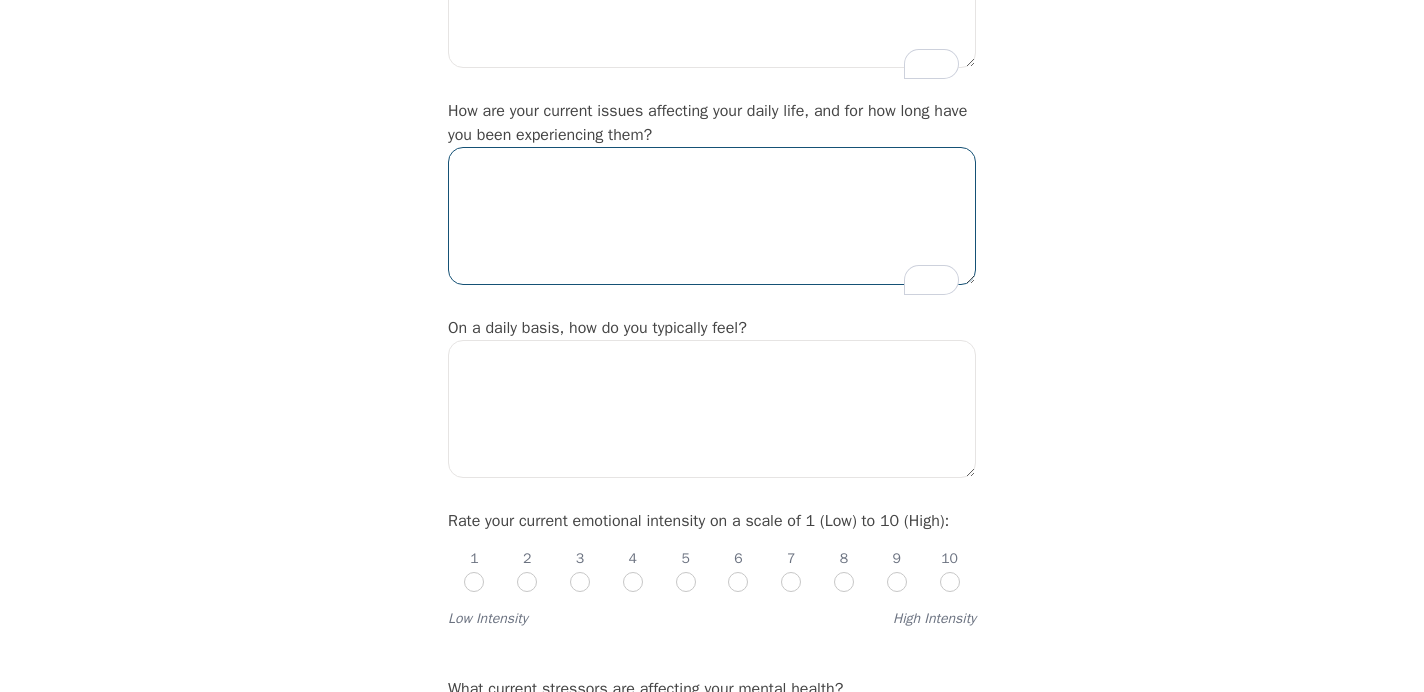 click at bounding box center (712, 216) 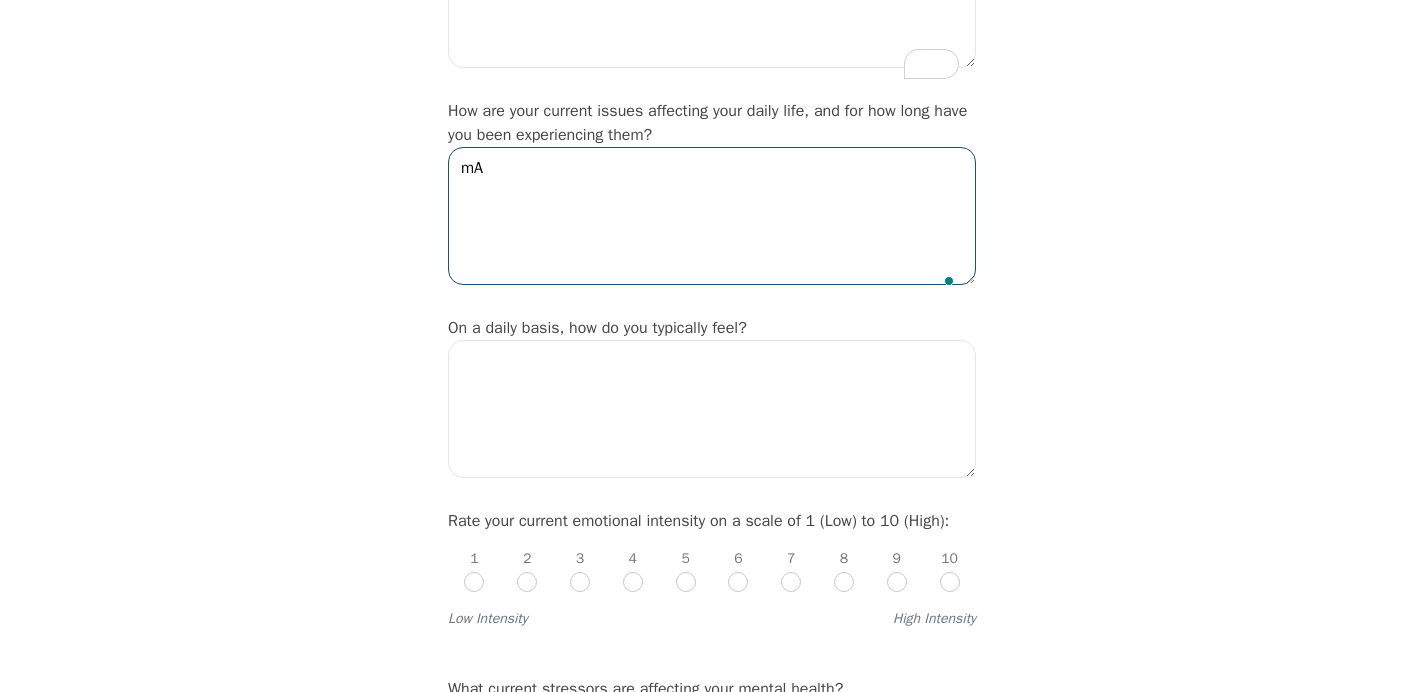 type on "m" 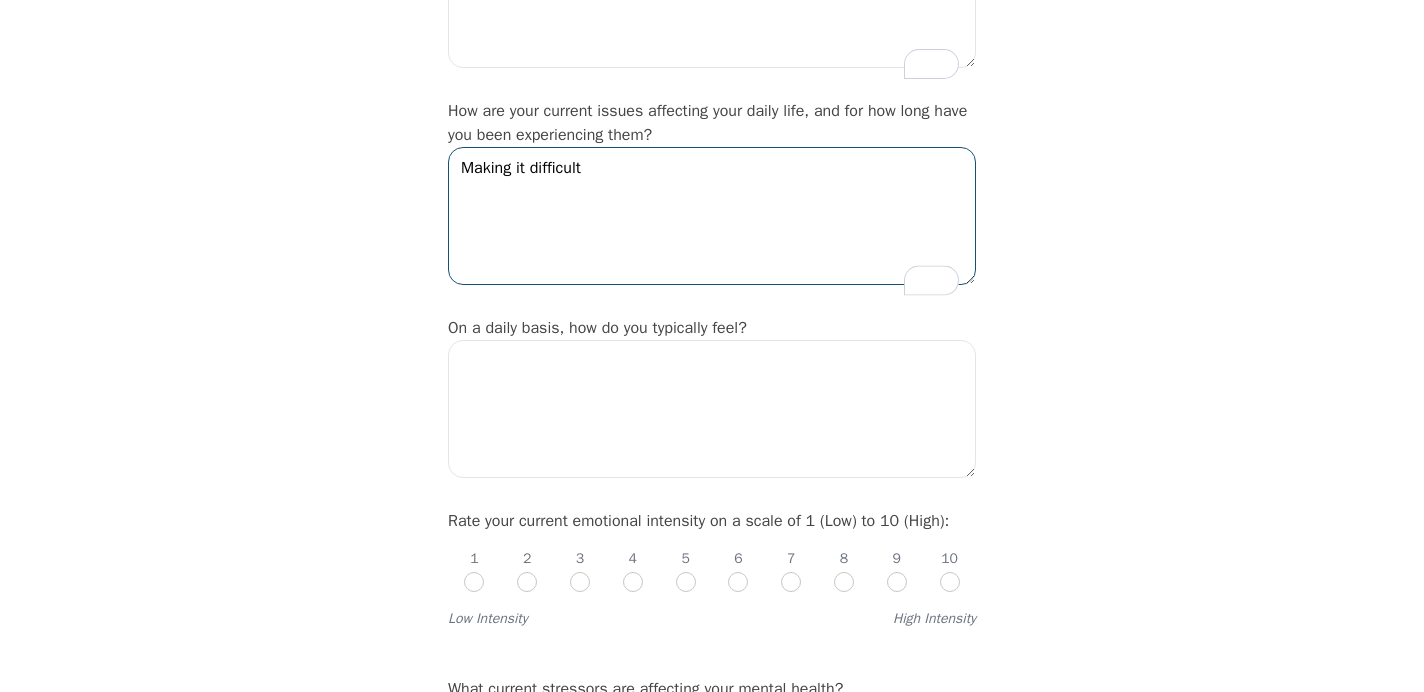 type on "Making it difficult" 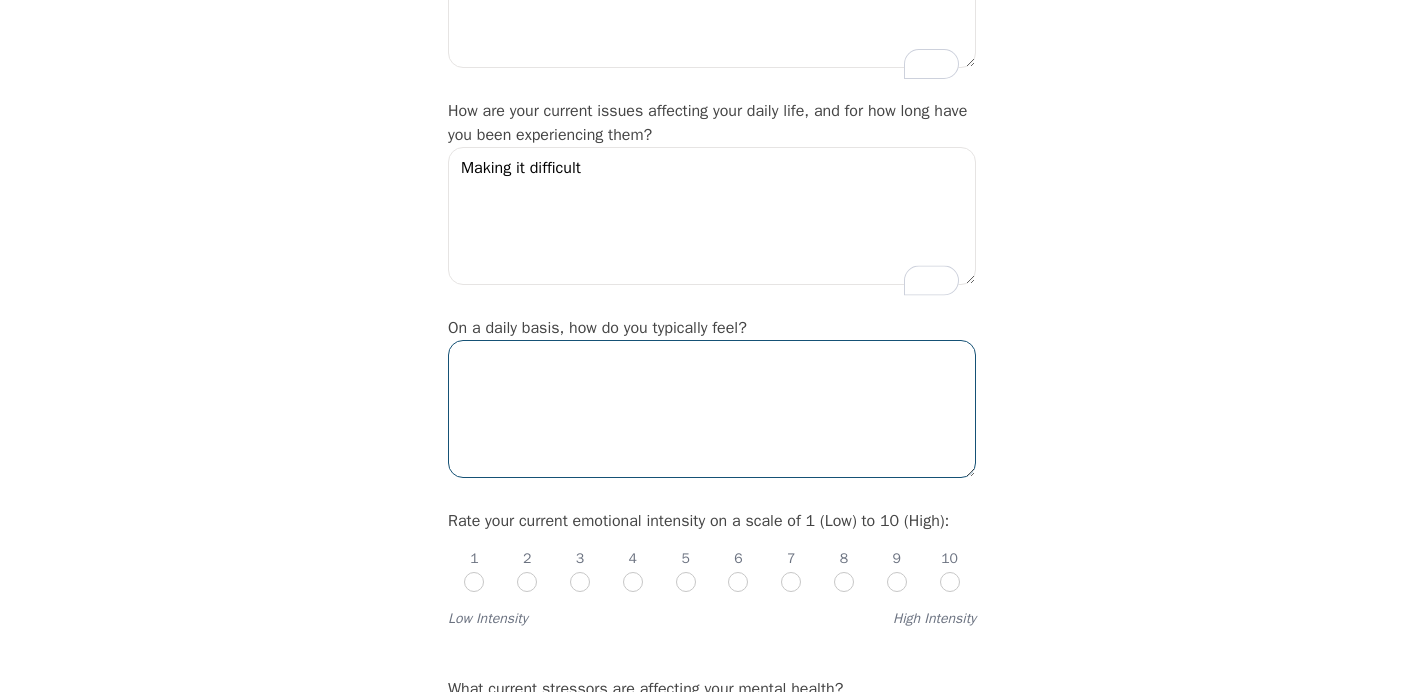 click at bounding box center [712, 409] 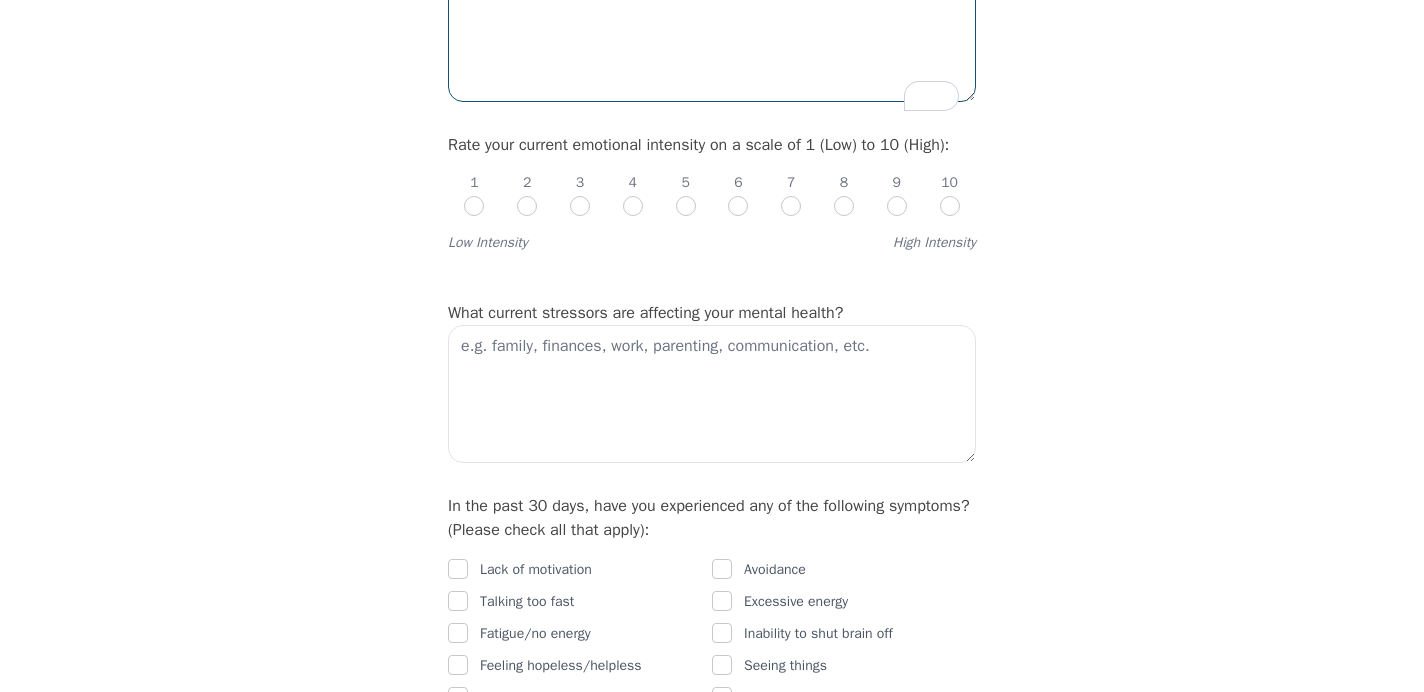 scroll, scrollTop: 768, scrollLeft: 0, axis: vertical 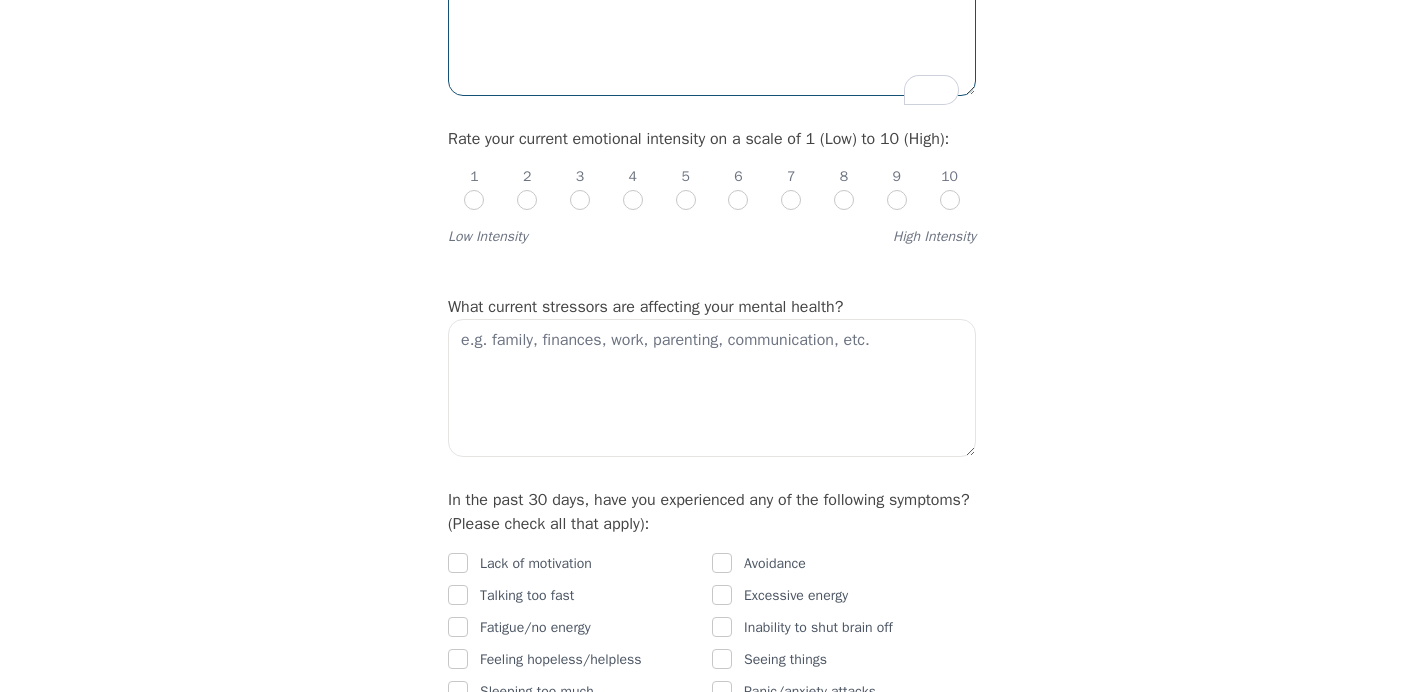 type on "Frustrated." 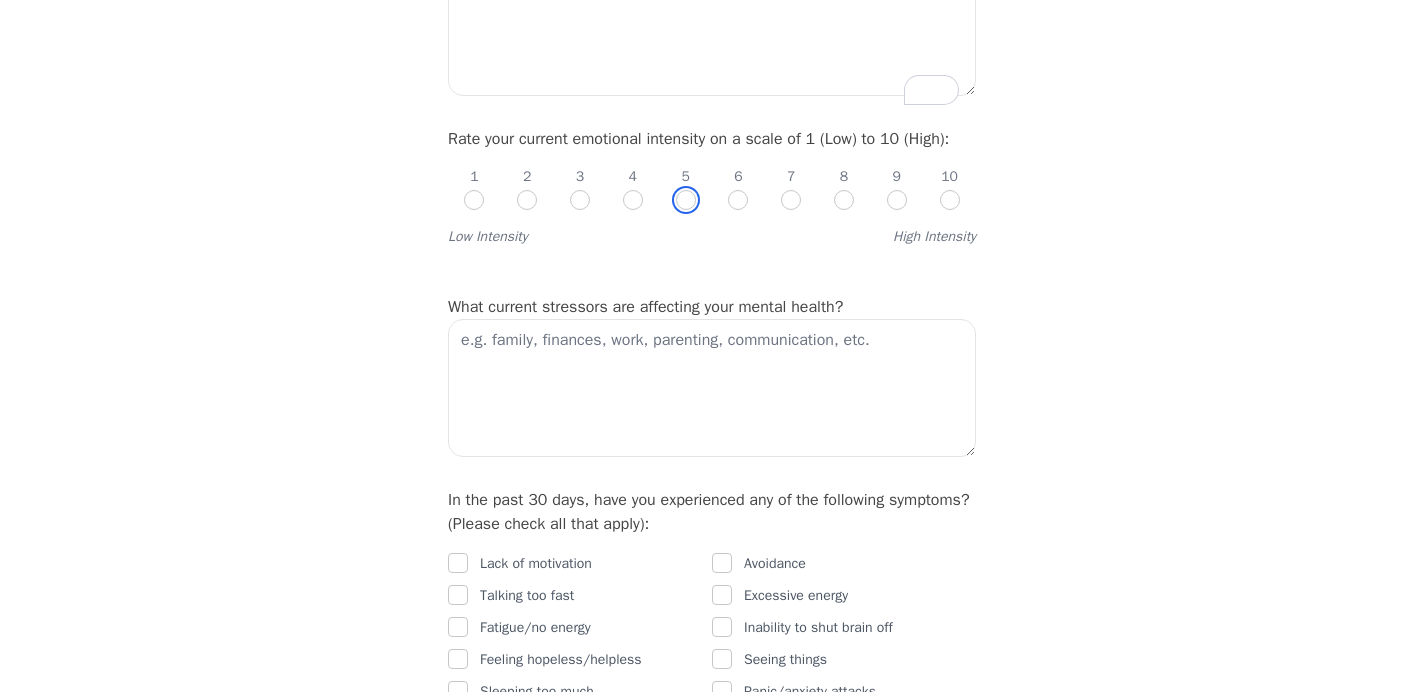 click at bounding box center (686, 200) 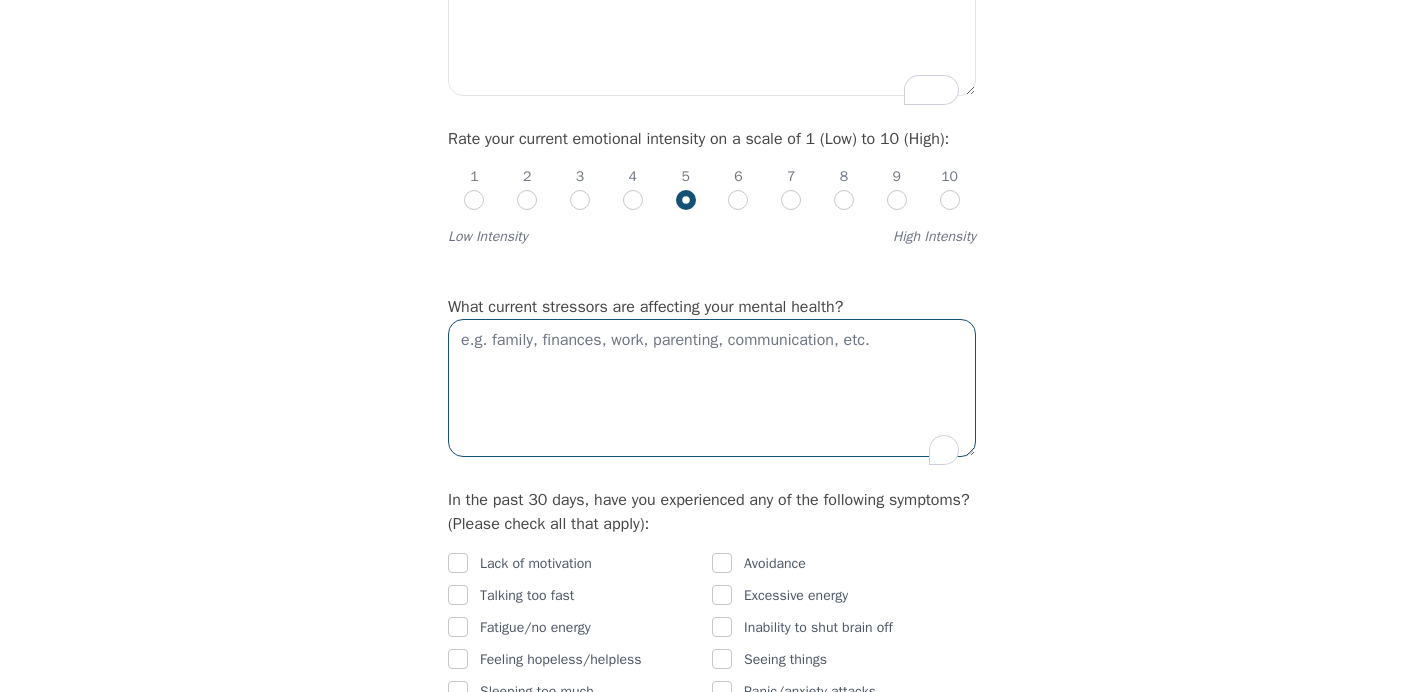 click at bounding box center [712, 388] 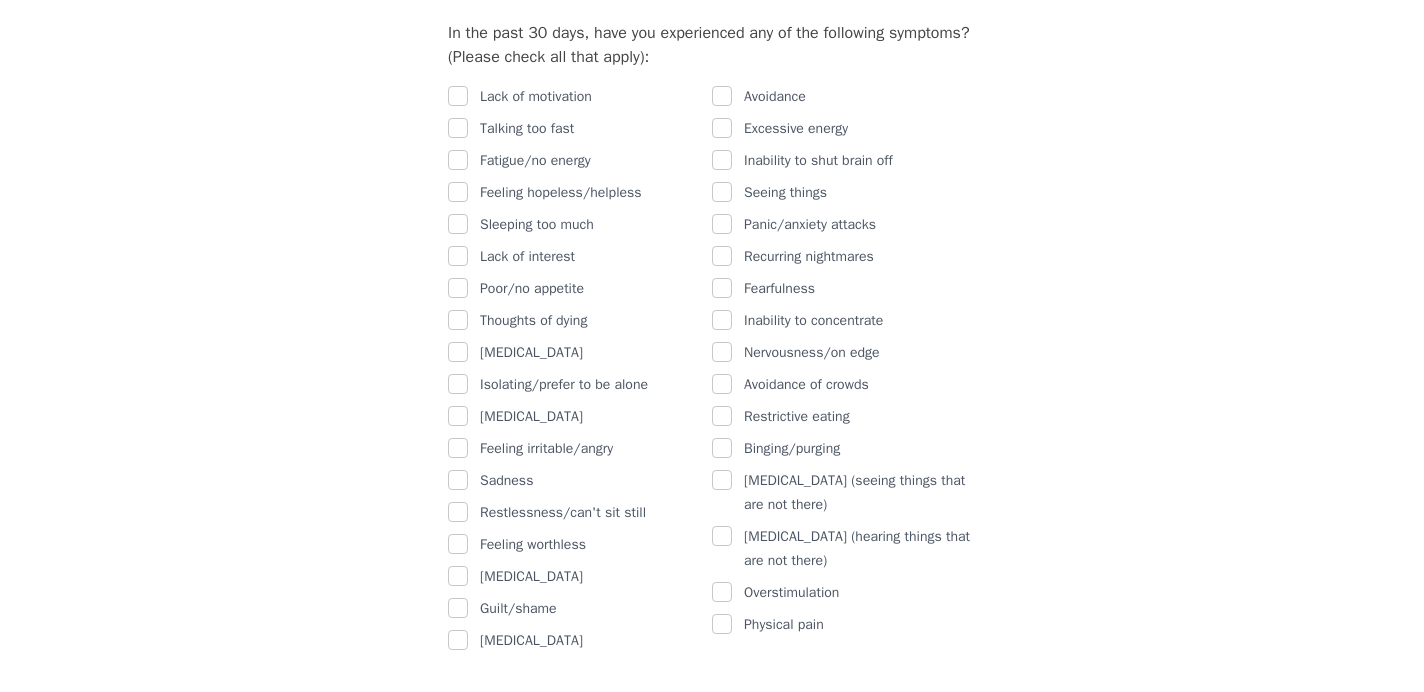 scroll, scrollTop: 1248, scrollLeft: 0, axis: vertical 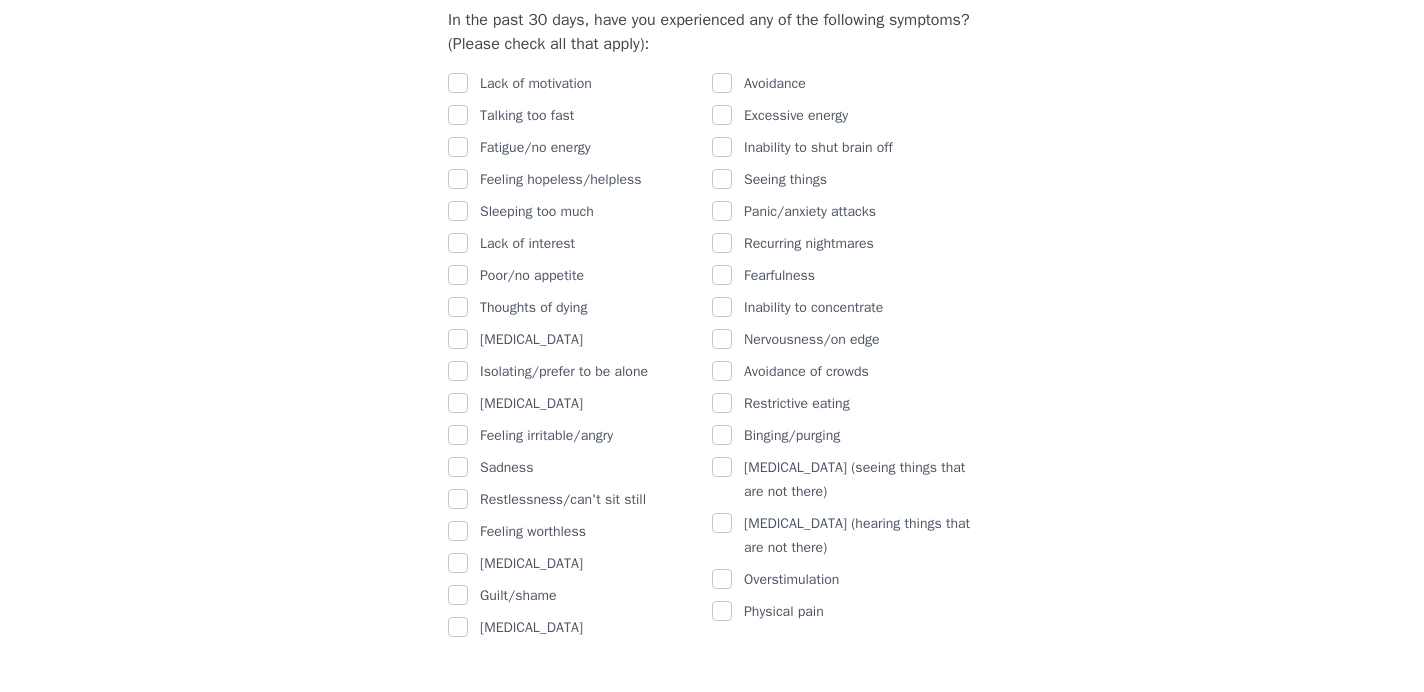 type on "Finances & relationship" 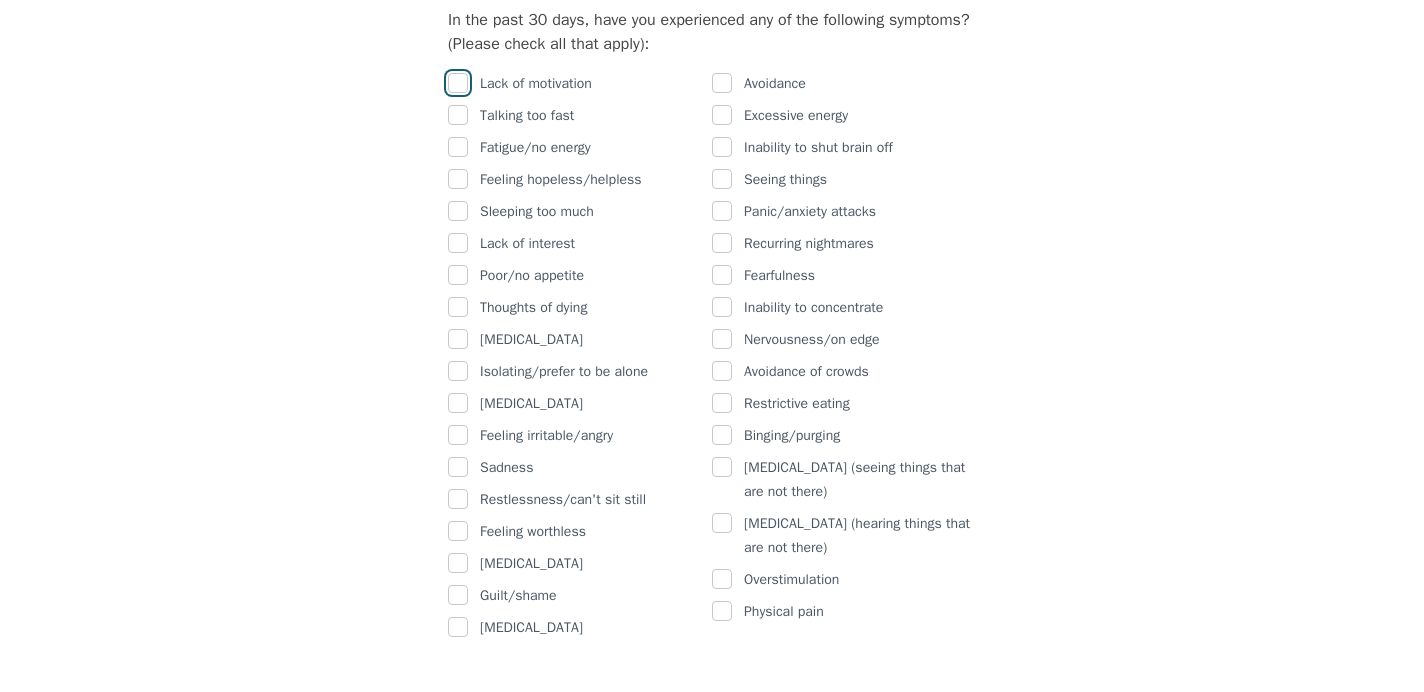 click at bounding box center (458, 83) 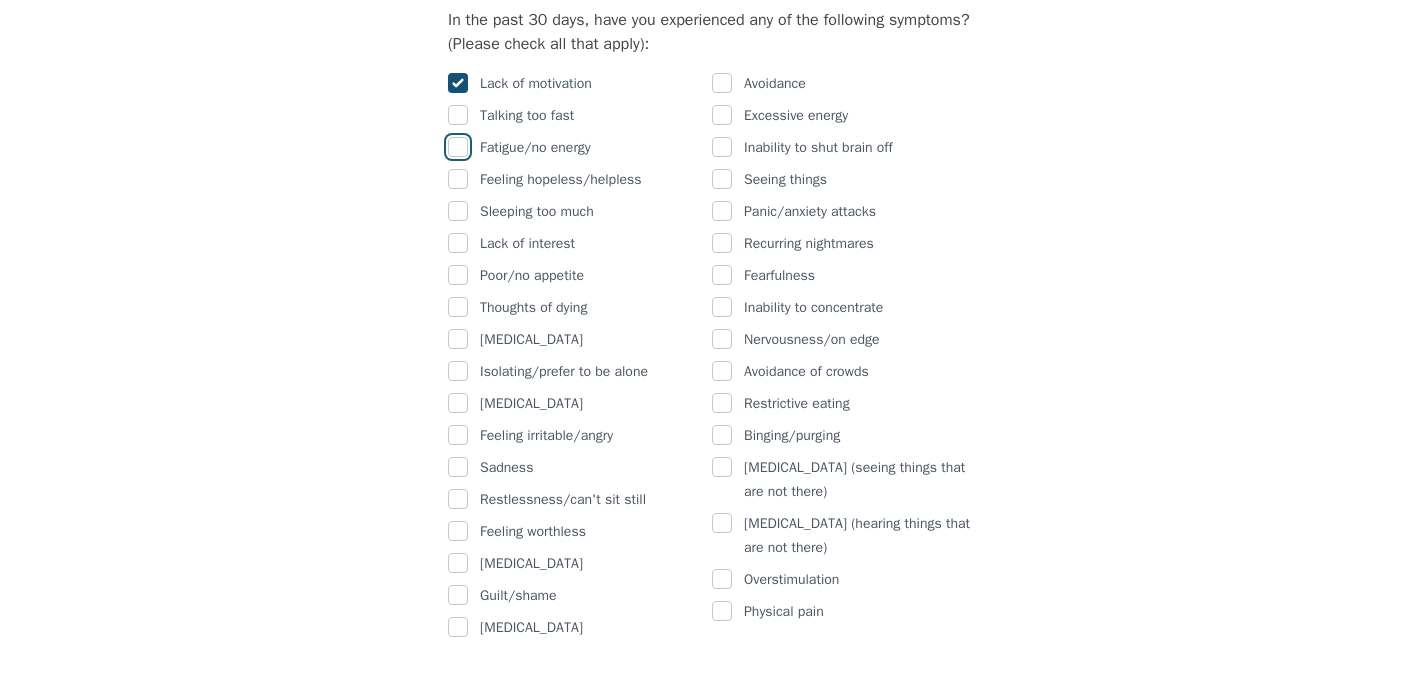 click at bounding box center [458, 147] 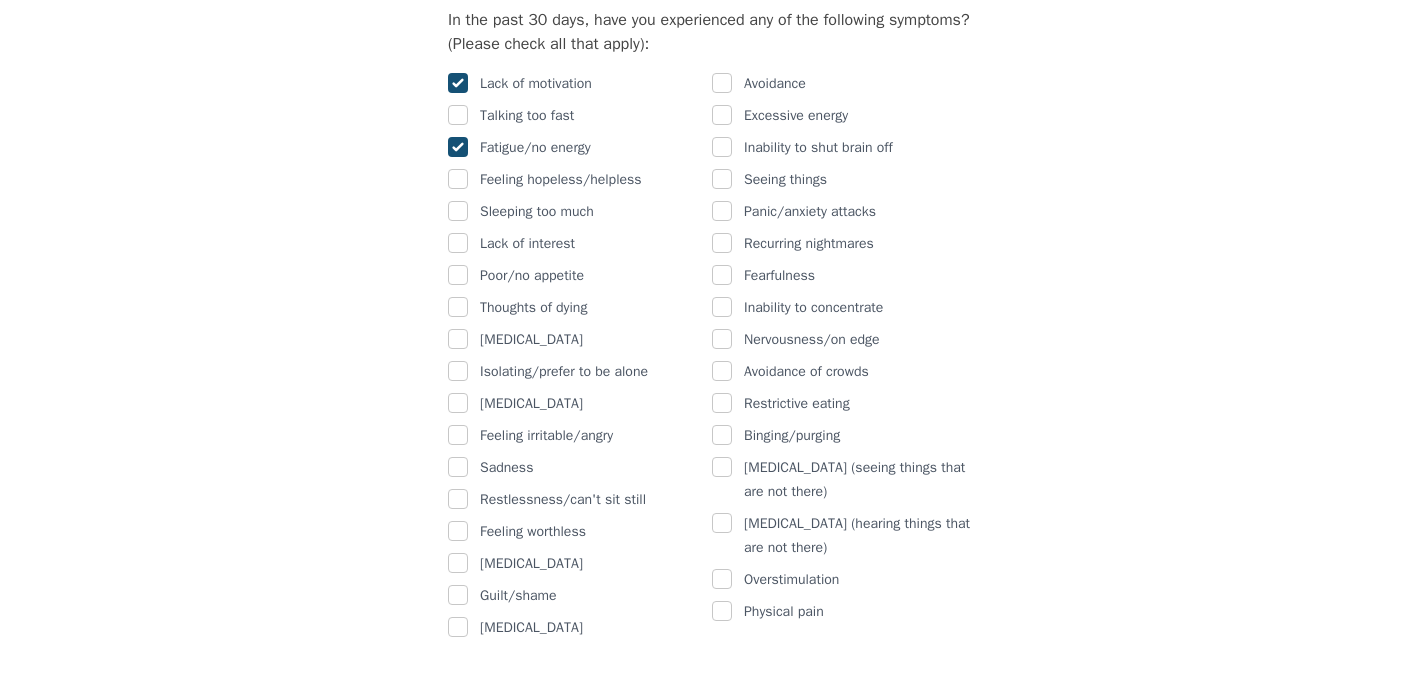 click at bounding box center [458, 147] 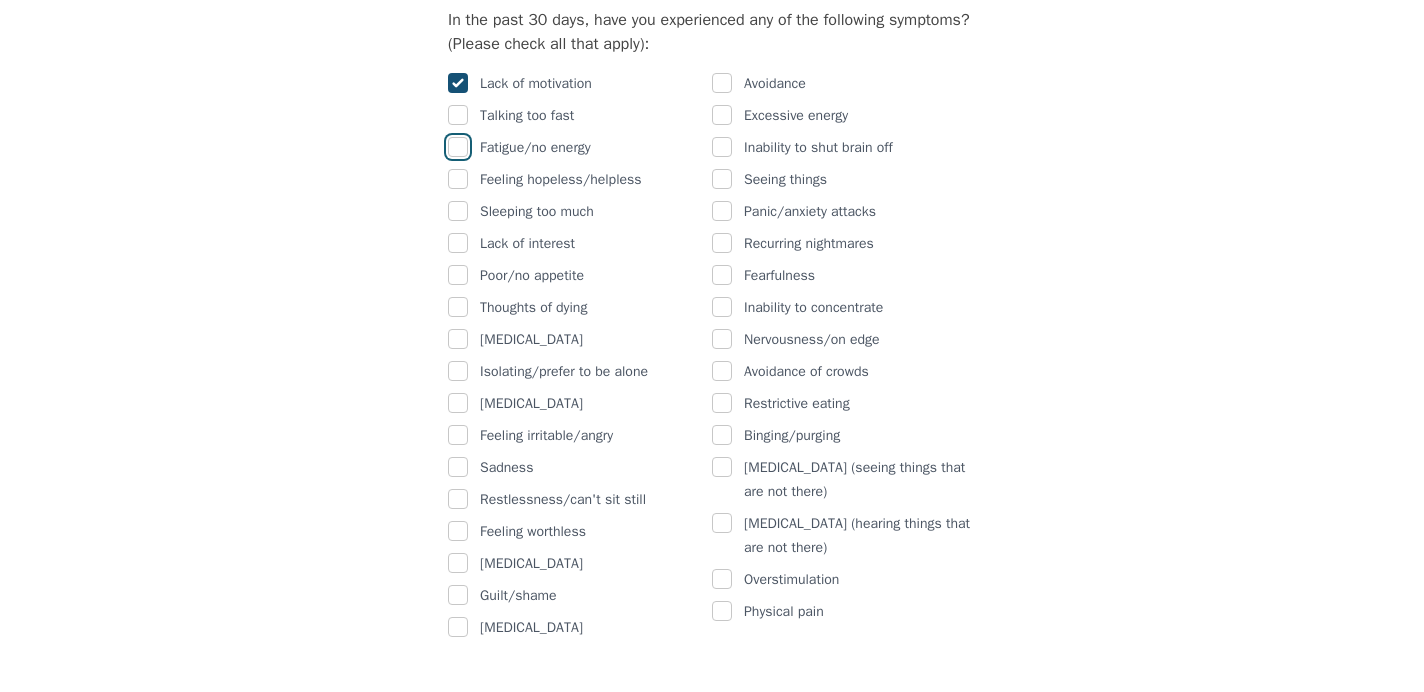 checkbox on "false" 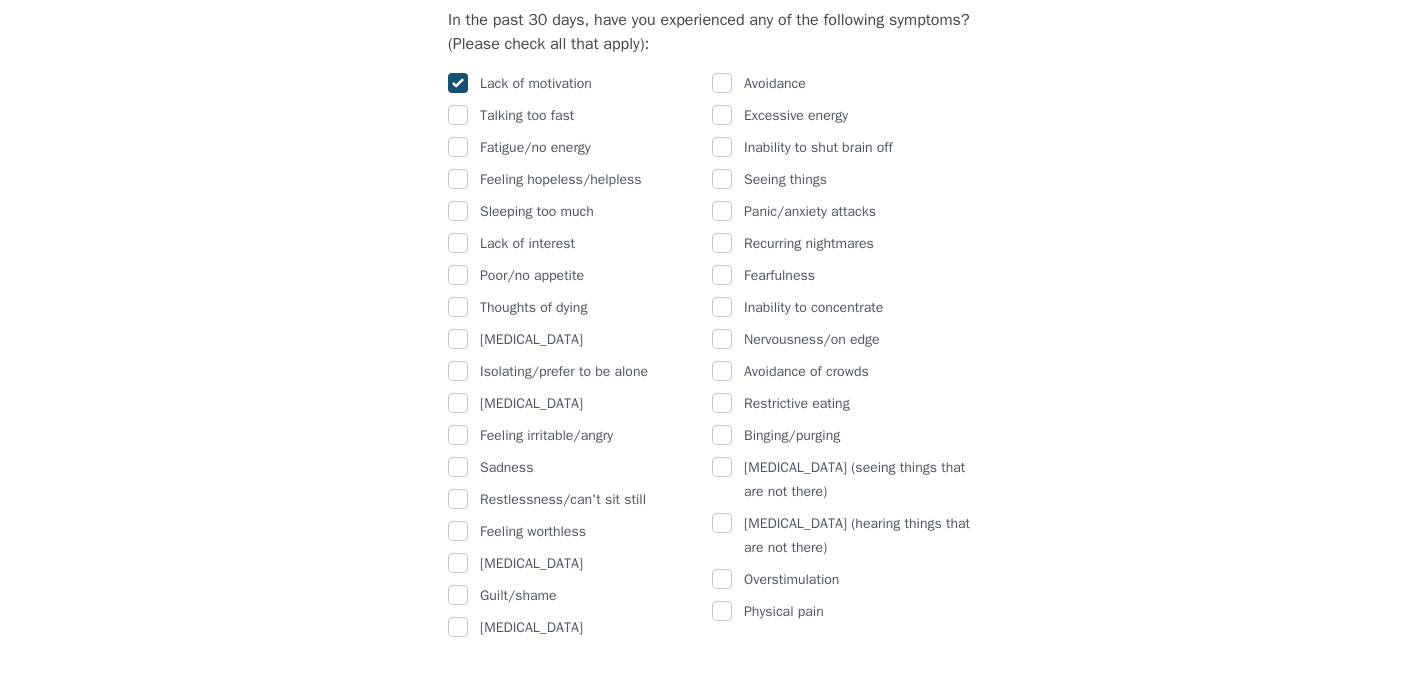 click at bounding box center (458, 83) 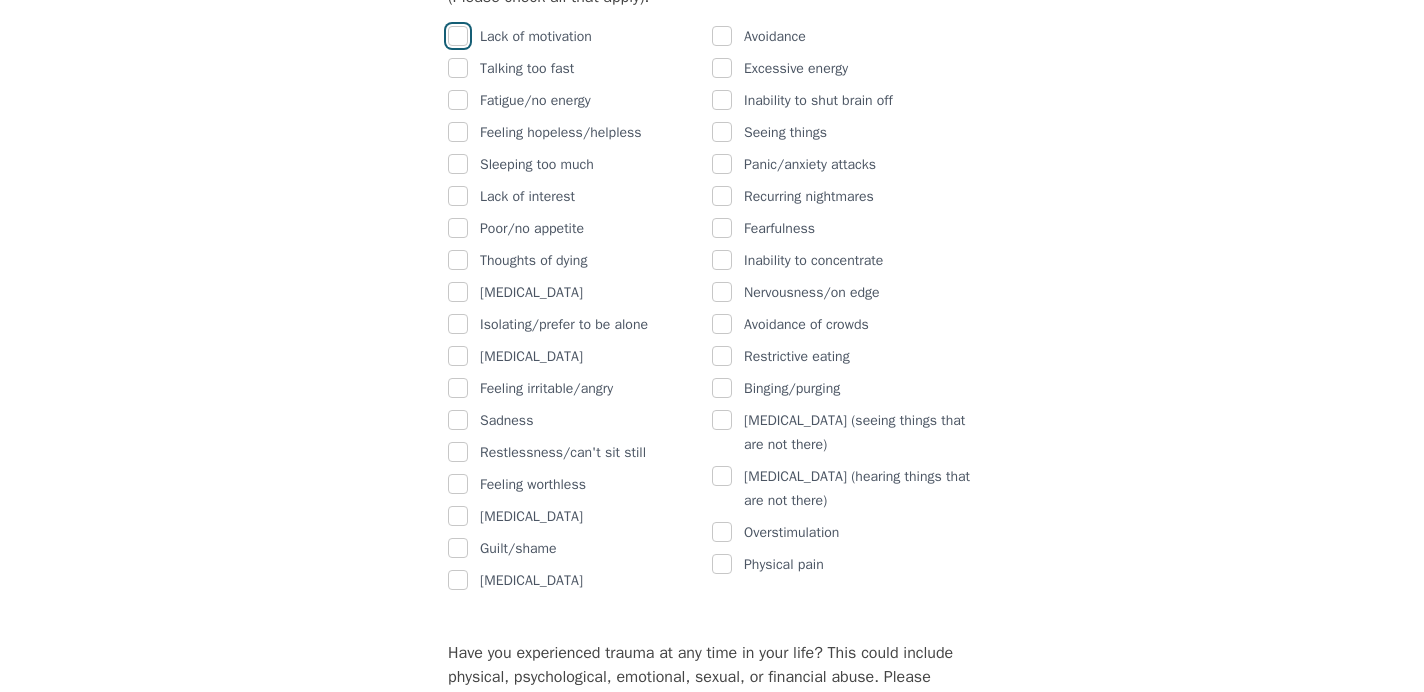 scroll, scrollTop: 1297, scrollLeft: 0, axis: vertical 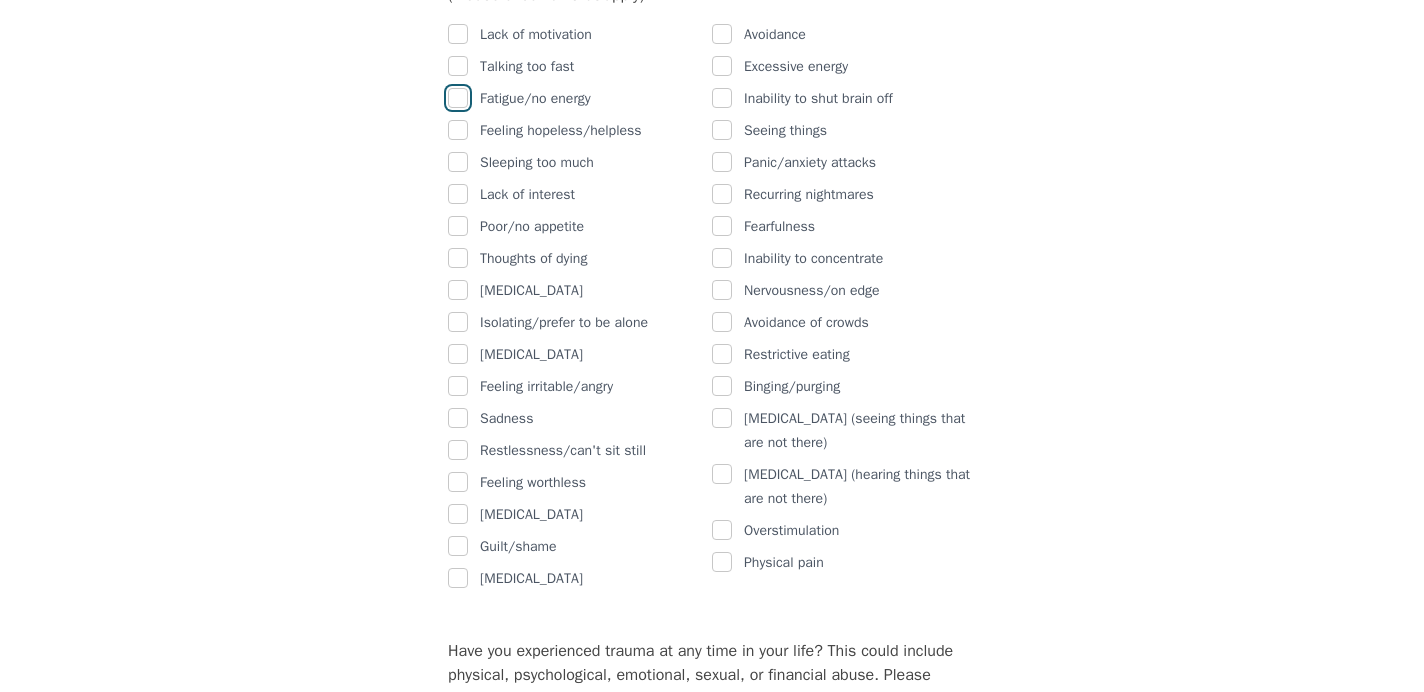 click at bounding box center [458, 98] 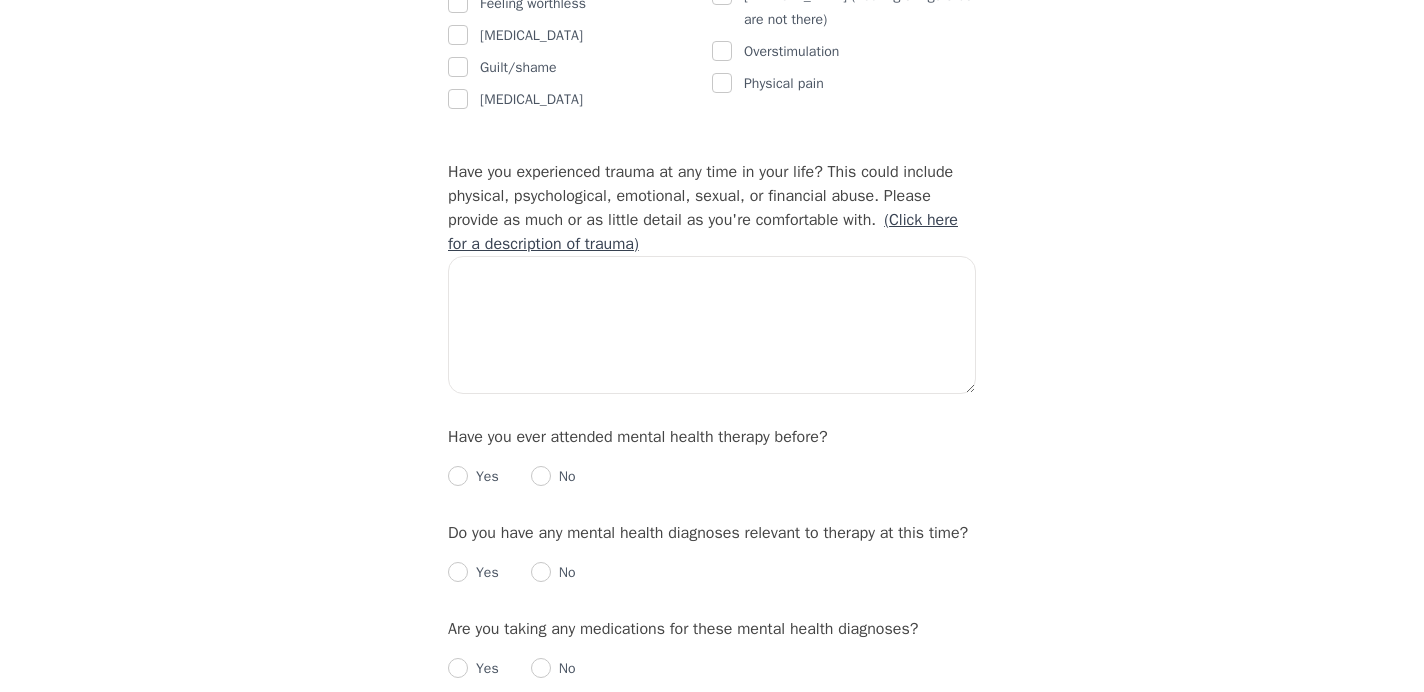 scroll, scrollTop: 1779, scrollLeft: 0, axis: vertical 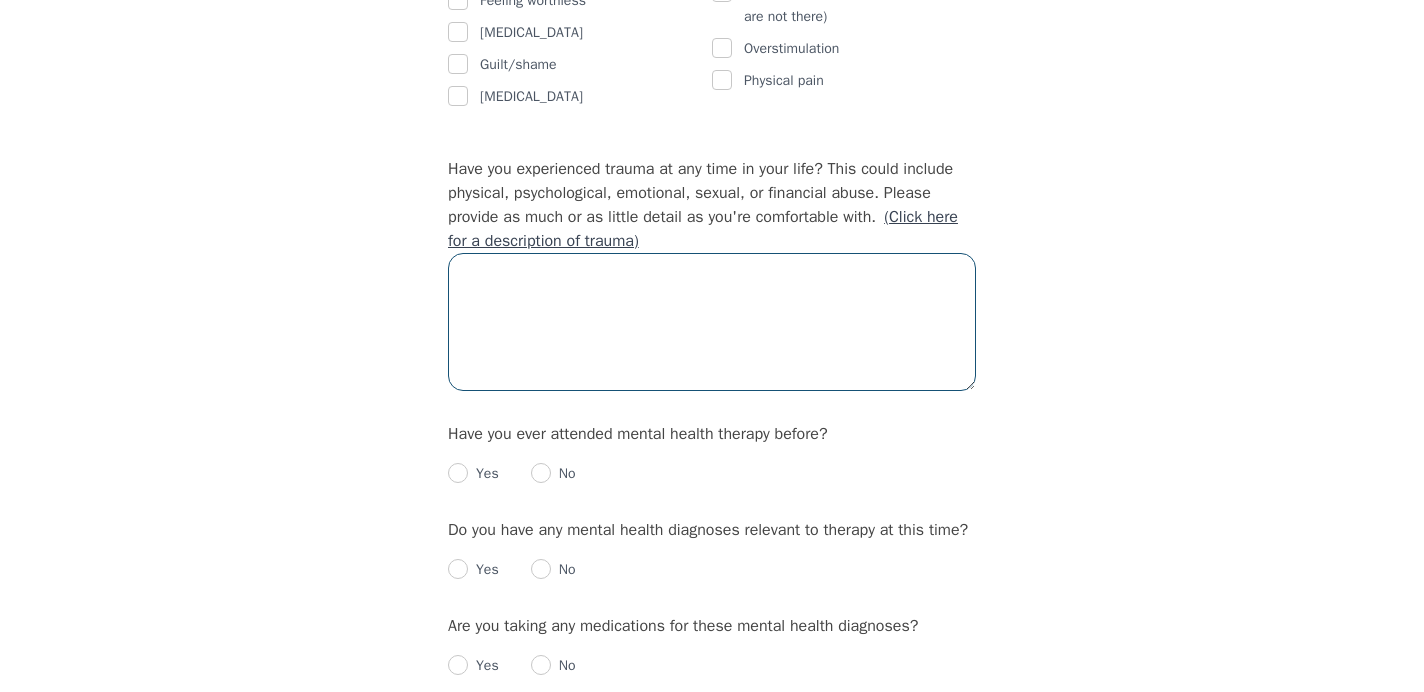 click at bounding box center (712, 322) 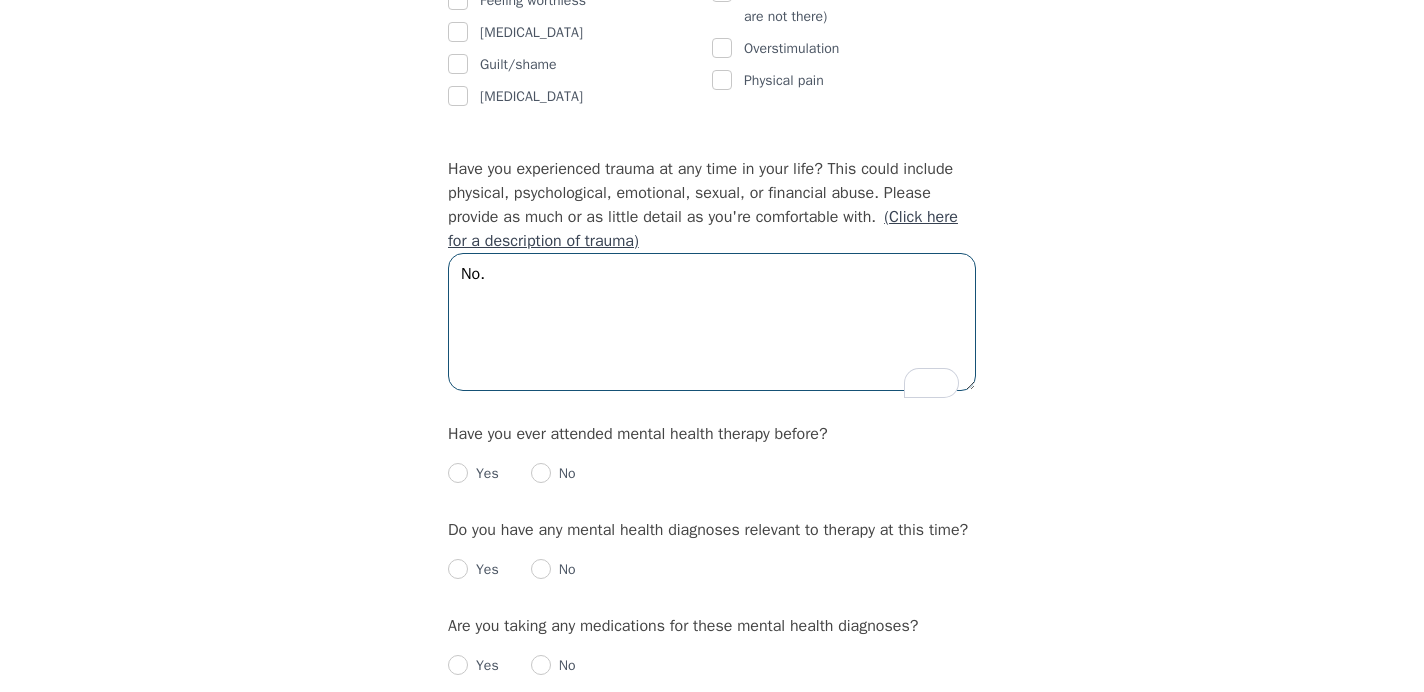 type on "No." 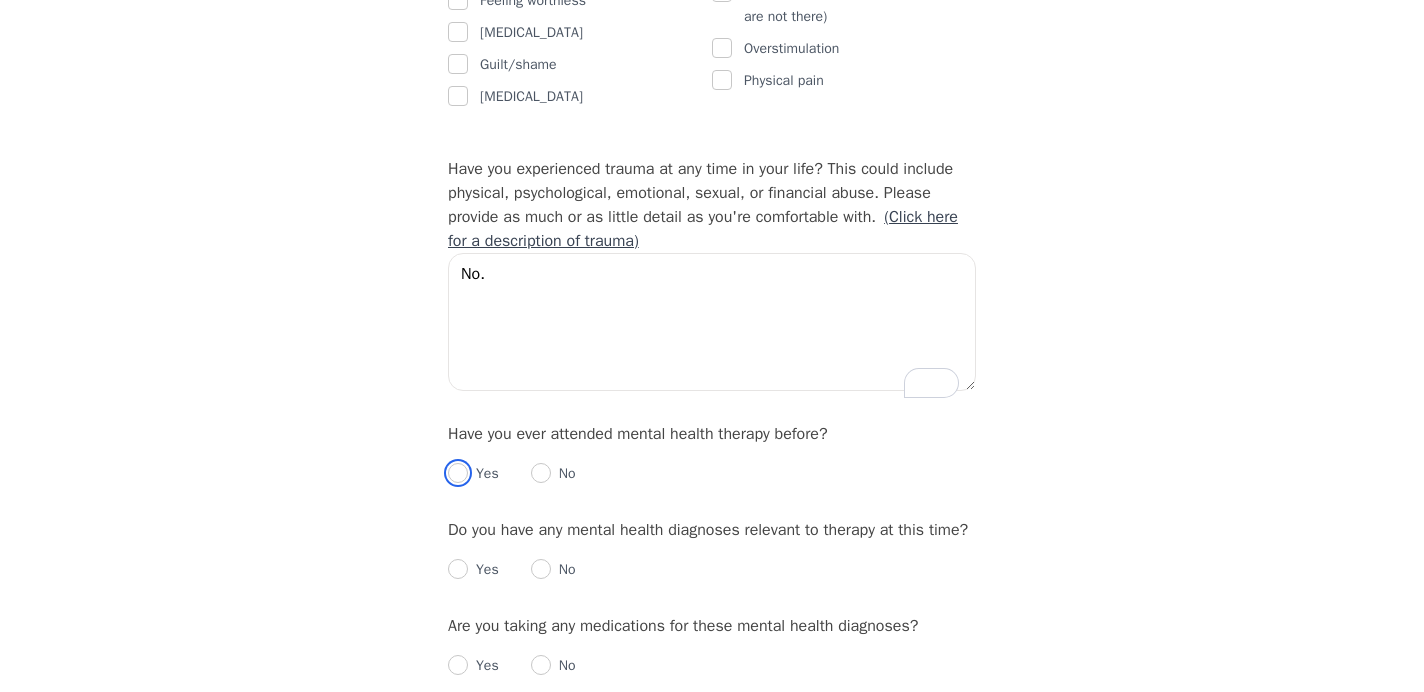 click at bounding box center [458, 473] 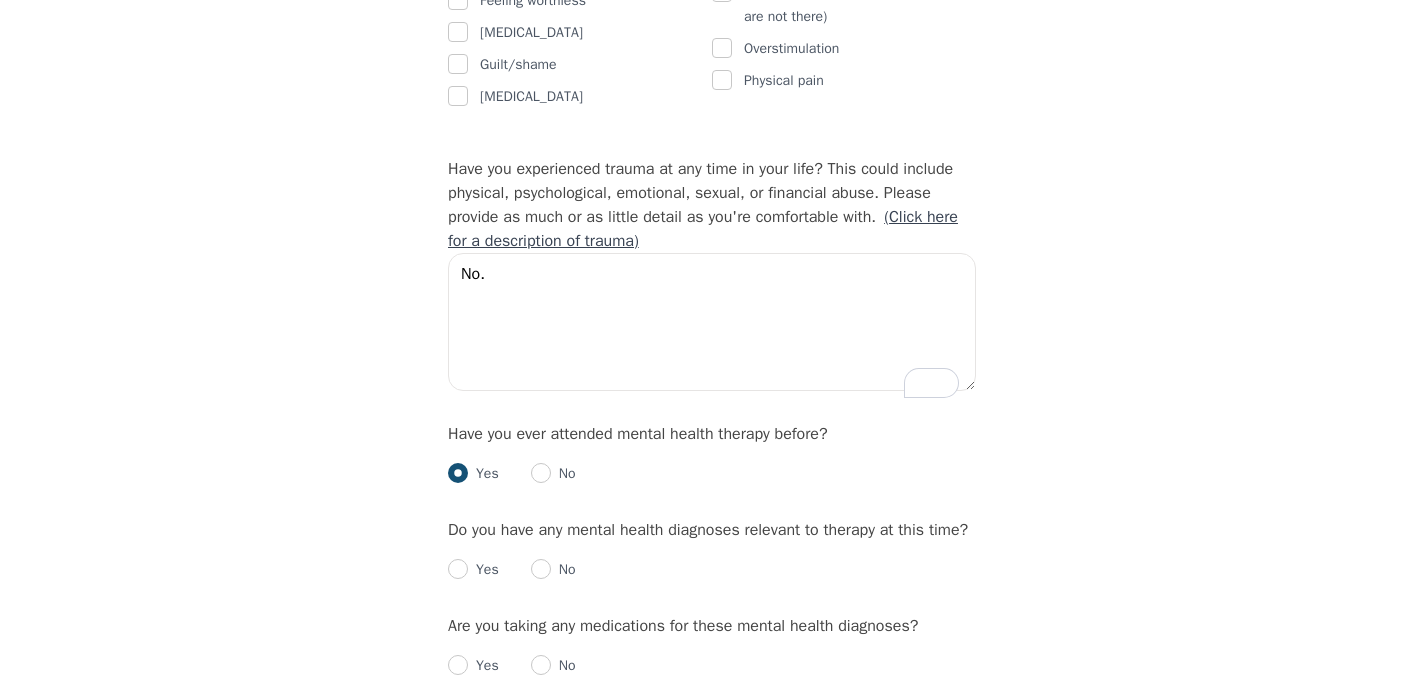 radio on "true" 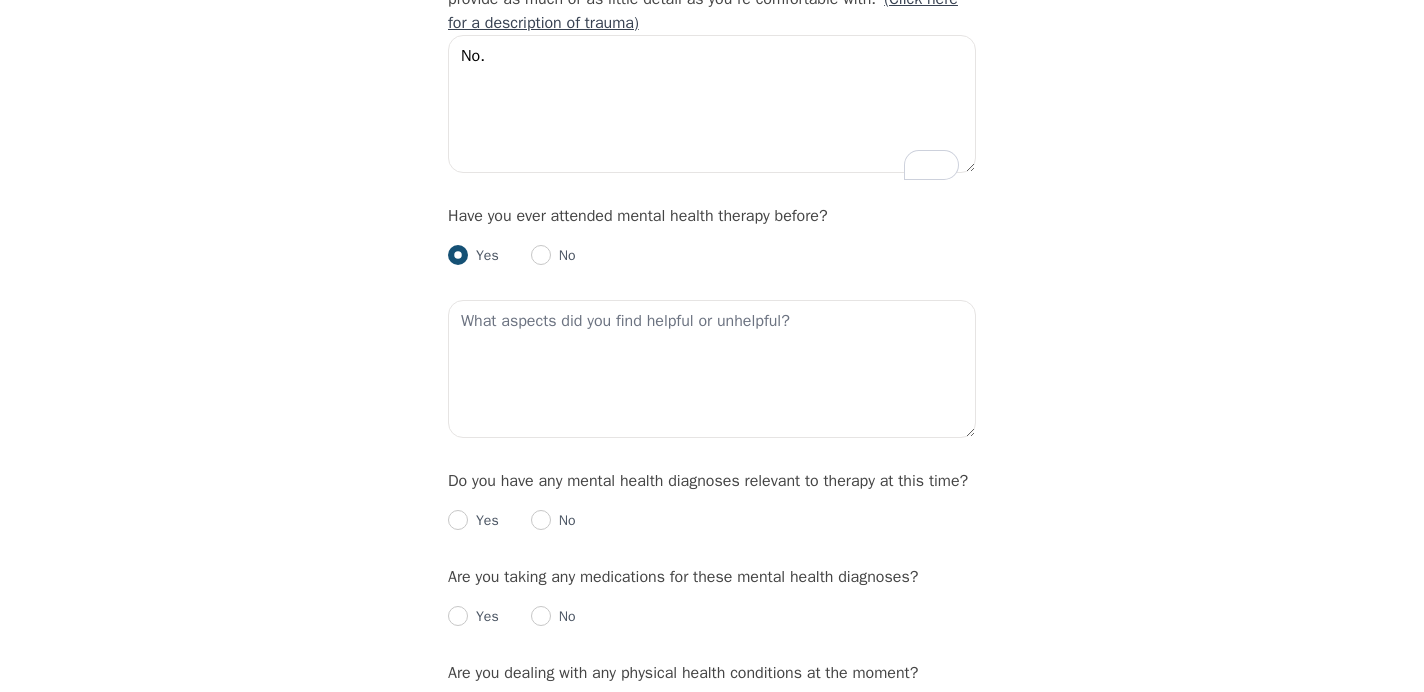 scroll, scrollTop: 2003, scrollLeft: 0, axis: vertical 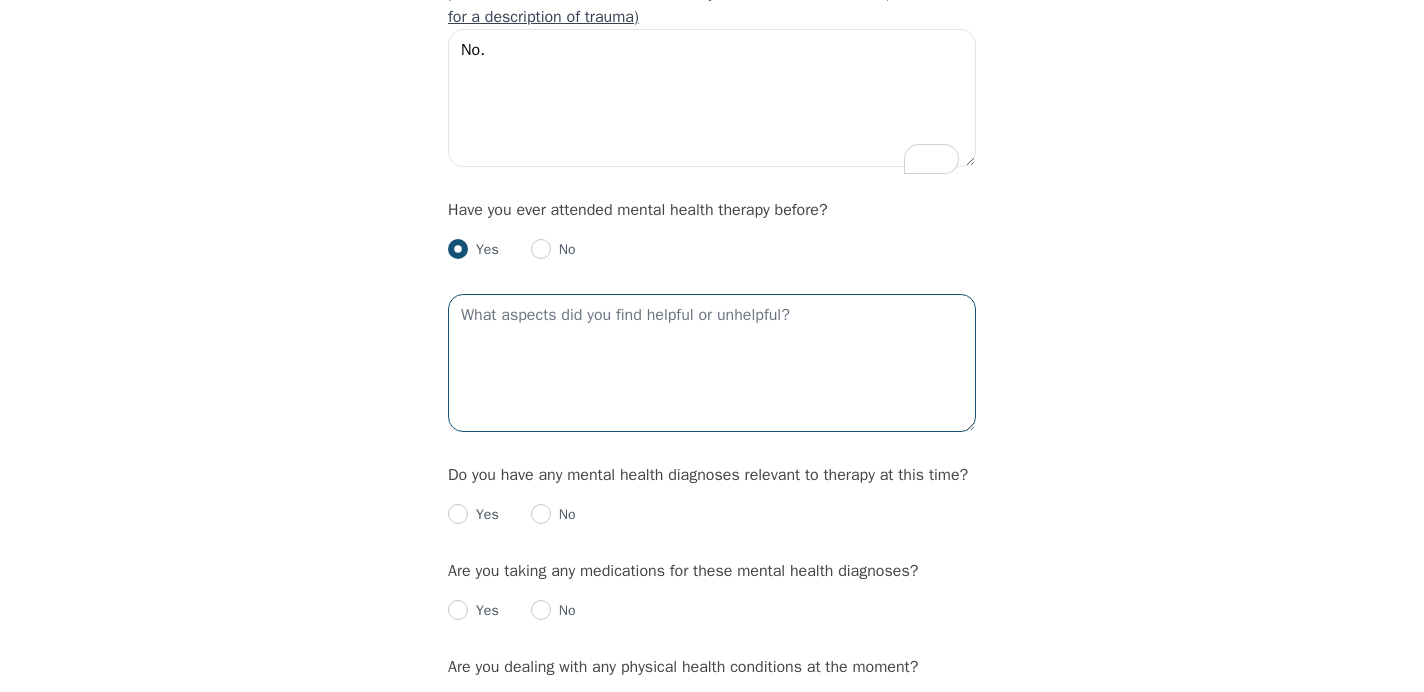 click at bounding box center (712, 363) 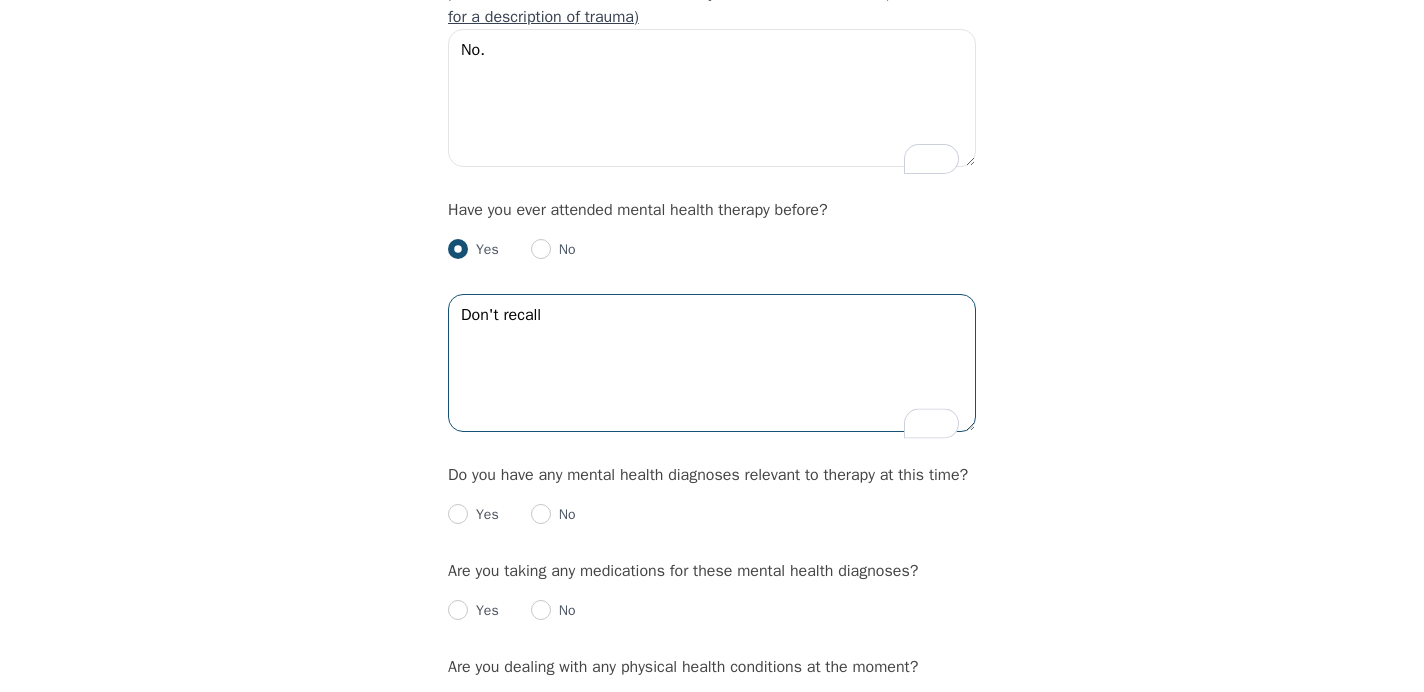 type on "Don't recall" 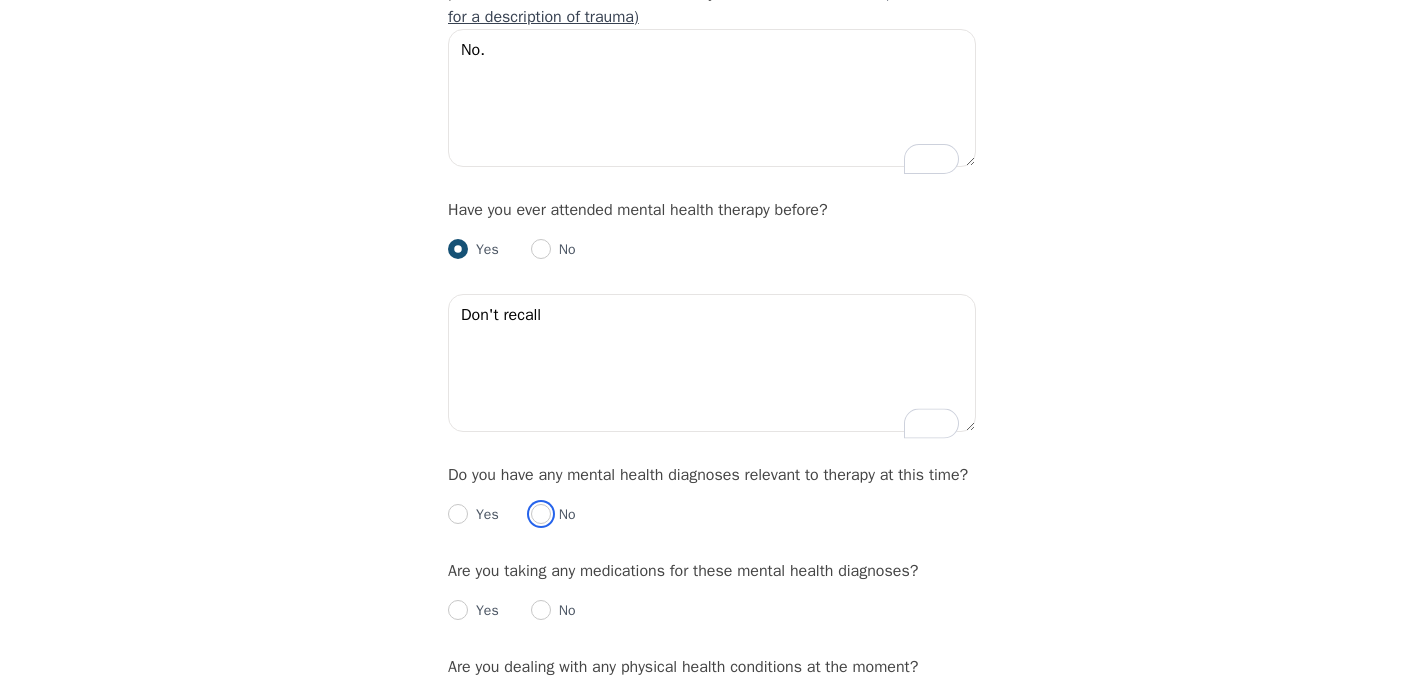 click at bounding box center [541, 514] 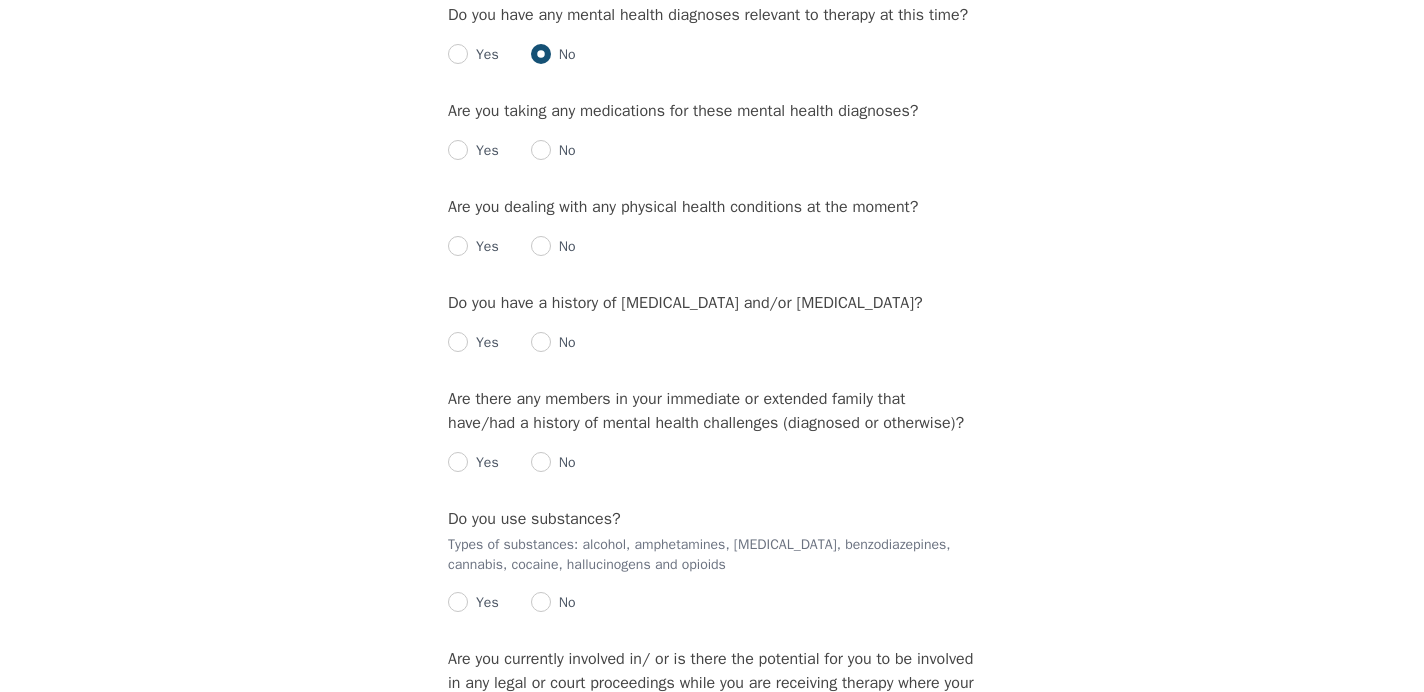 scroll, scrollTop: 2457, scrollLeft: 0, axis: vertical 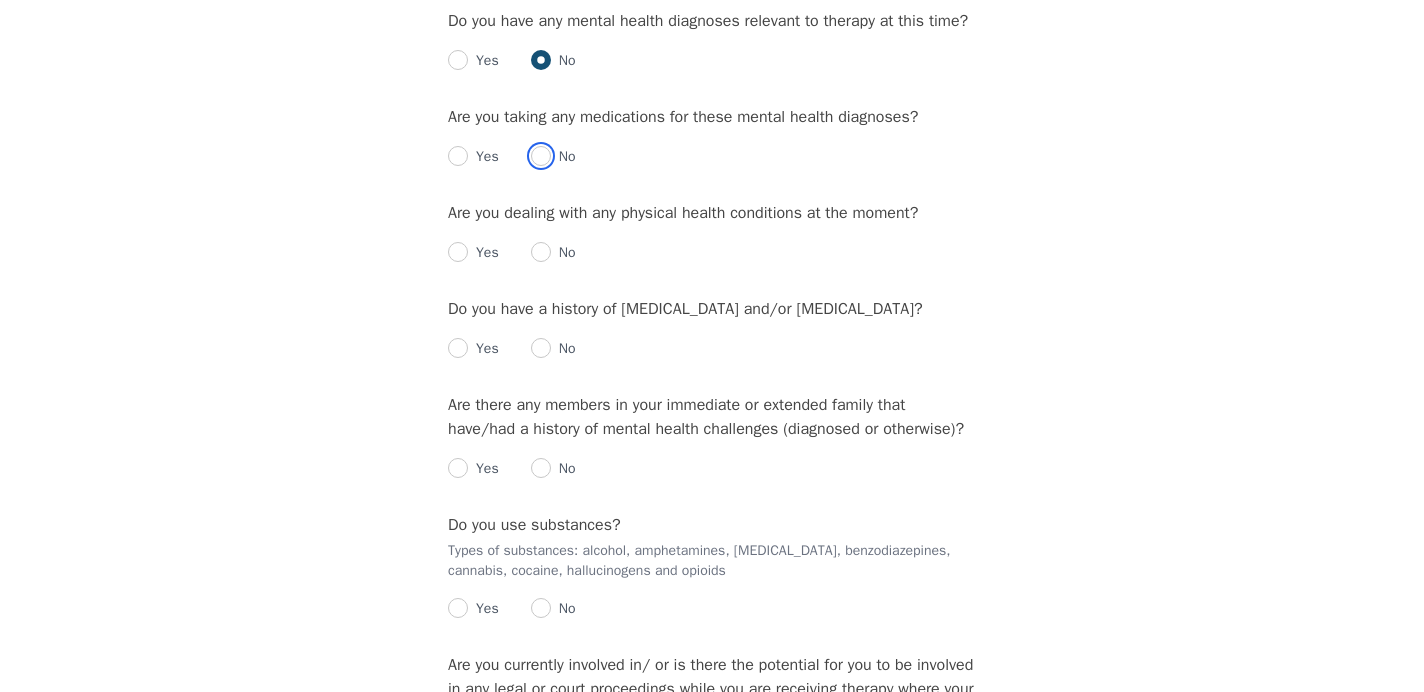 click at bounding box center [541, 156] 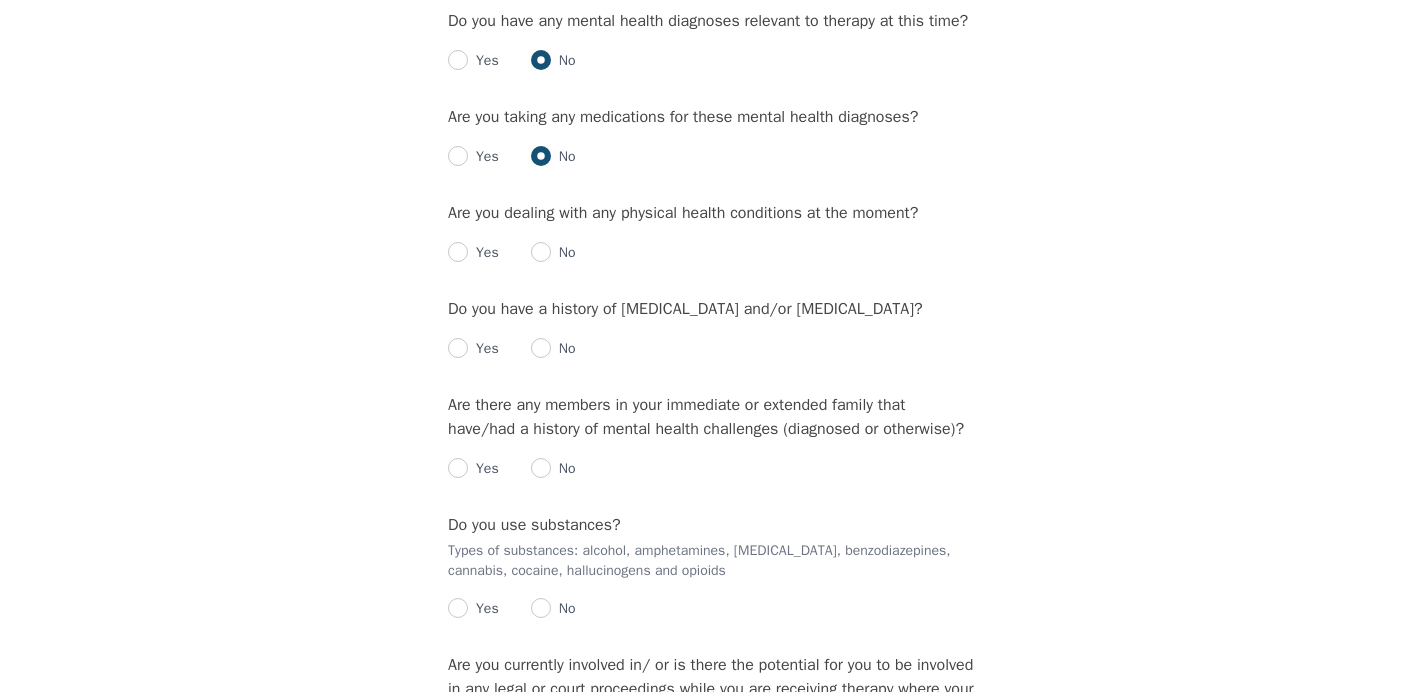 radio on "true" 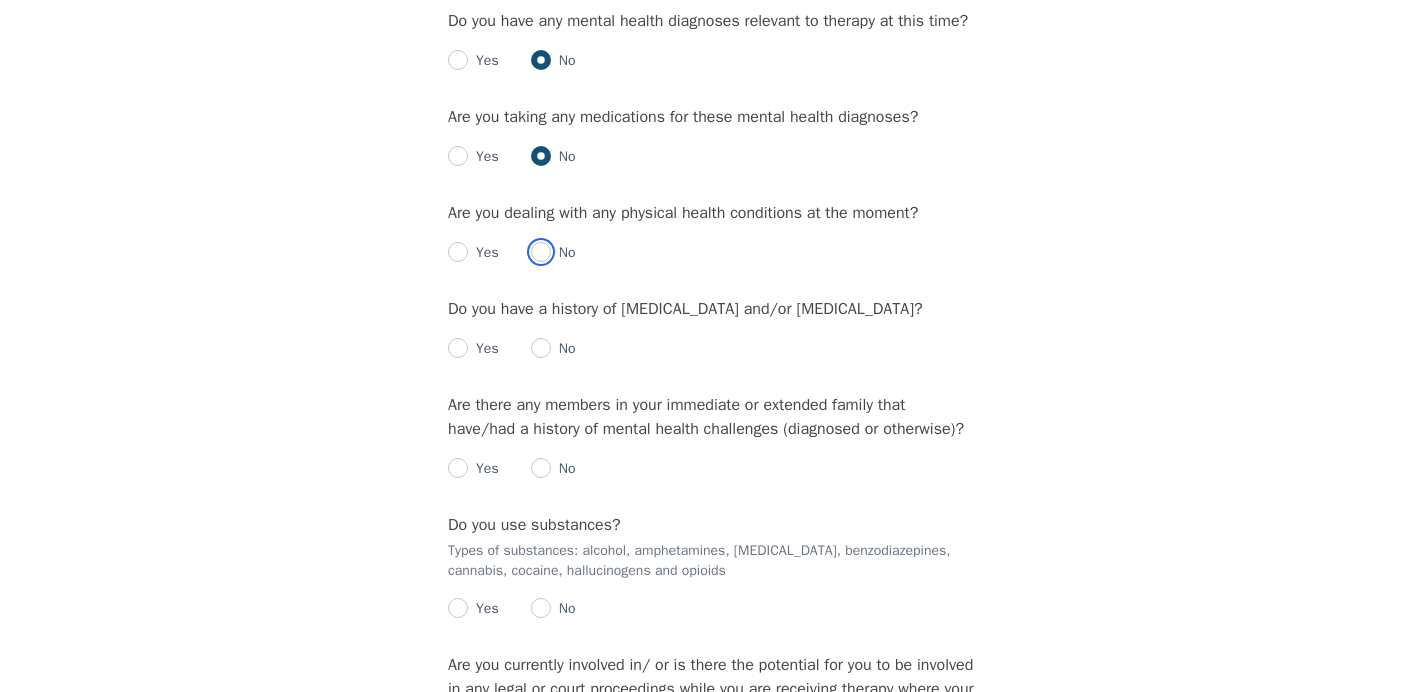 click at bounding box center (541, 252) 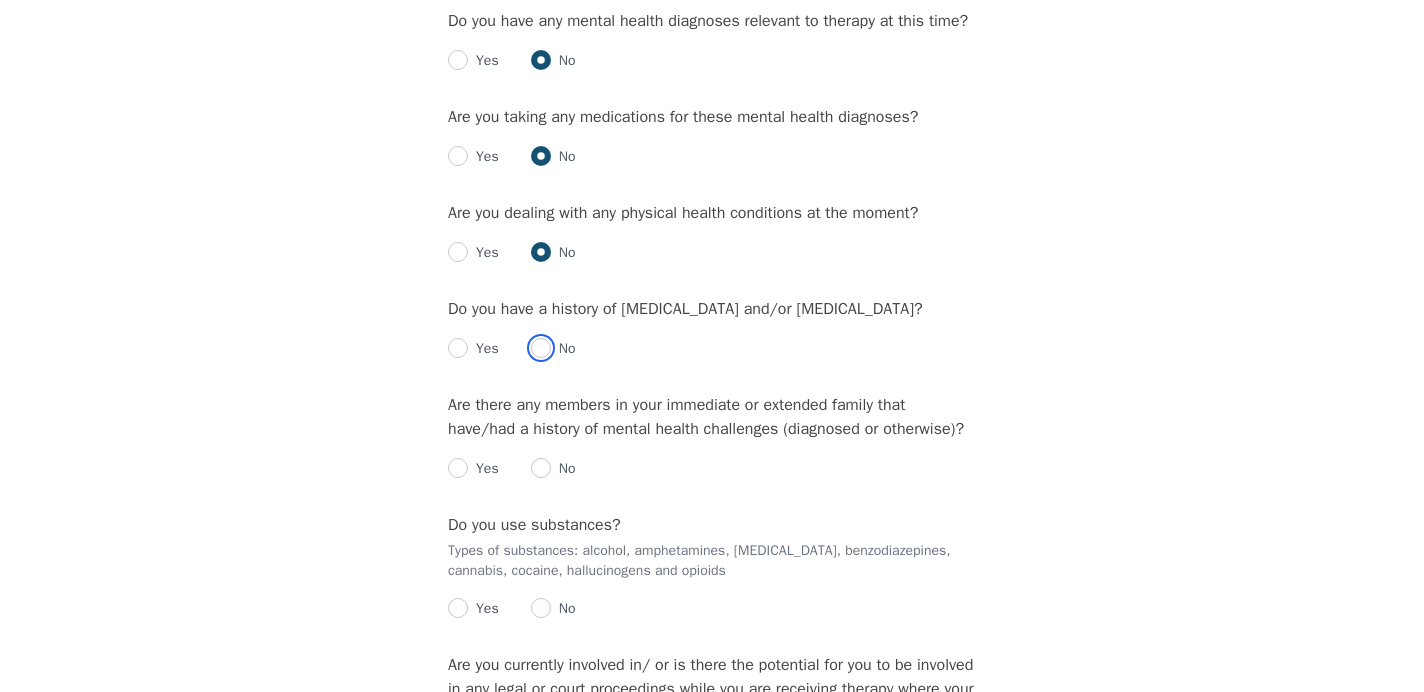 click at bounding box center [541, 348] 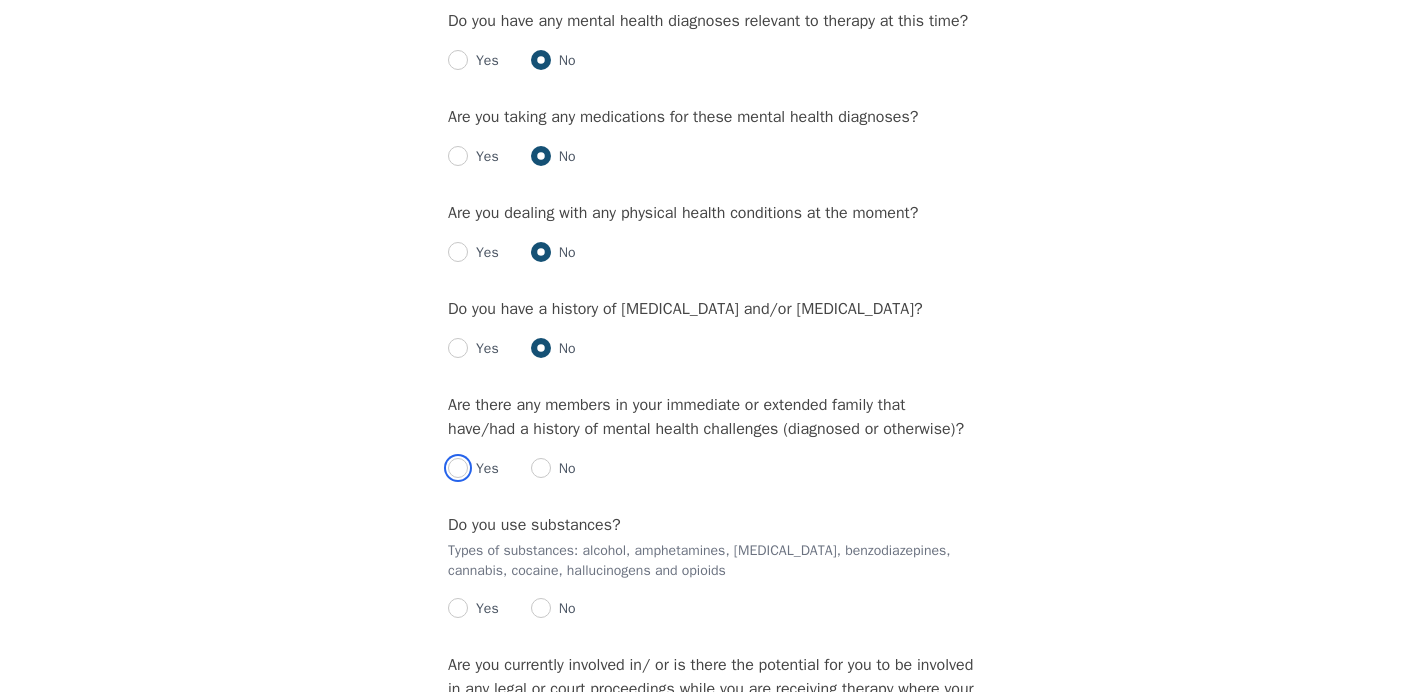 click at bounding box center [458, 468] 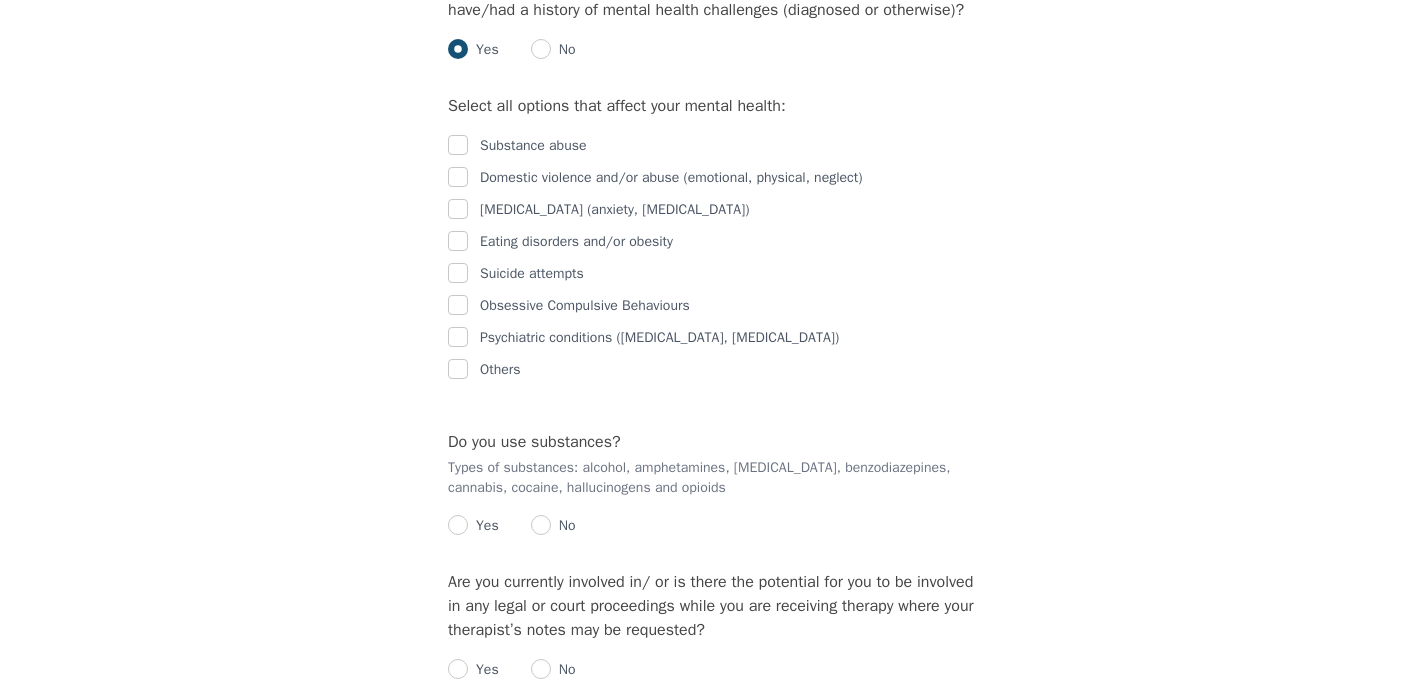 scroll, scrollTop: 2885, scrollLeft: 0, axis: vertical 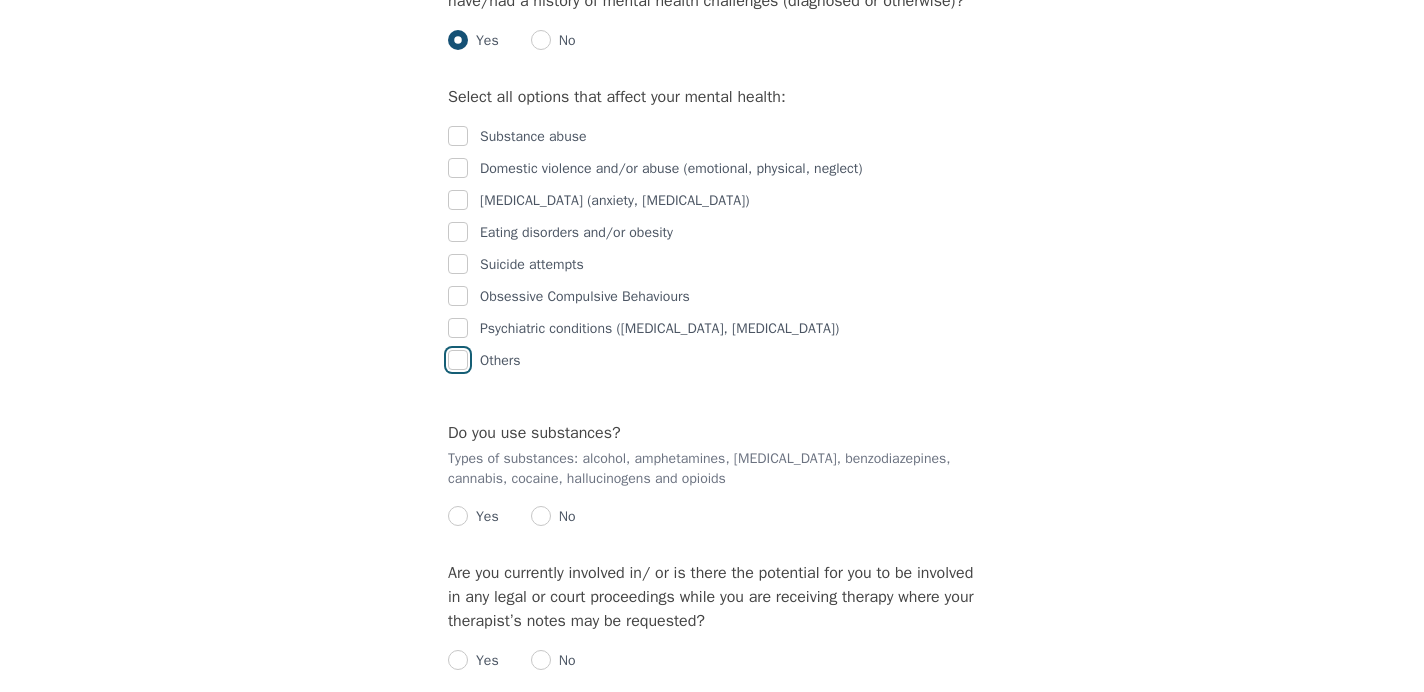 click at bounding box center (458, 360) 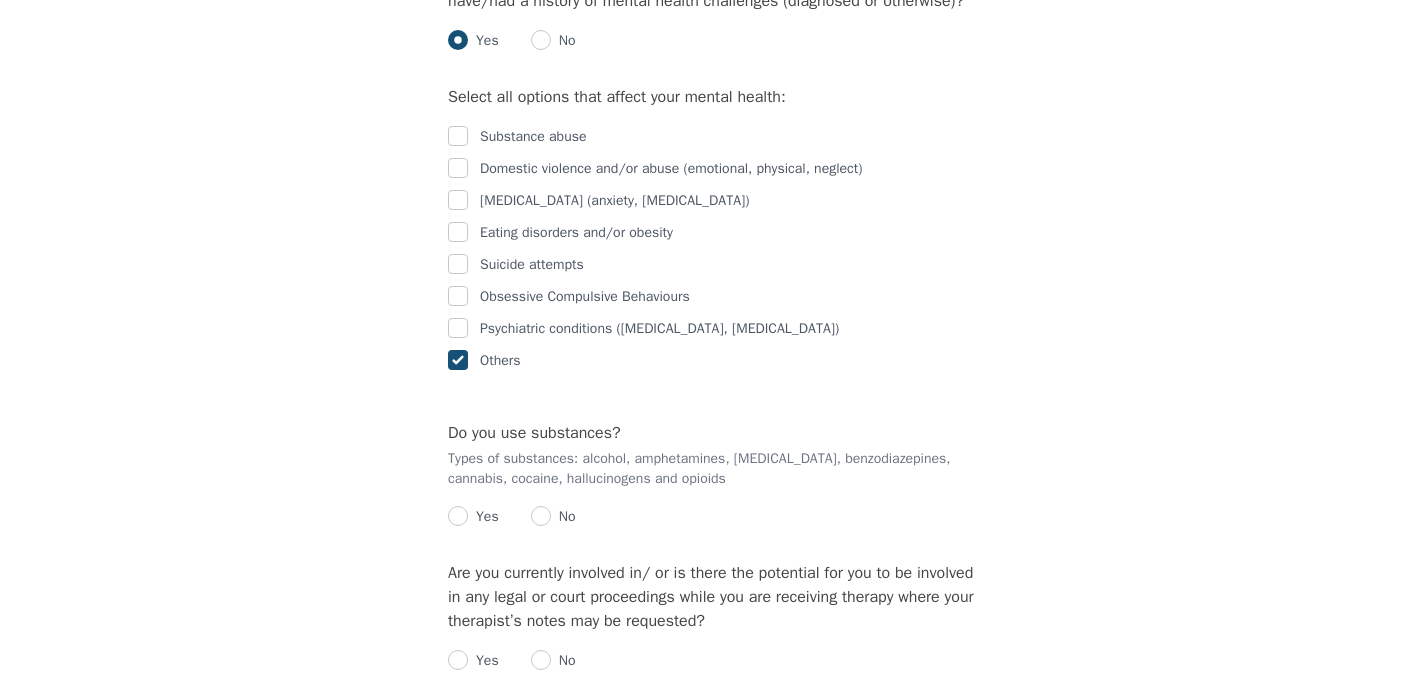 scroll, scrollTop: 3353, scrollLeft: 0, axis: vertical 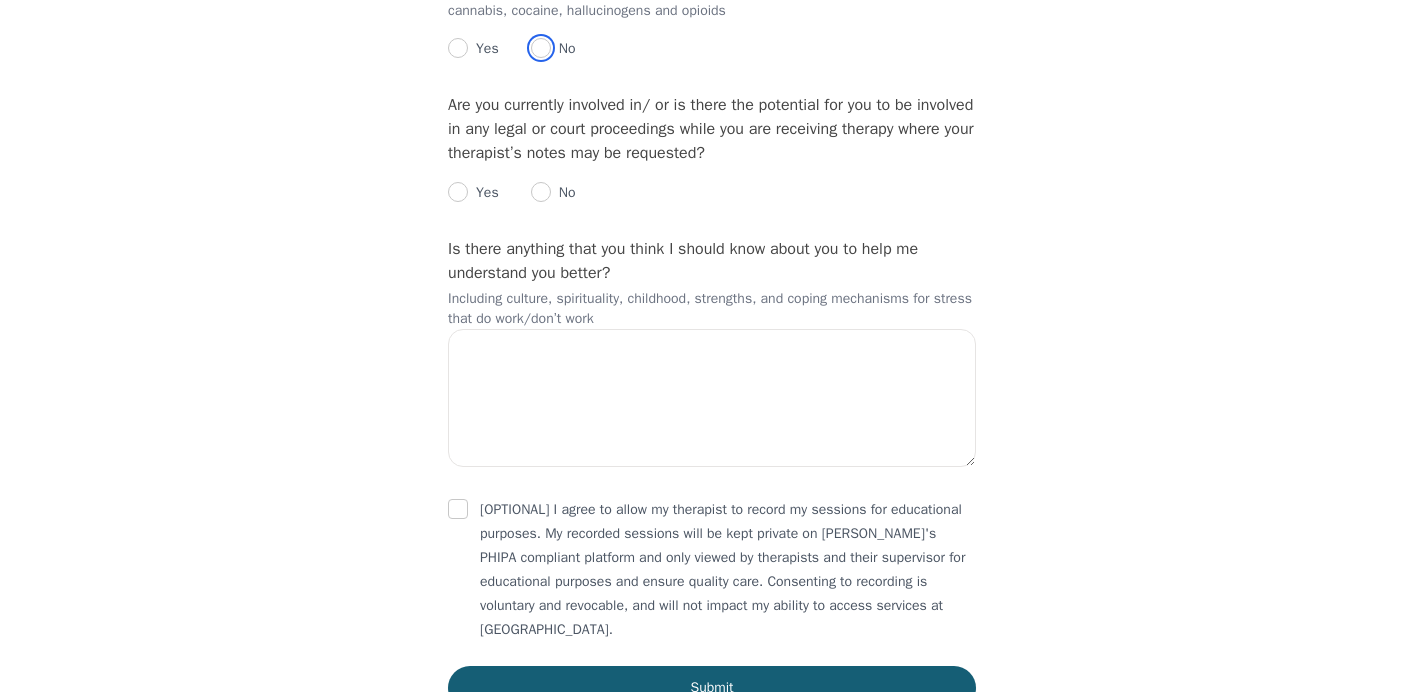 click at bounding box center (541, 48) 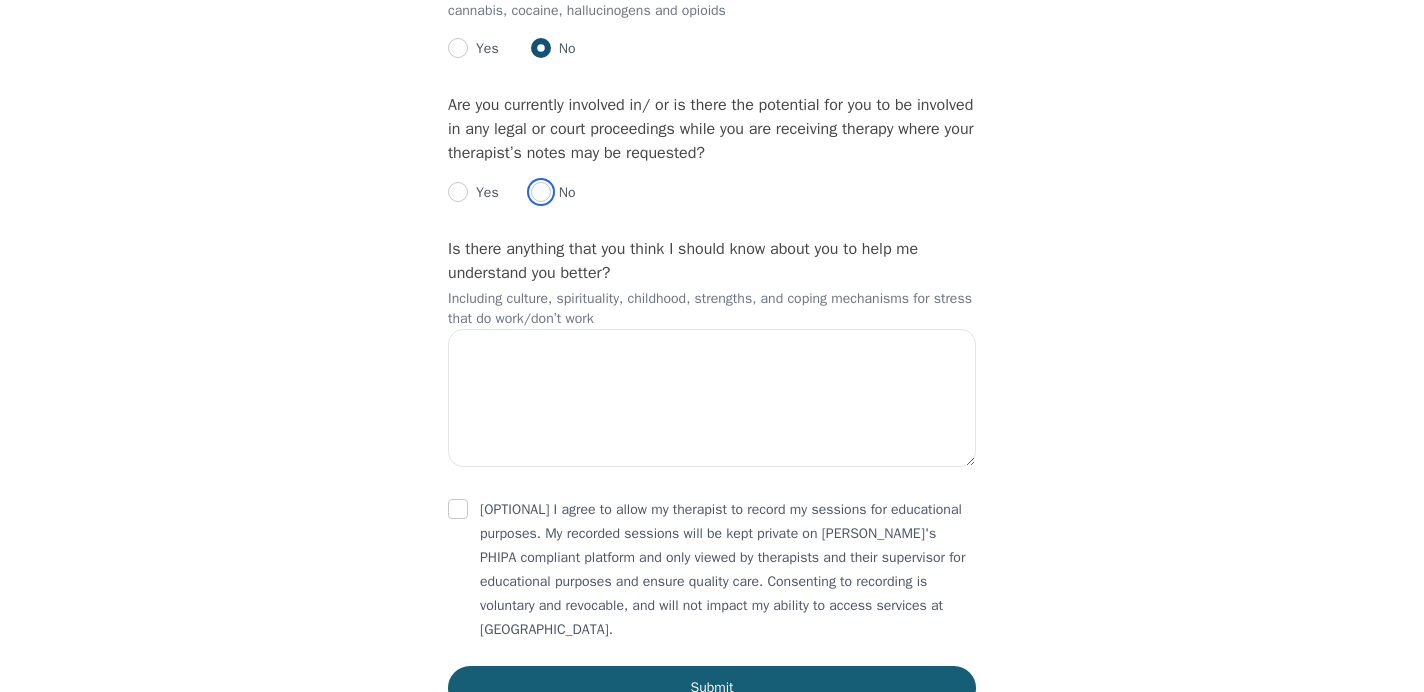 click at bounding box center (541, 192) 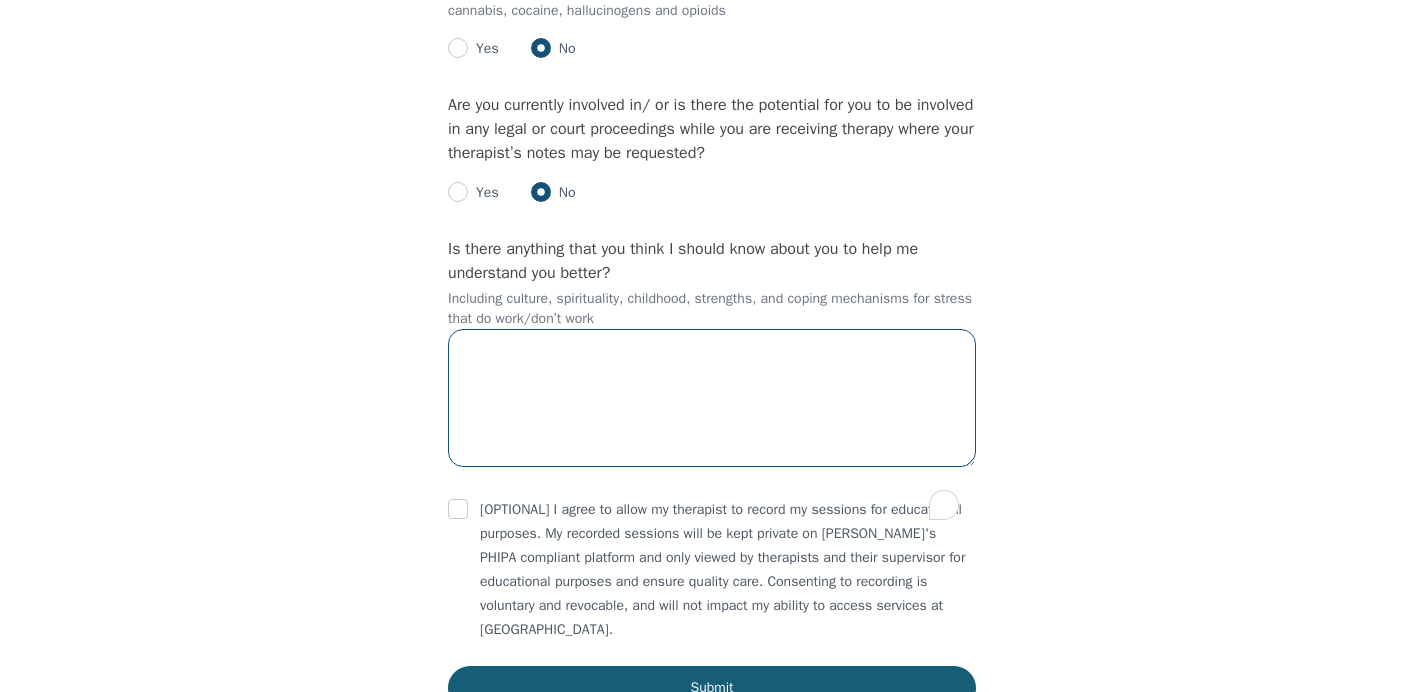 click at bounding box center [712, 398] 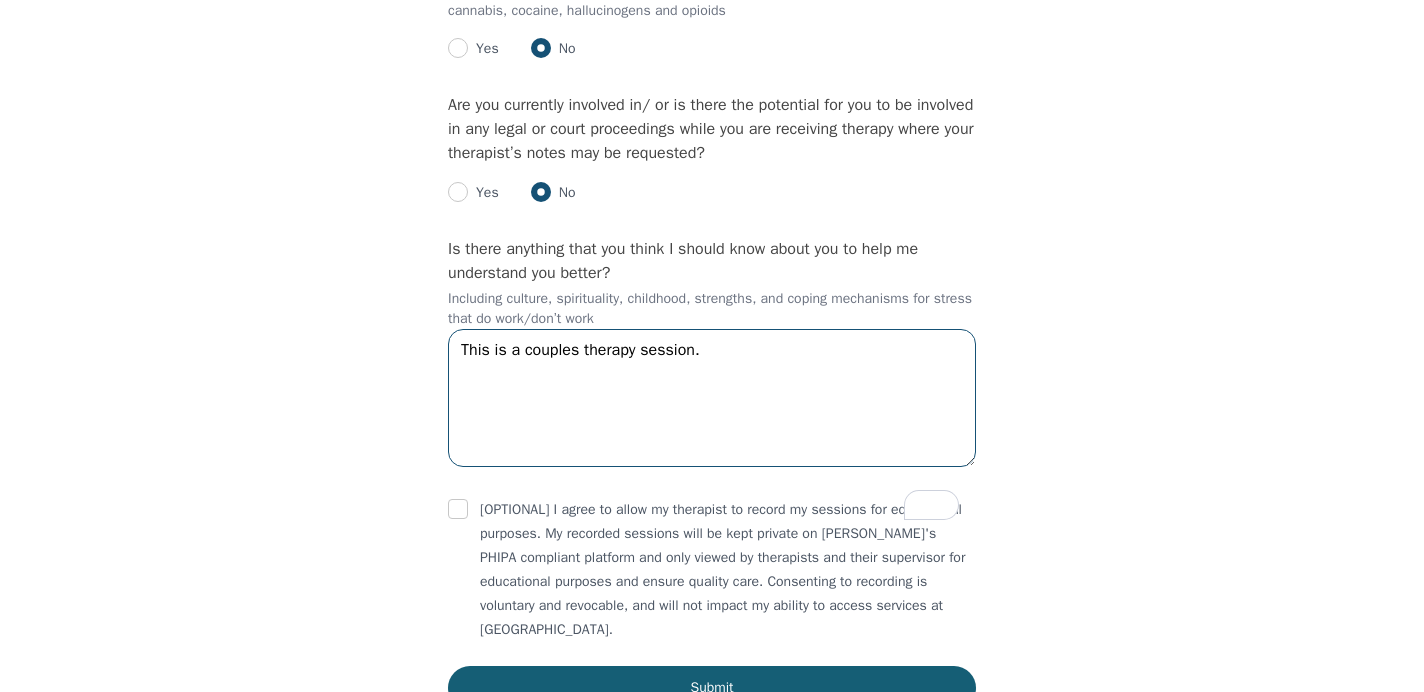 scroll, scrollTop: 3516, scrollLeft: 0, axis: vertical 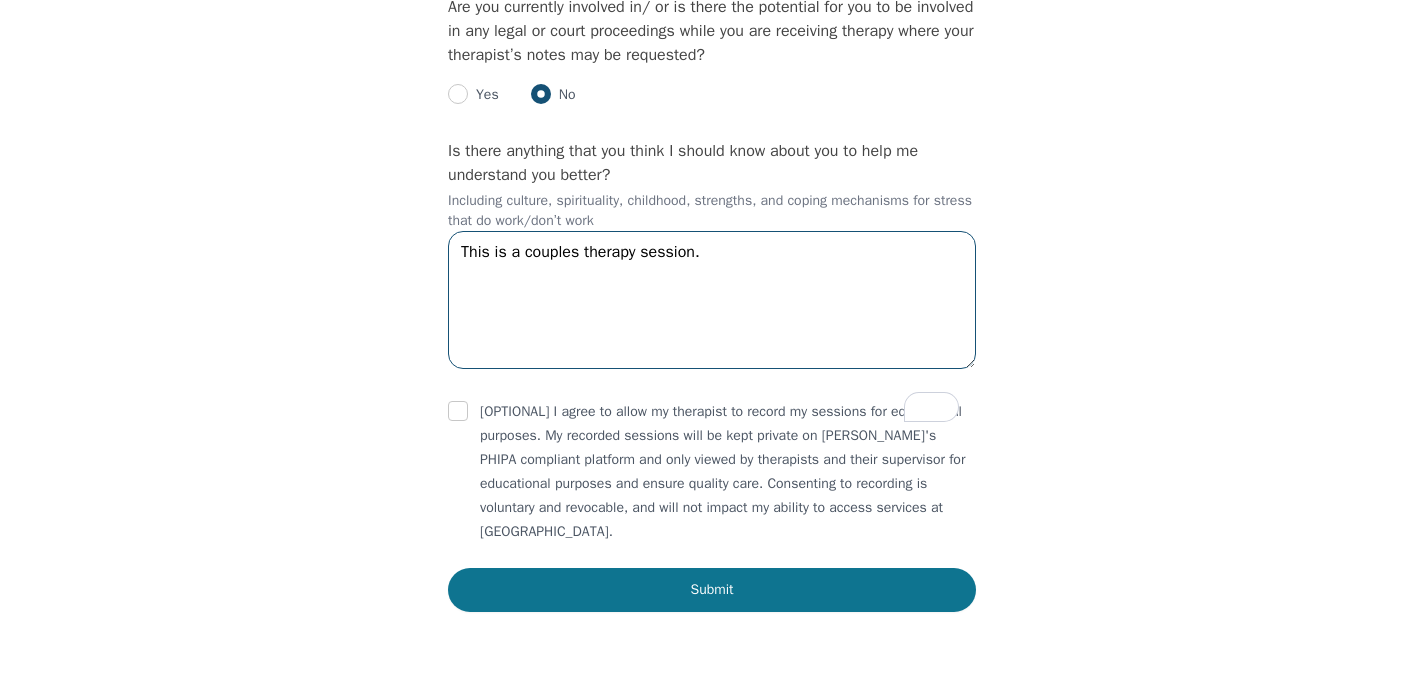 type on "This is a couples therapy session." 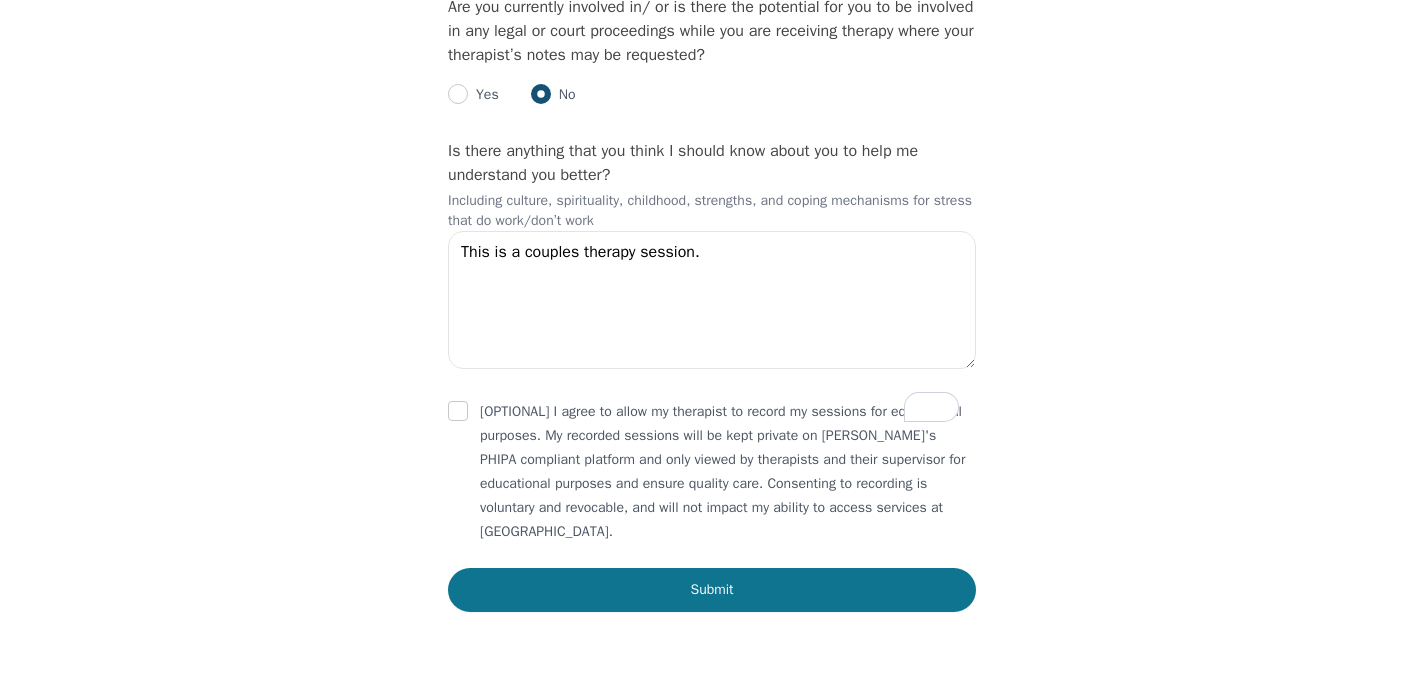 click on "Submit" at bounding box center [712, 590] 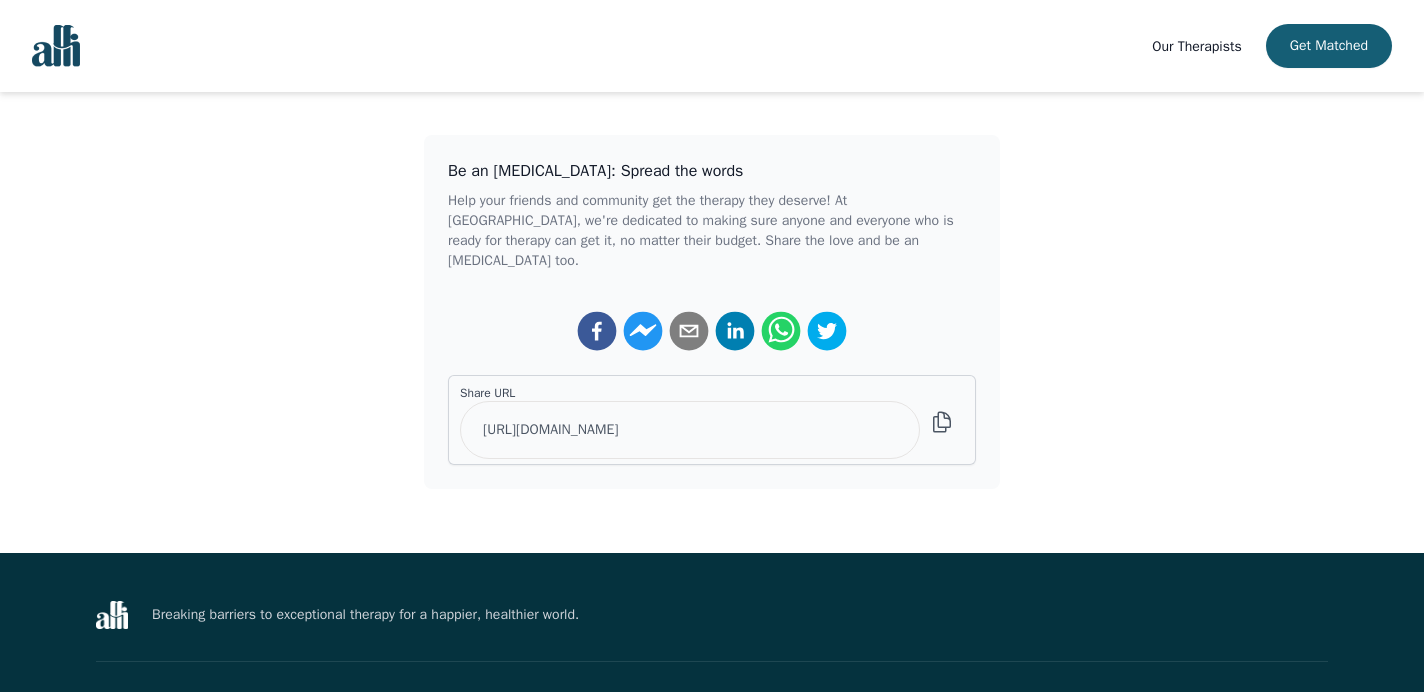 scroll, scrollTop: 546, scrollLeft: 0, axis: vertical 